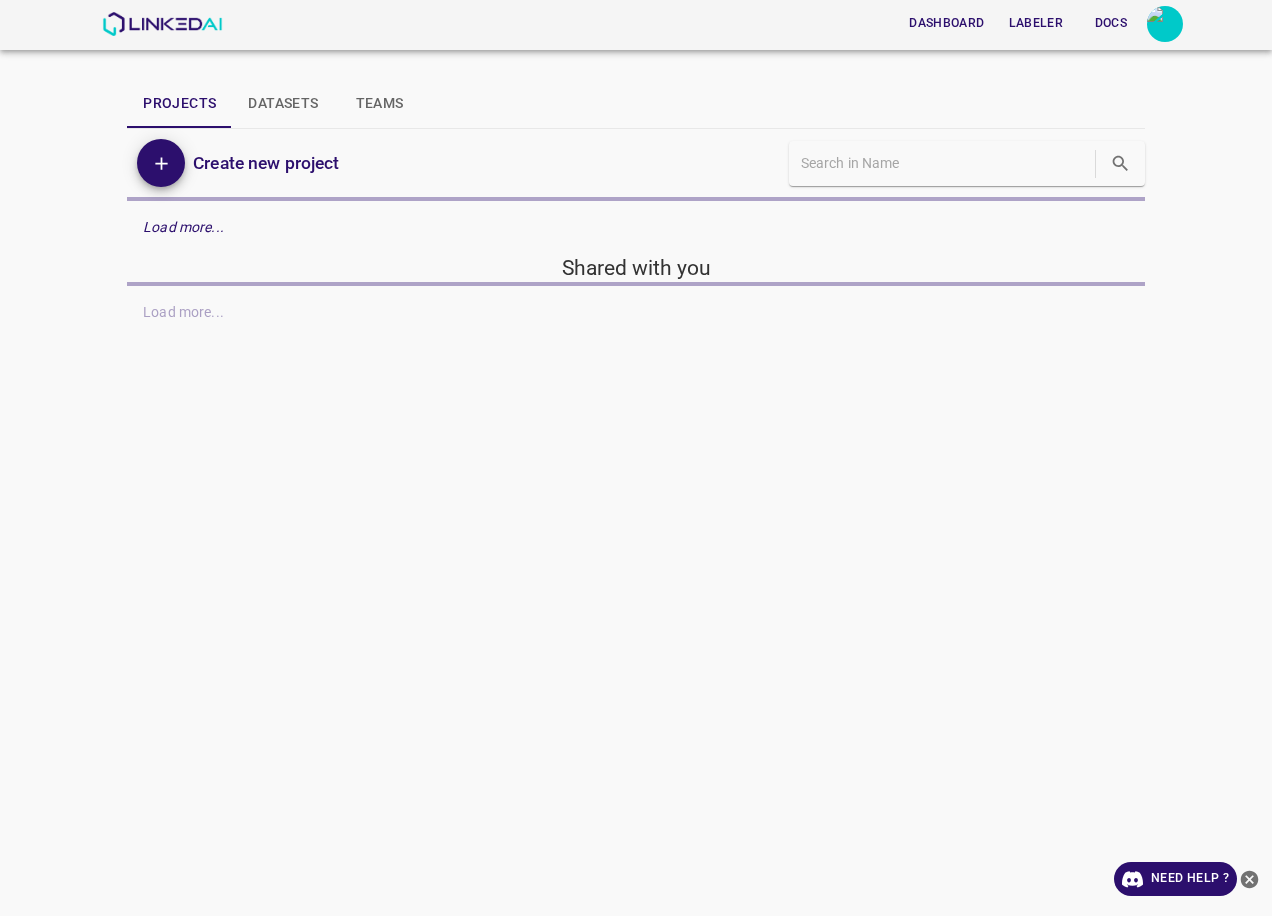 scroll, scrollTop: 0, scrollLeft: 0, axis: both 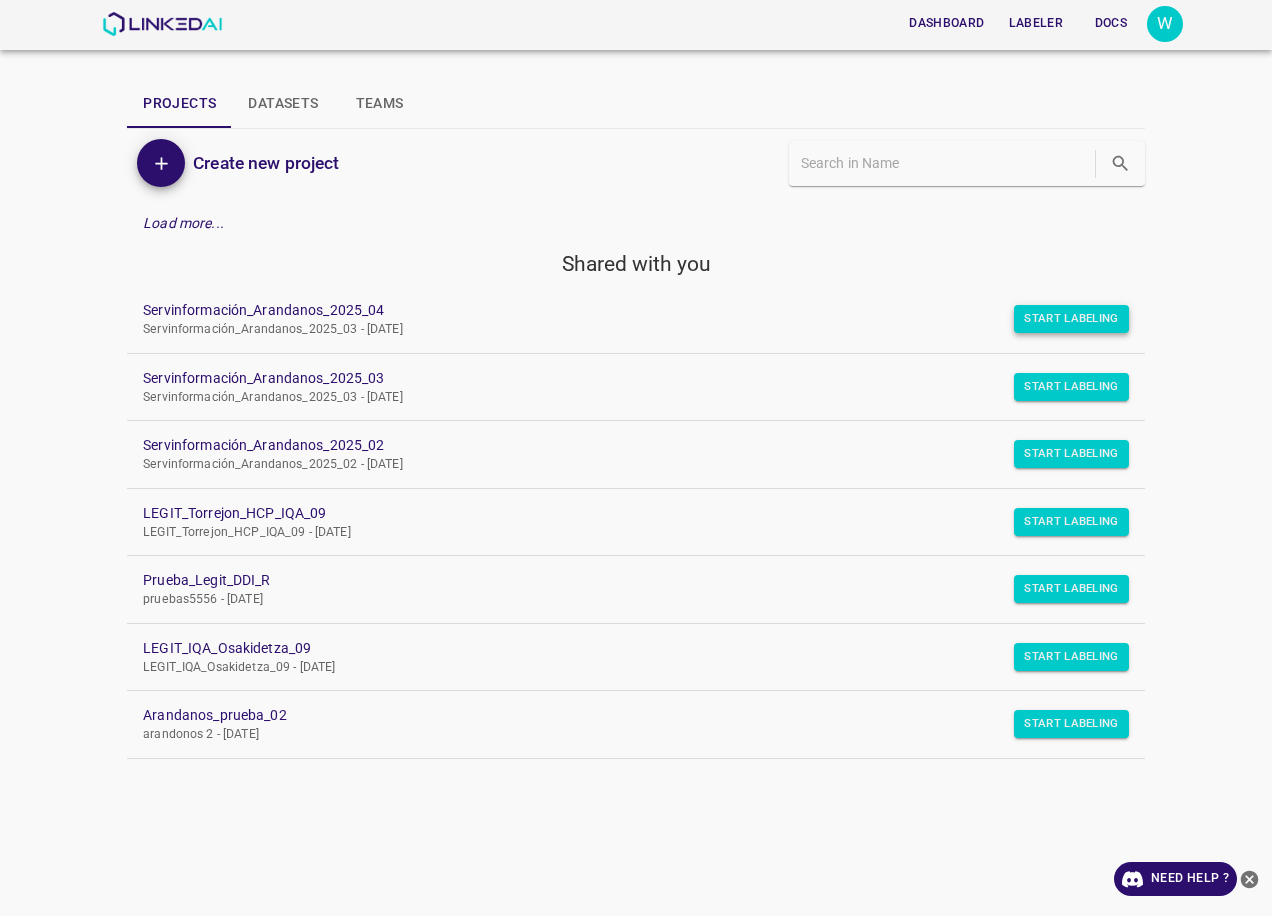 click on "Start Labeling" at bounding box center (1071, 319) 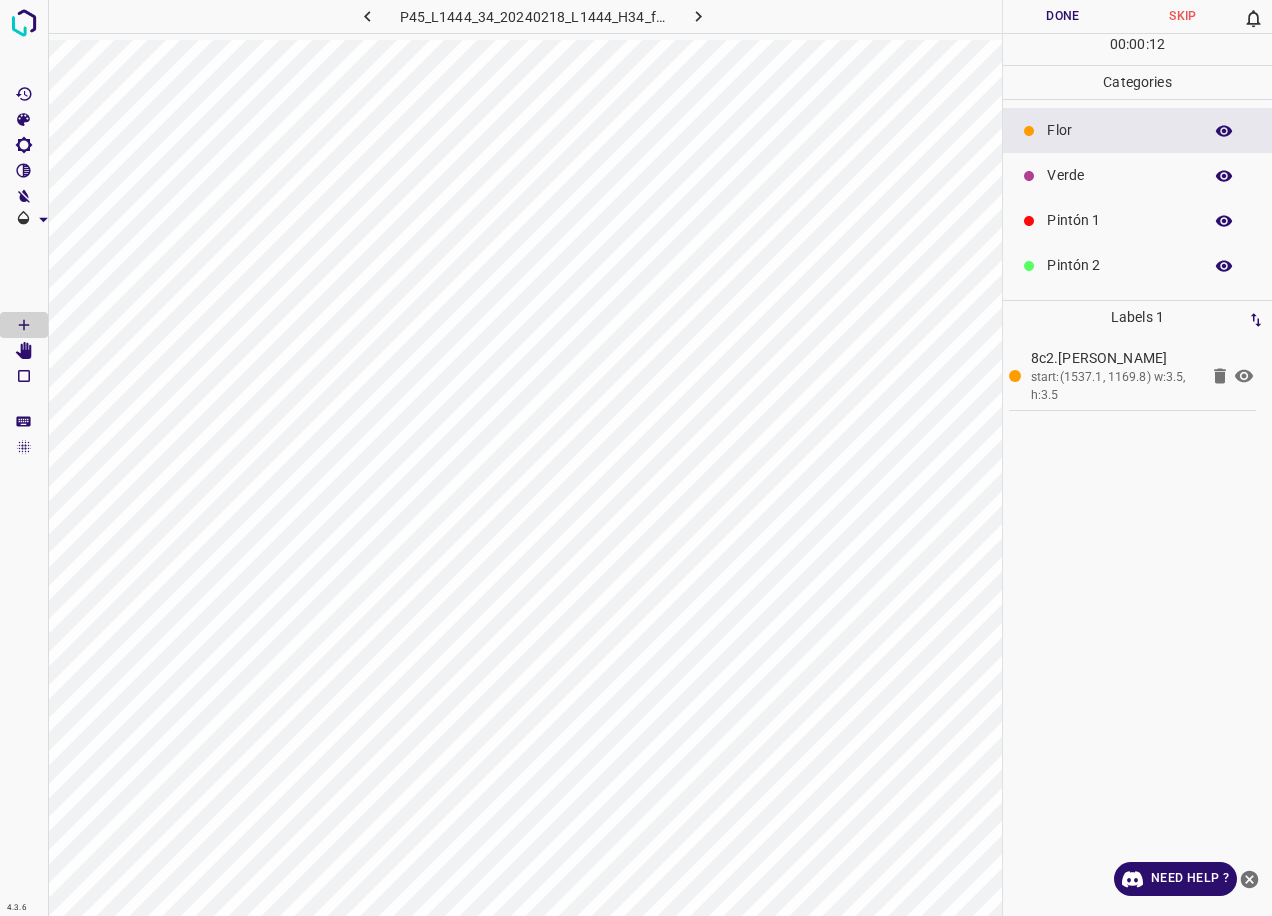 click 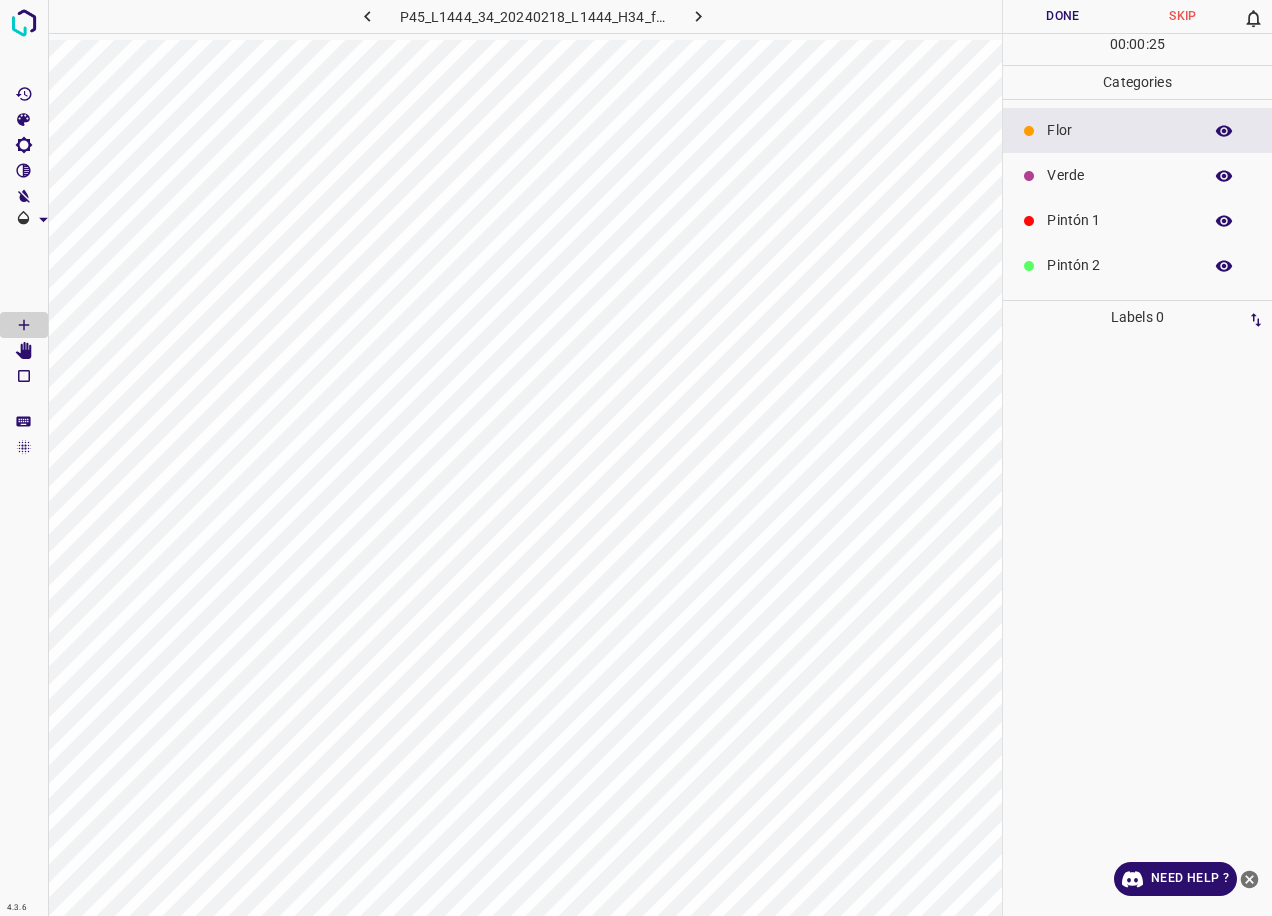 click on "Flor" at bounding box center (1137, 130) 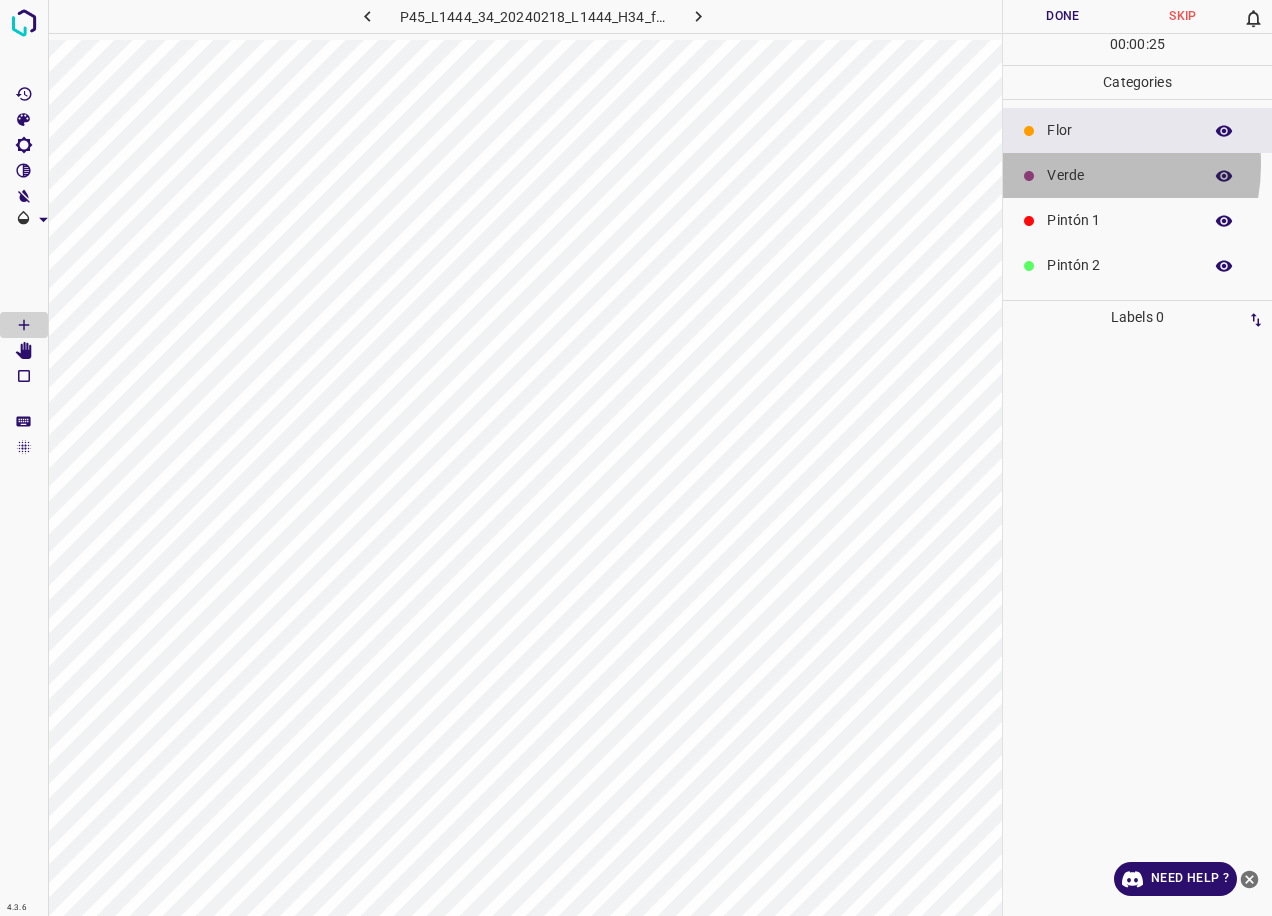 click on "Verde" at bounding box center (1137, 175) 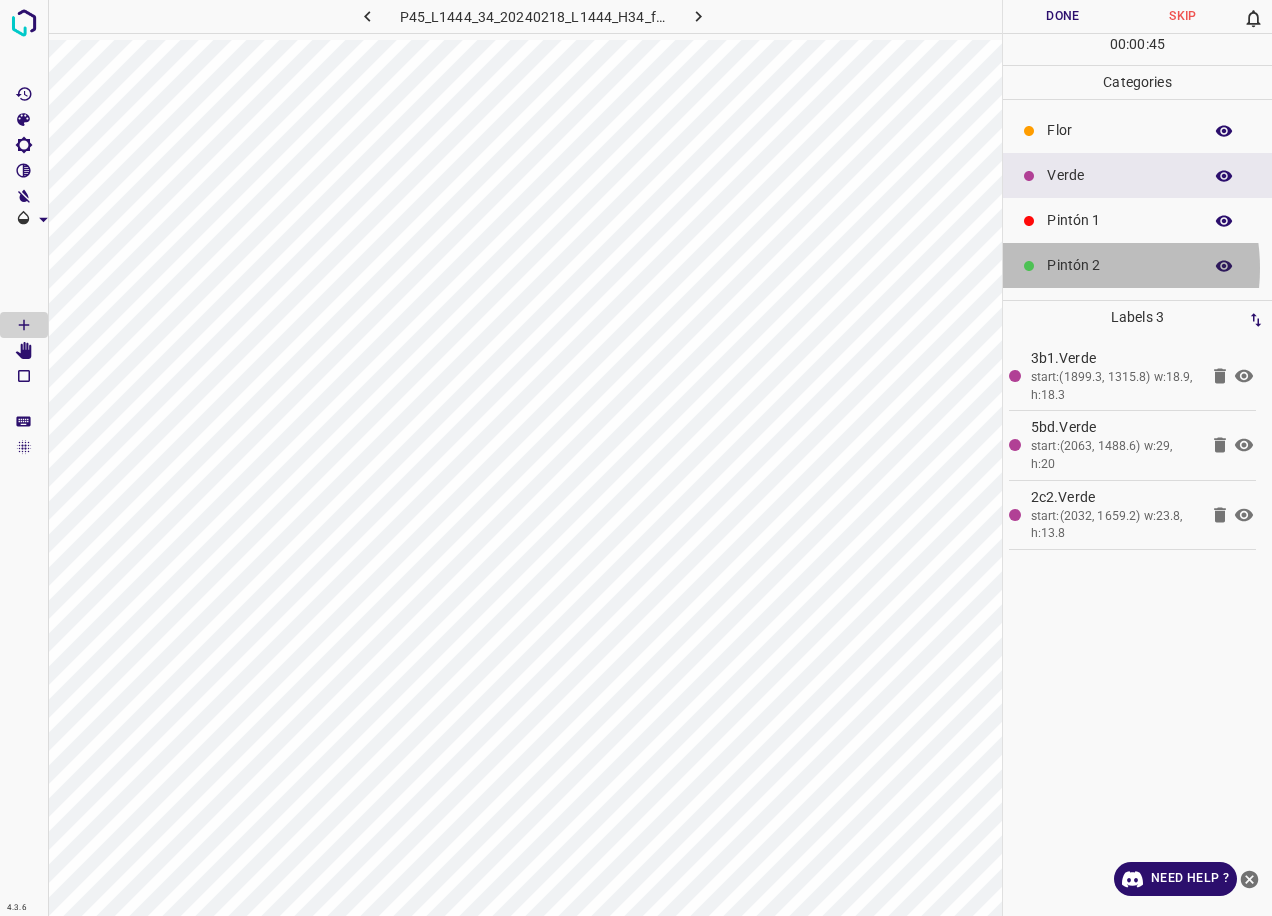 click on "Pintón 2" at bounding box center [1119, 265] 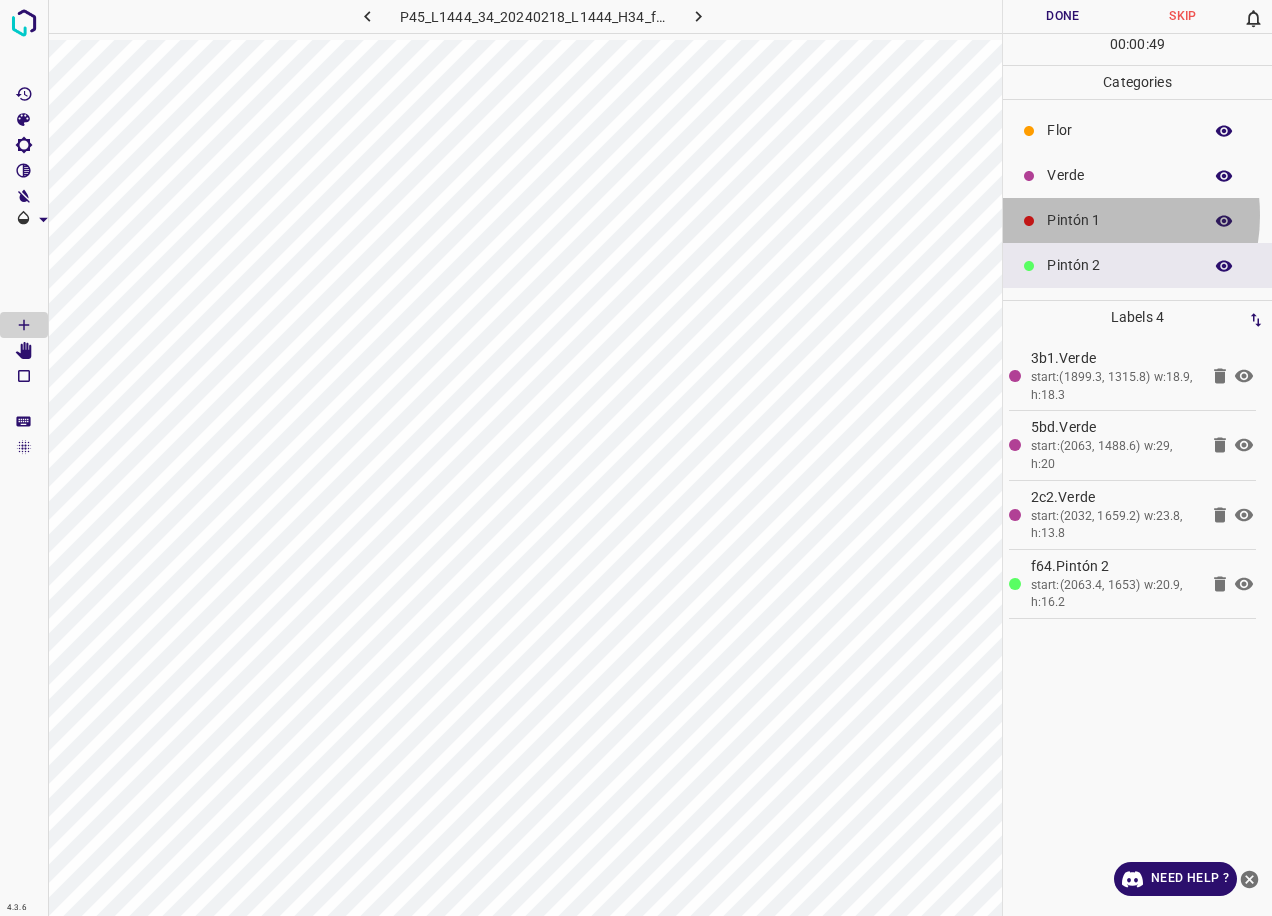 click on "Pintón 1" at bounding box center (1119, 220) 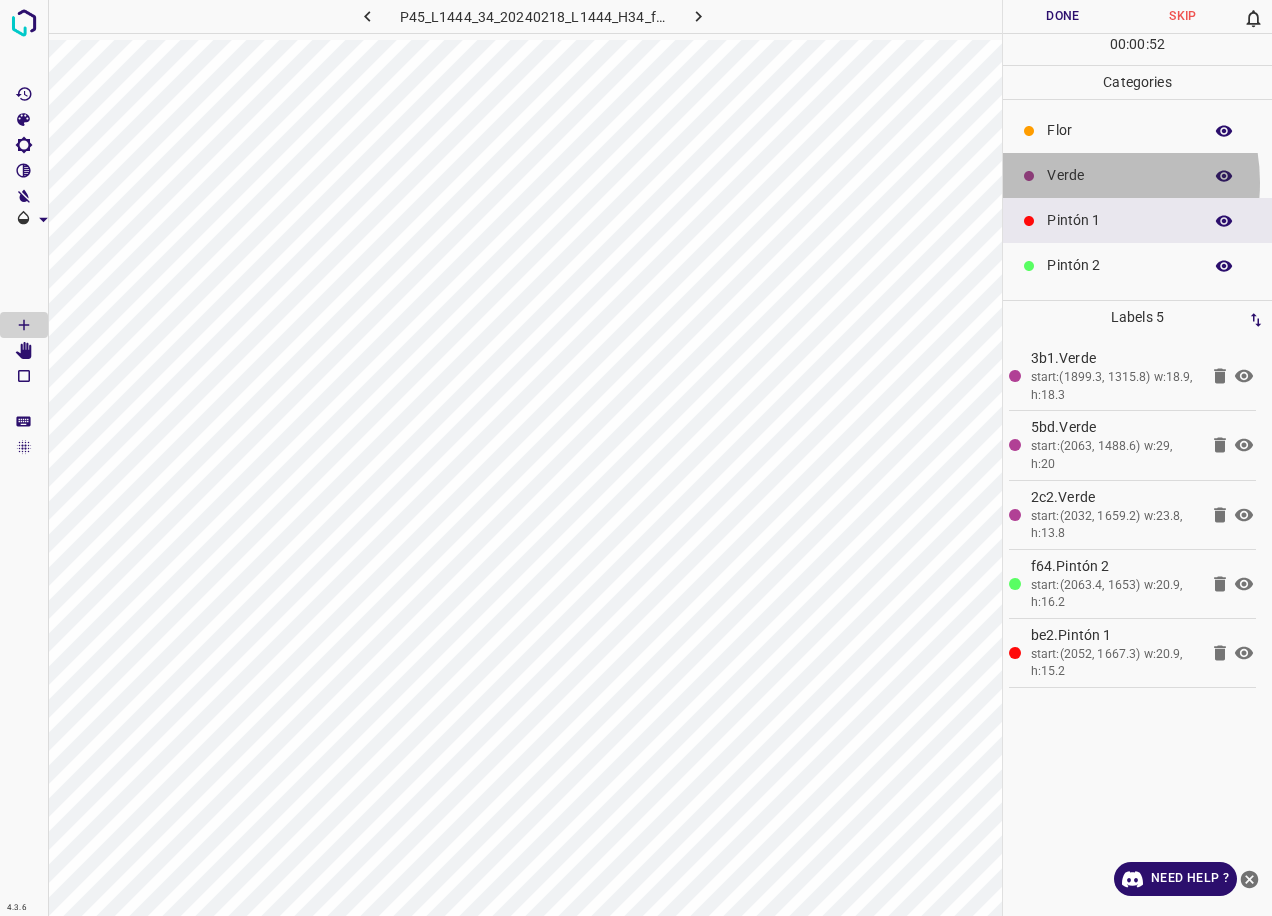 click on "Verde" at bounding box center [1119, 175] 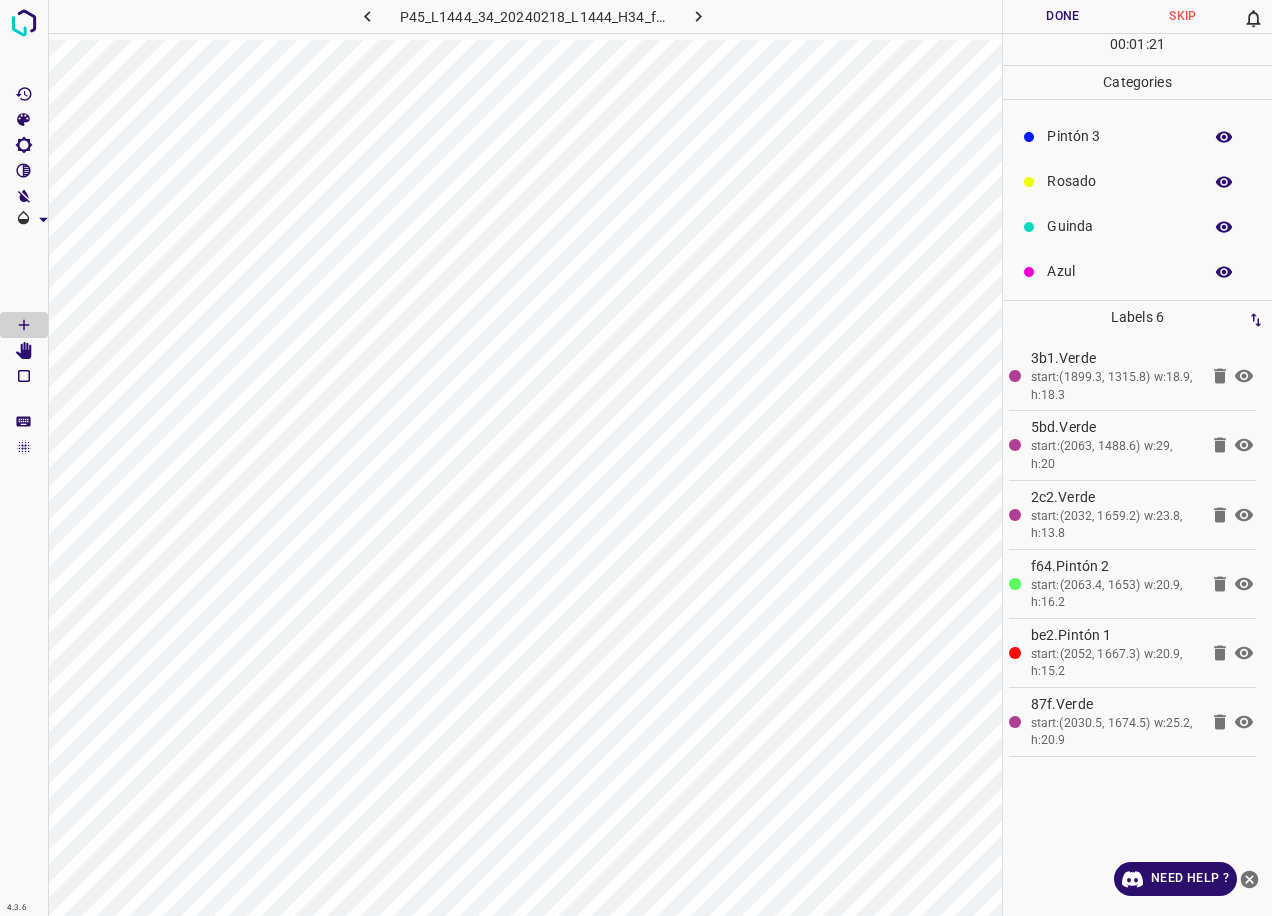 scroll, scrollTop: 176, scrollLeft: 0, axis: vertical 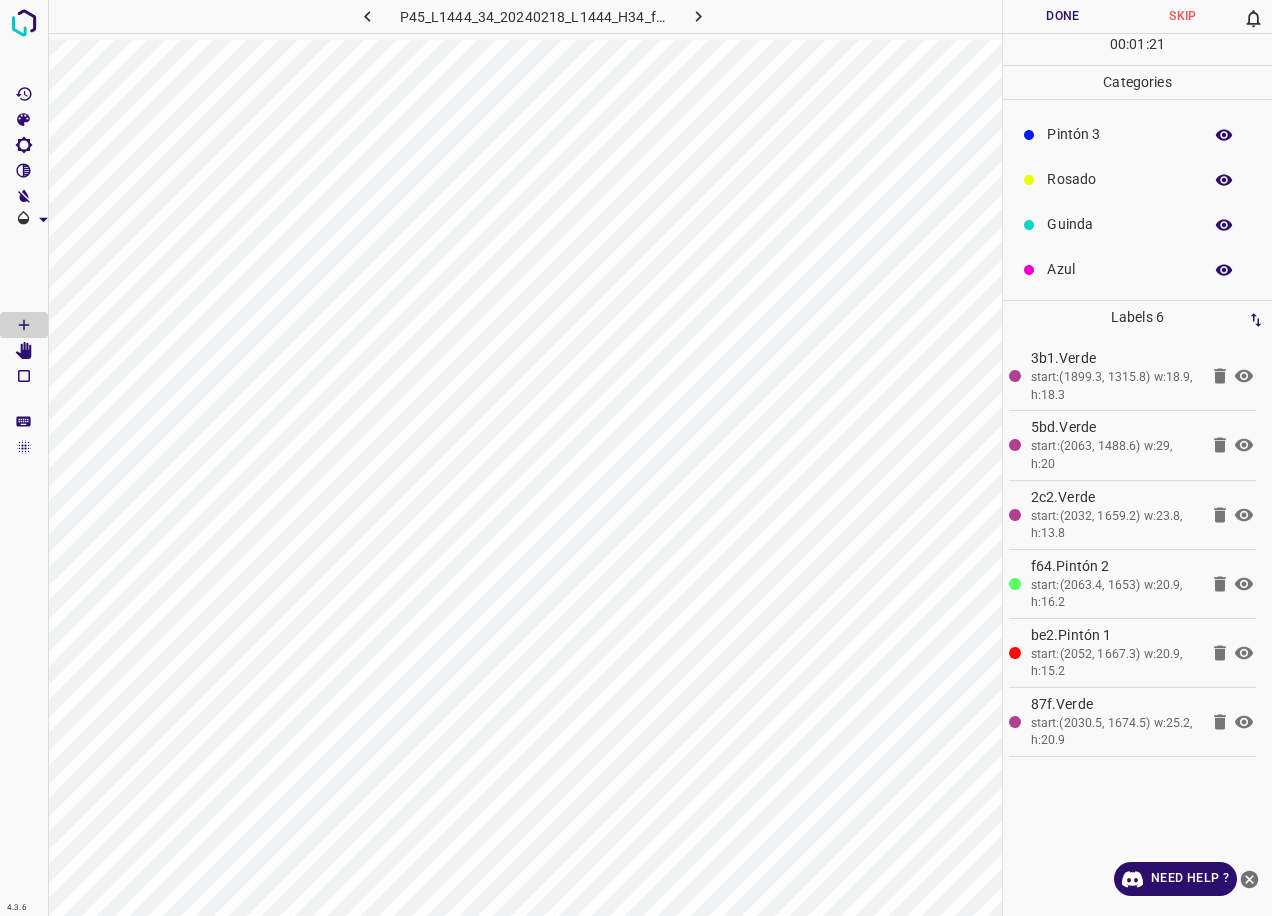 click on "Azul" at bounding box center (1119, 269) 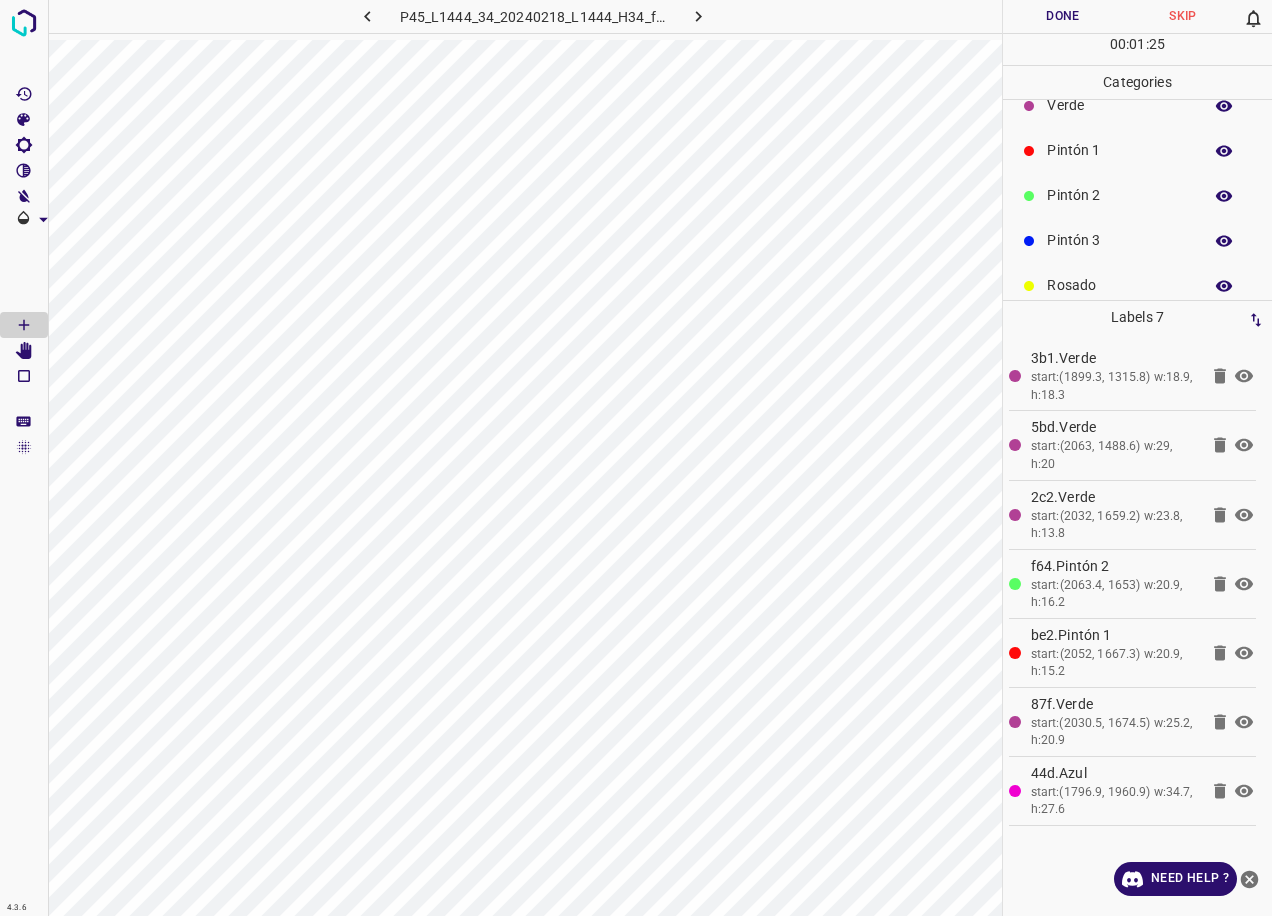 scroll, scrollTop: 0, scrollLeft: 0, axis: both 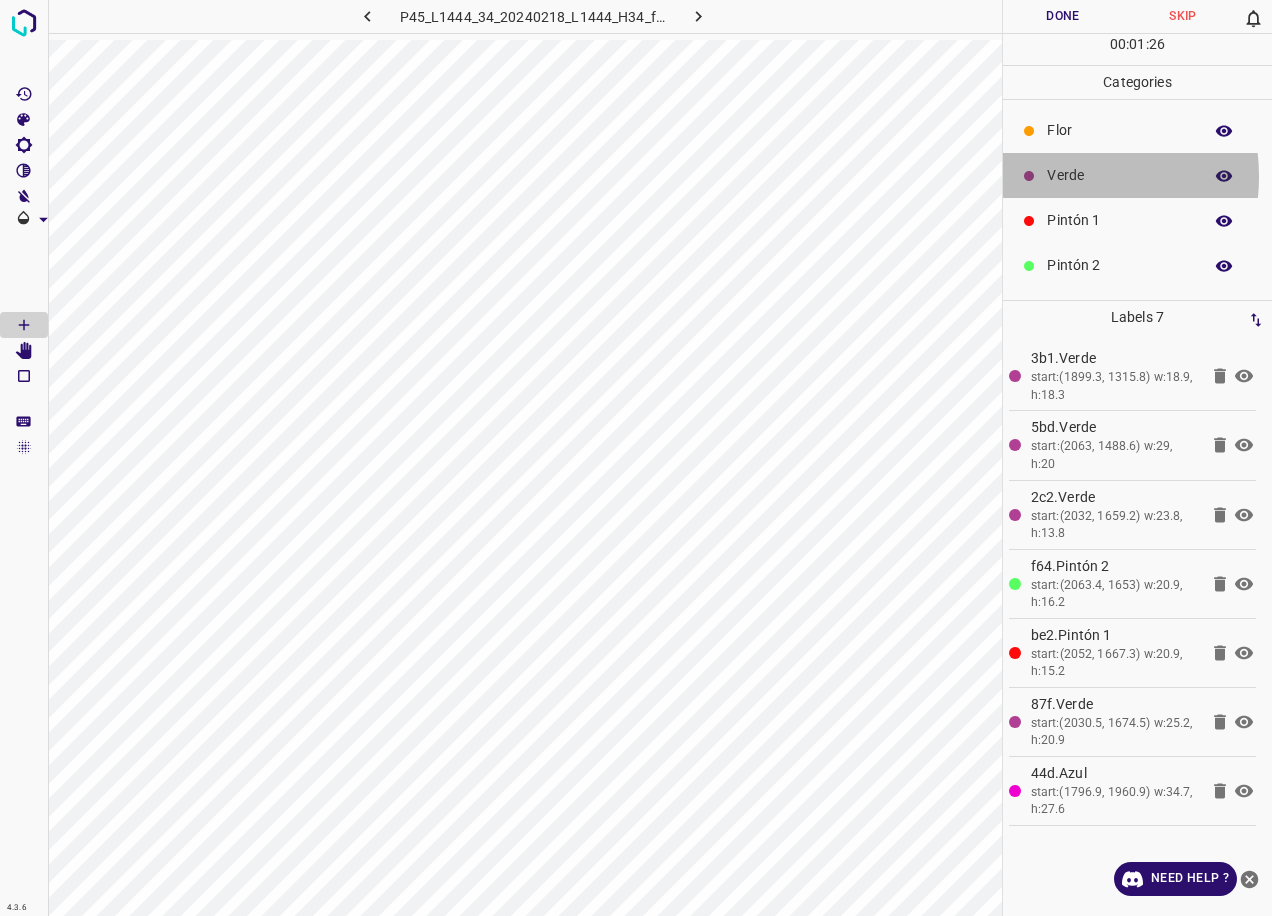 click on "Verde" at bounding box center [1119, 175] 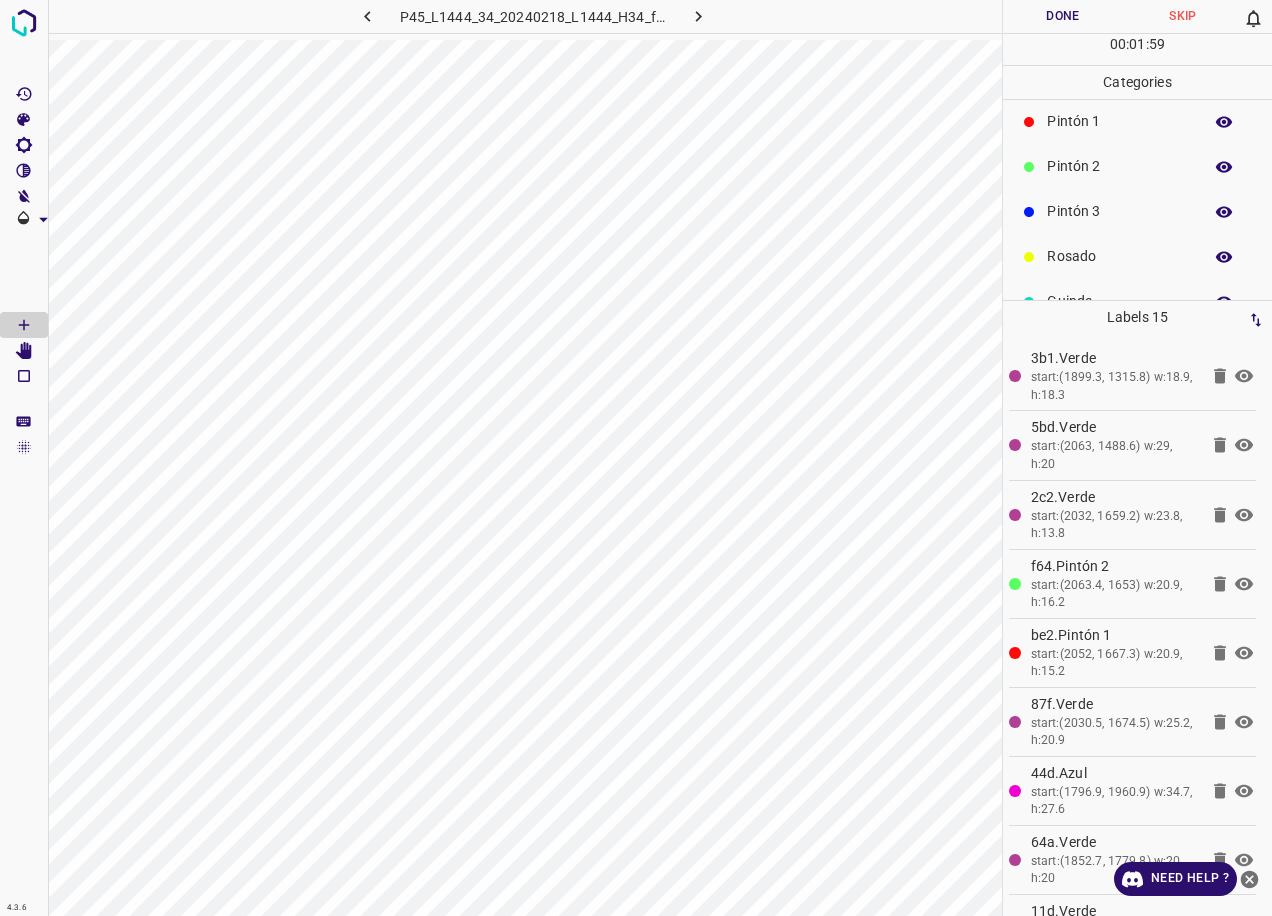 scroll, scrollTop: 100, scrollLeft: 0, axis: vertical 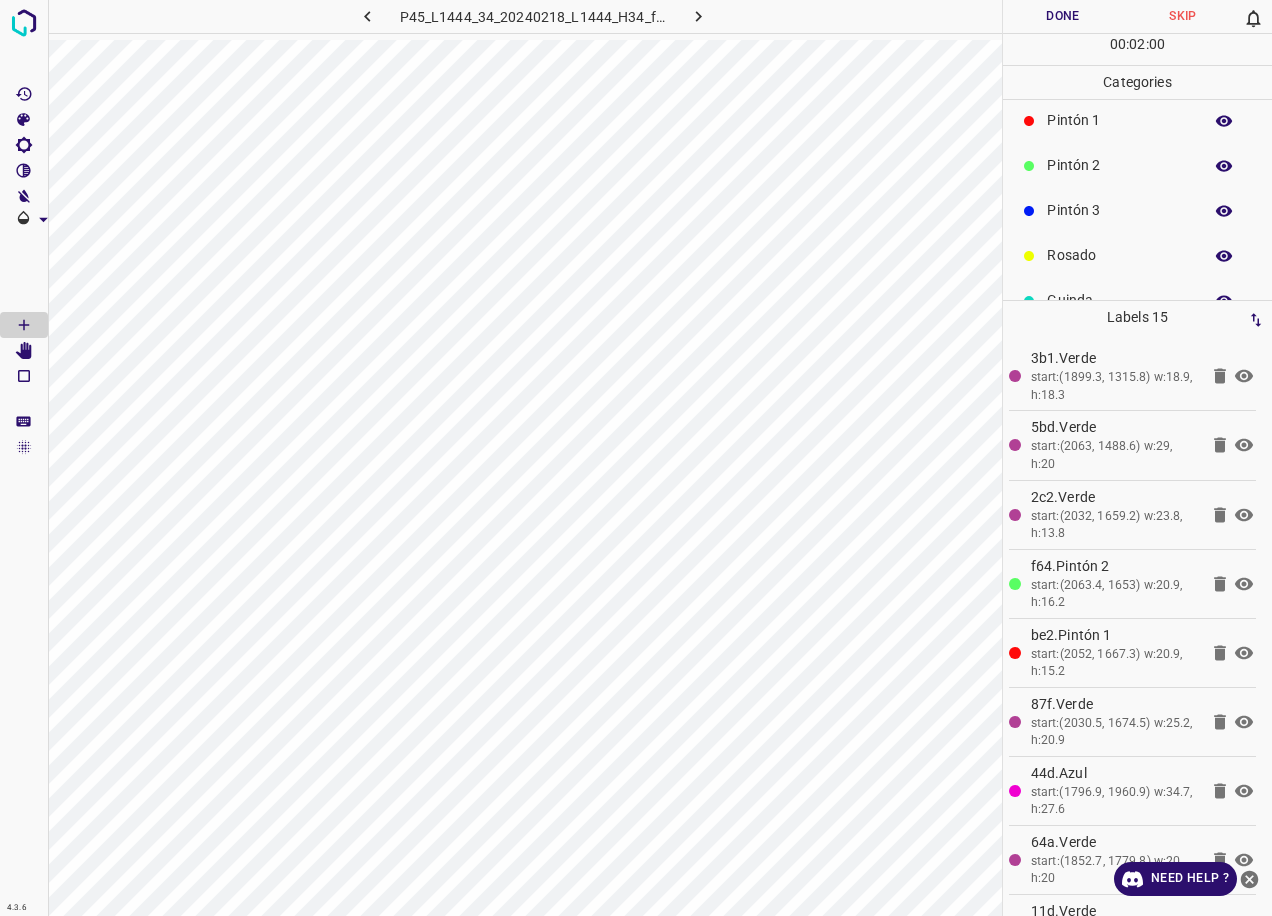 click on "Pintón 3" at bounding box center [1119, 210] 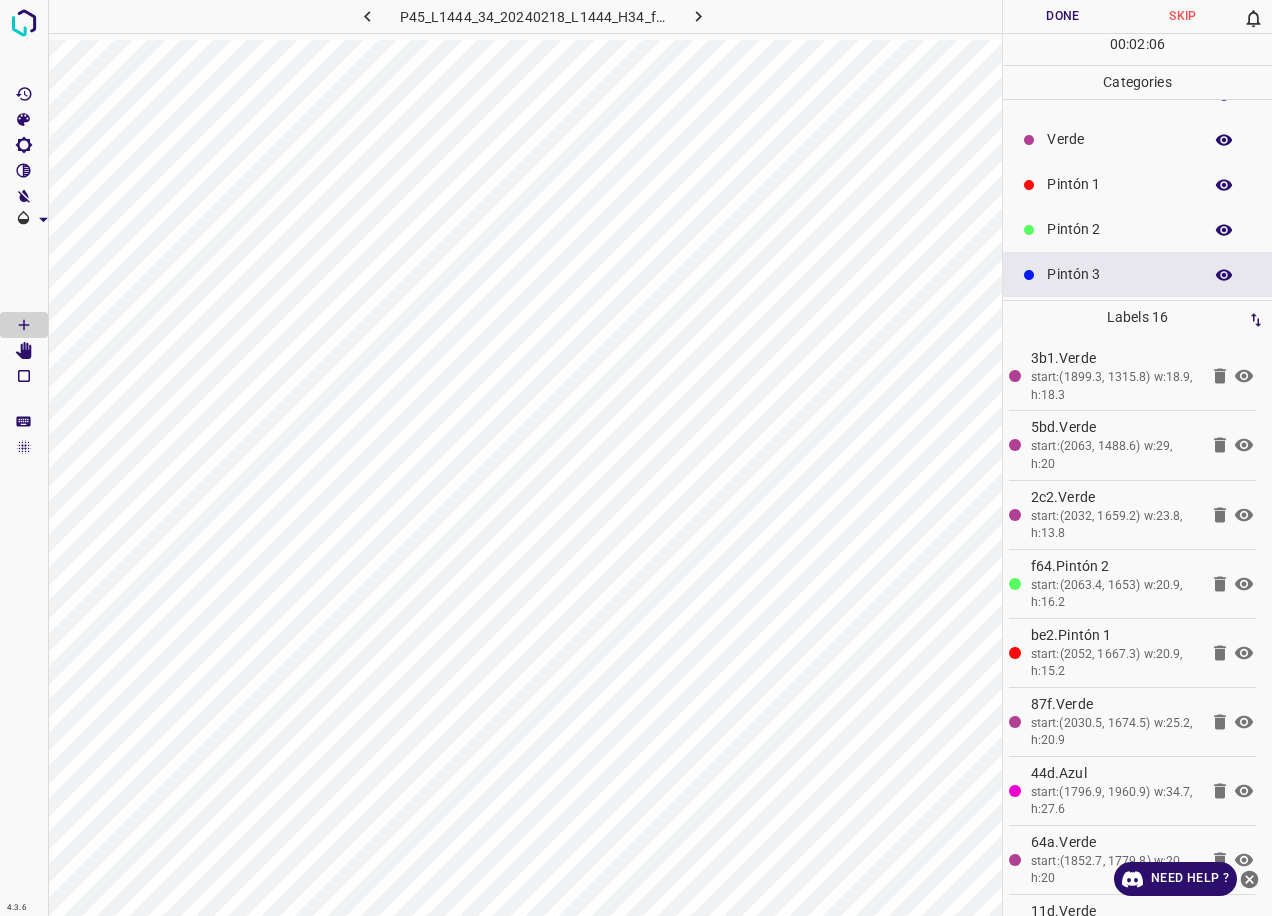 scroll, scrollTop: 0, scrollLeft: 0, axis: both 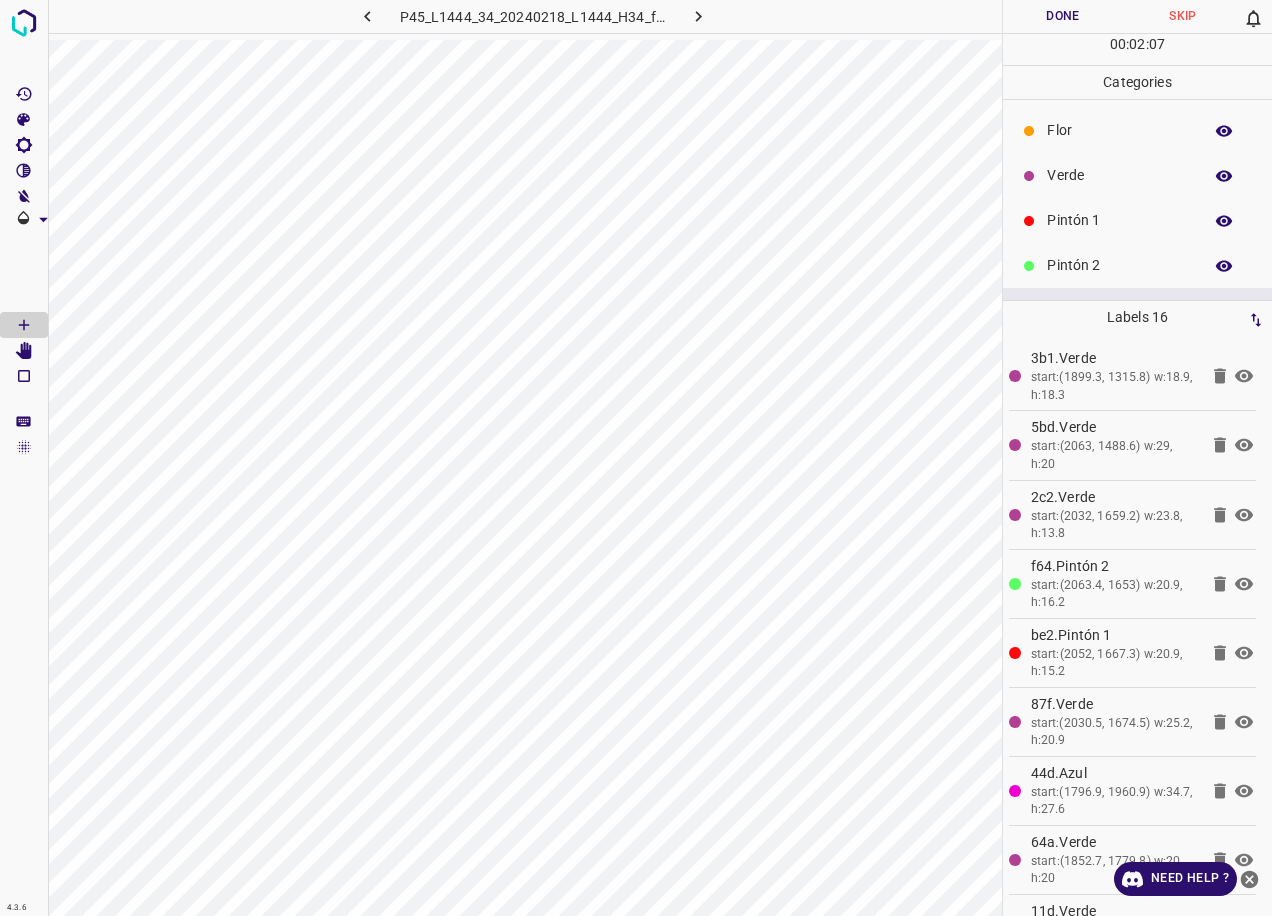 click on "Verde" at bounding box center [1119, 175] 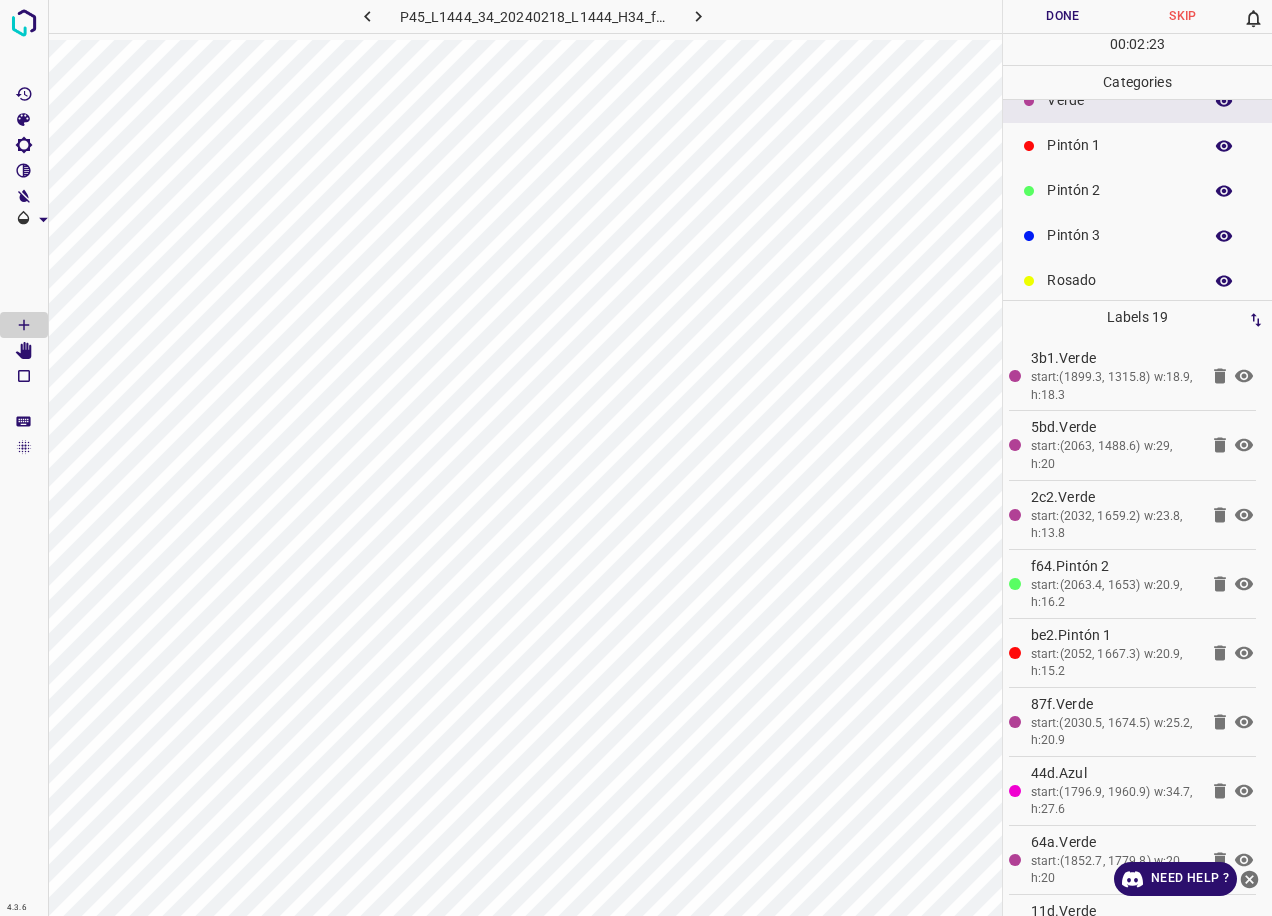 scroll, scrollTop: 176, scrollLeft: 0, axis: vertical 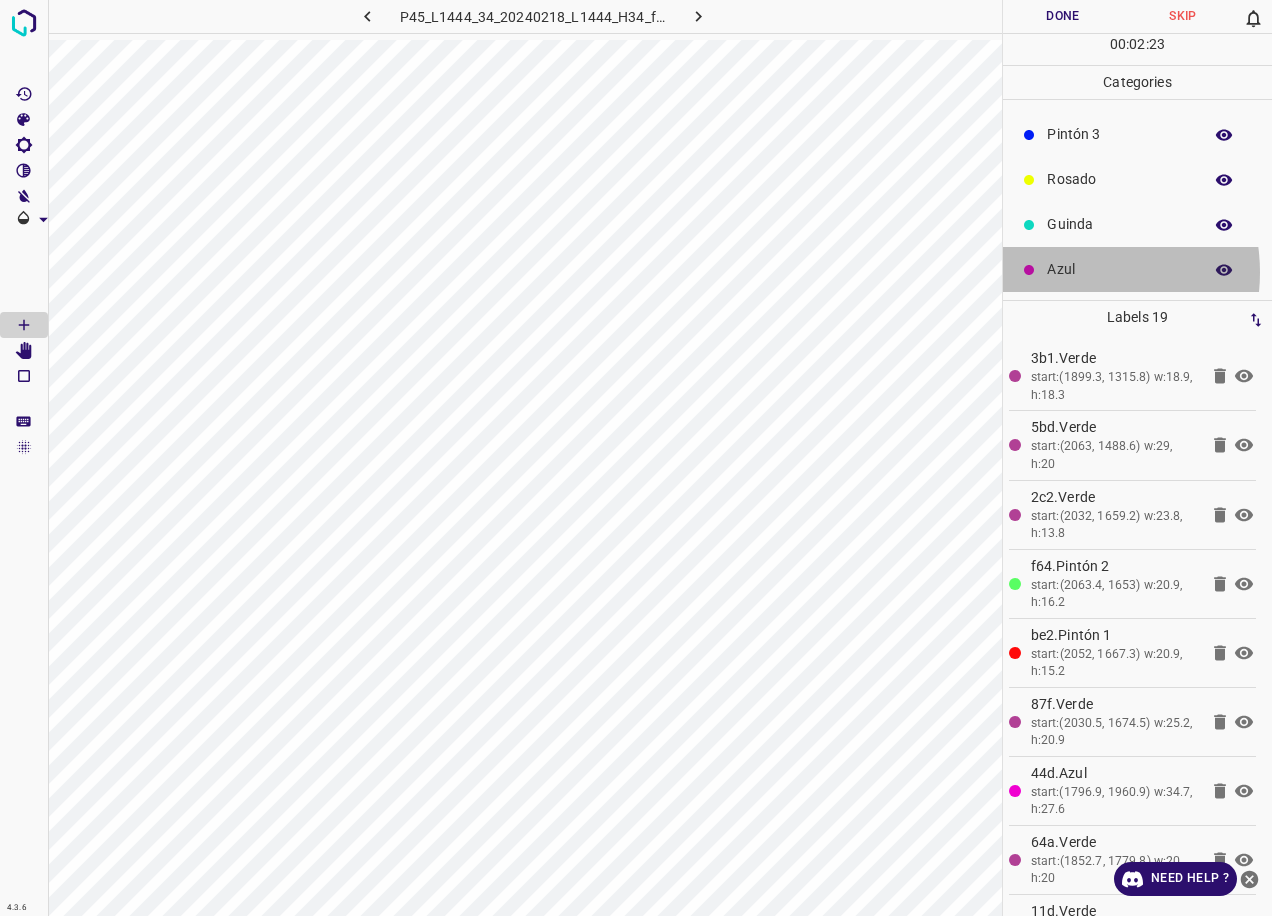 click on "Azul" at bounding box center (1119, 269) 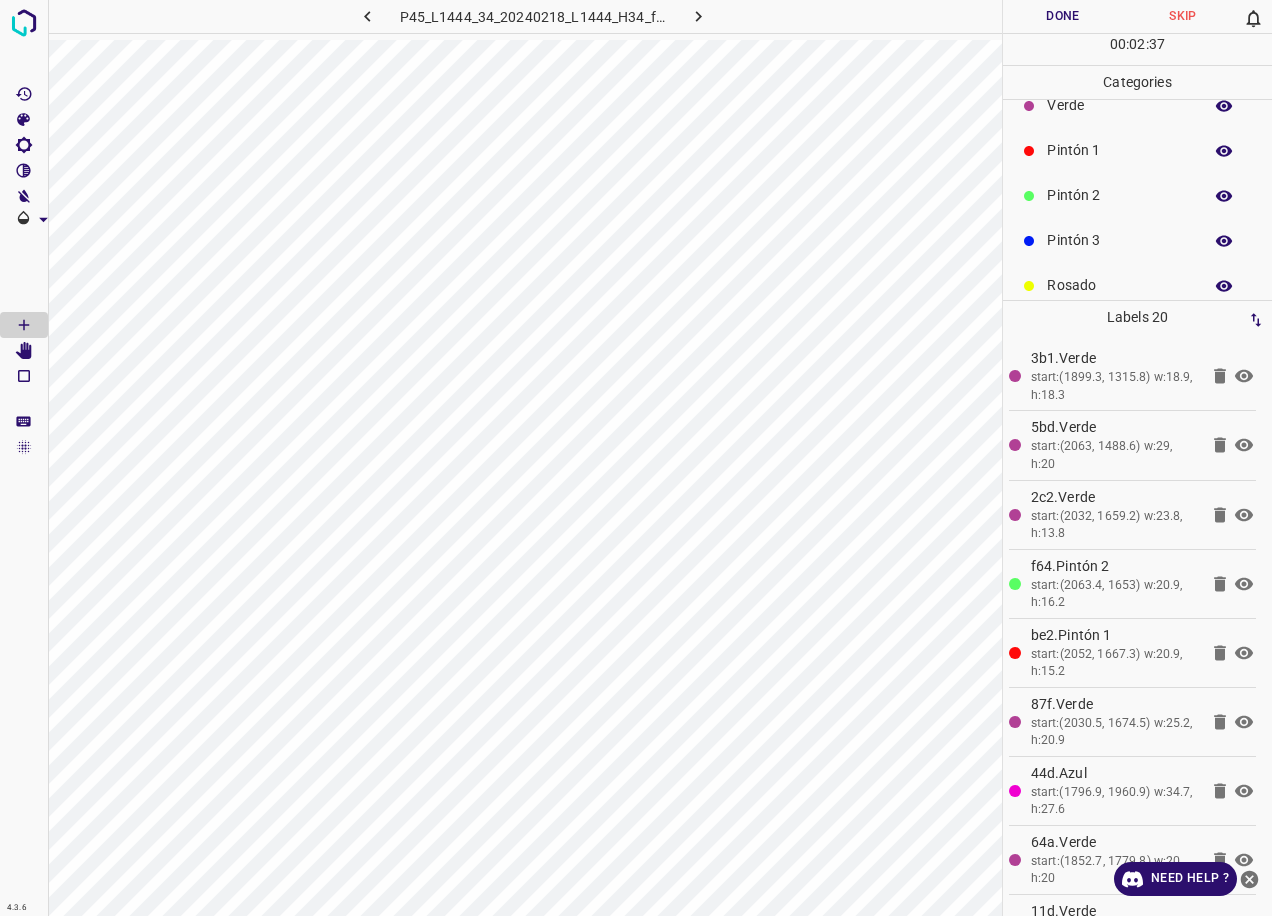 scroll, scrollTop: 0, scrollLeft: 0, axis: both 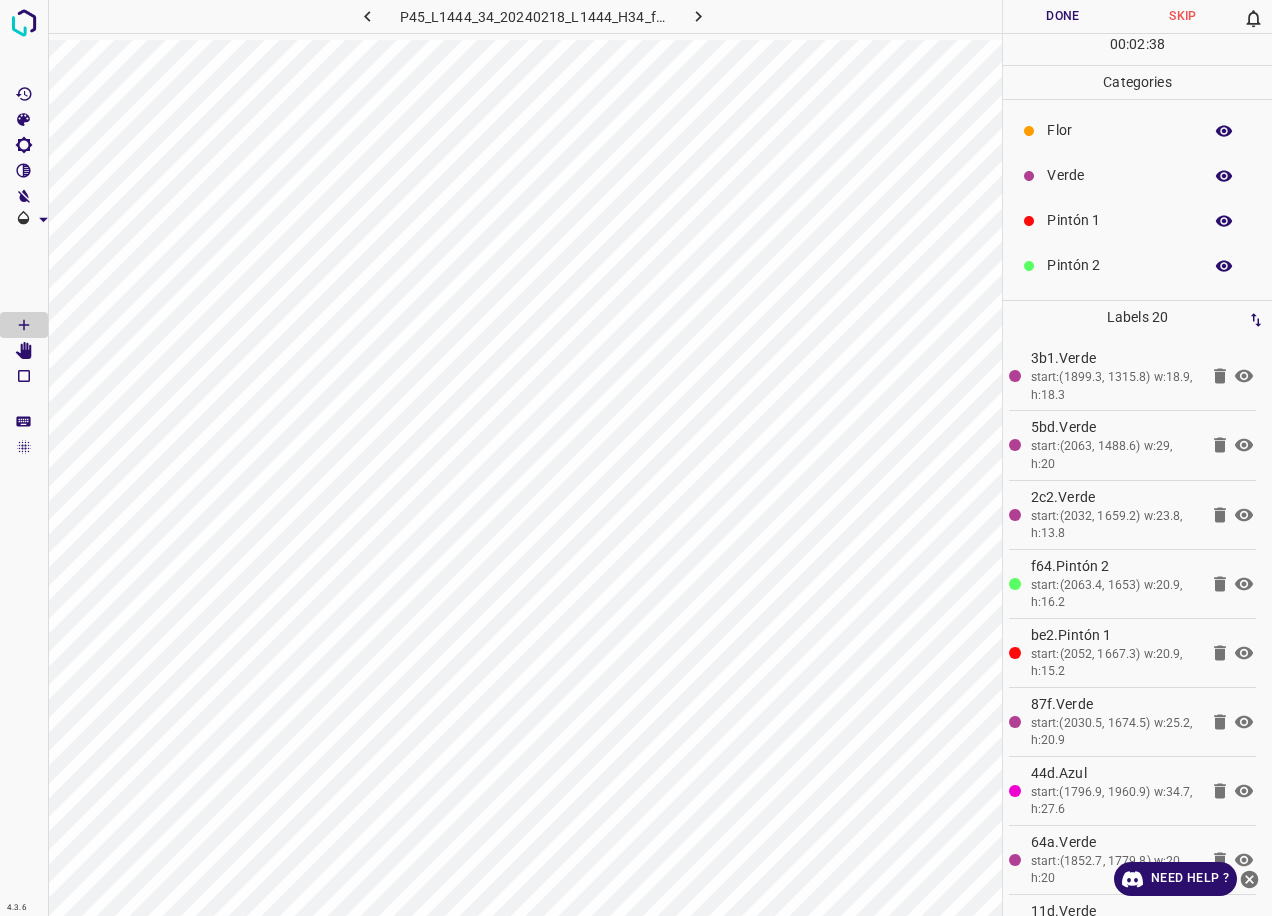click on "Flor" at bounding box center [1137, 130] 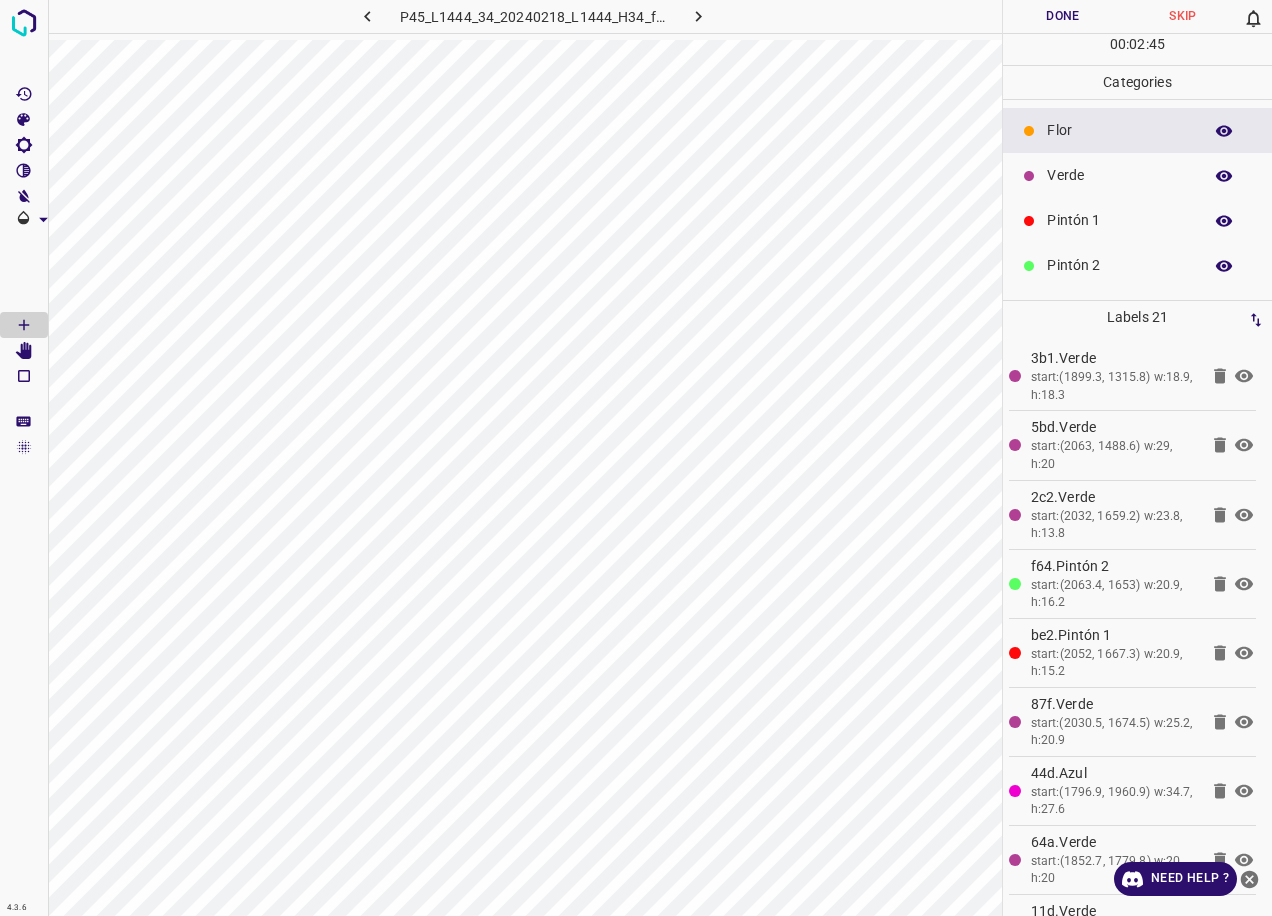 click on "Verde" at bounding box center [1119, 175] 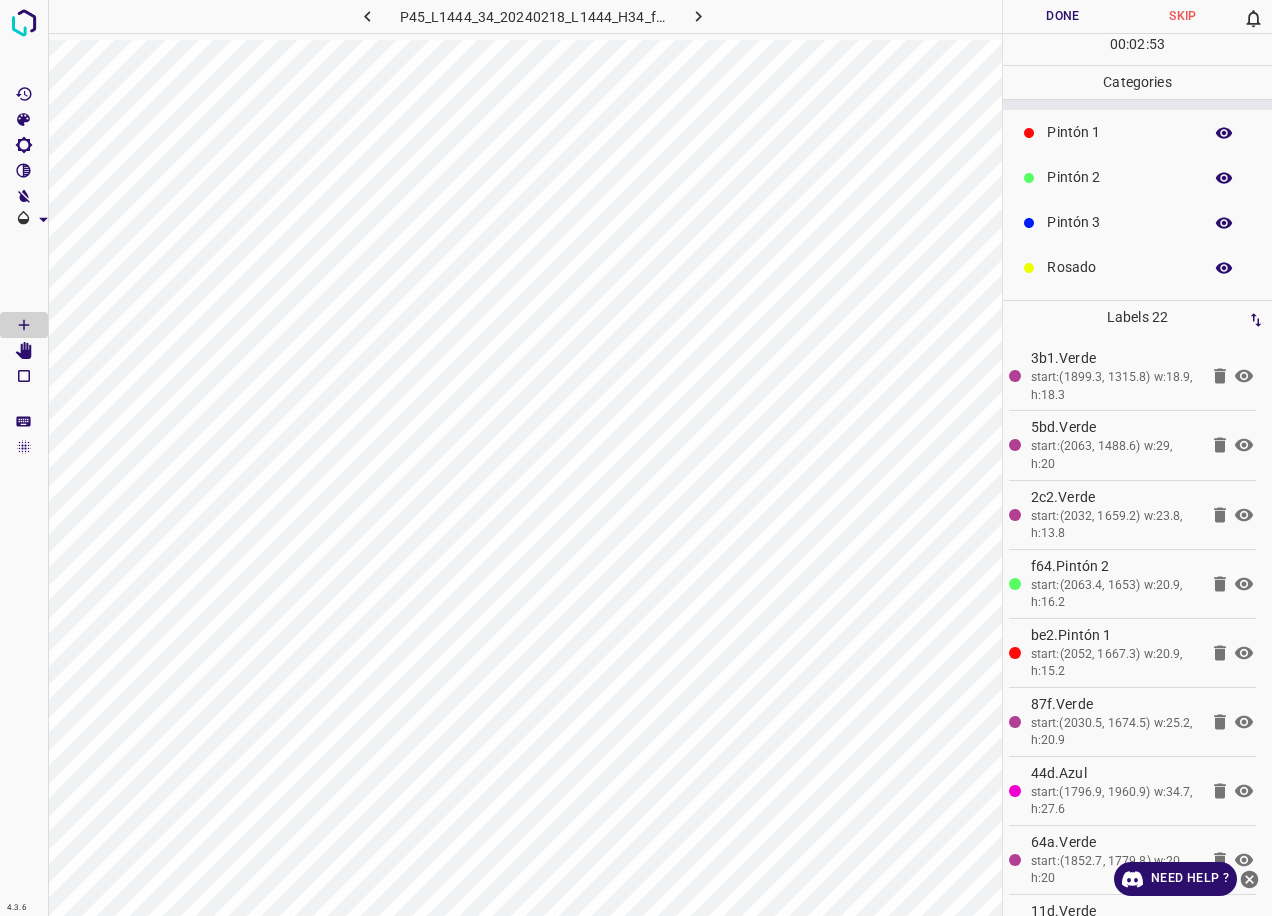 scroll, scrollTop: 176, scrollLeft: 0, axis: vertical 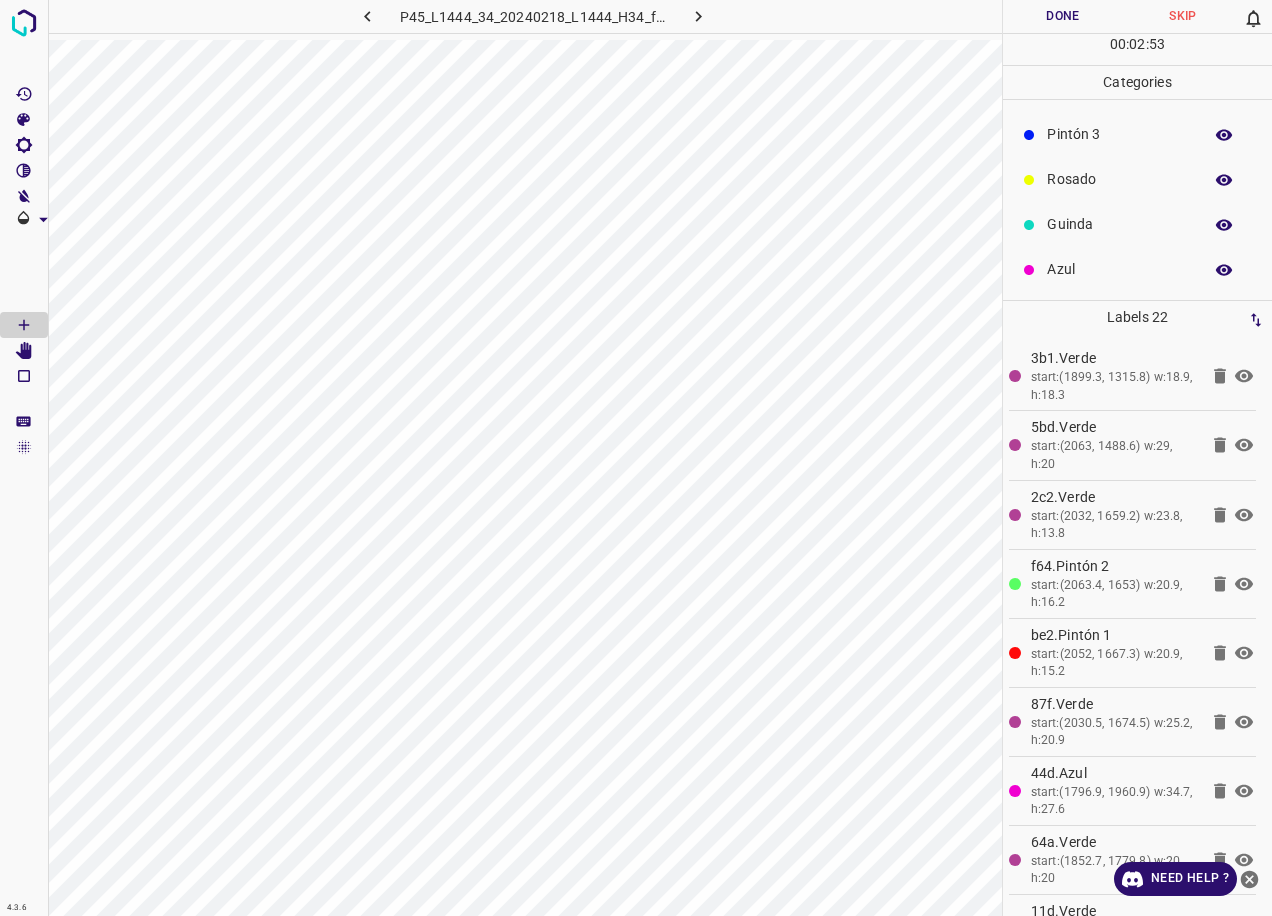 click on "Guinda" at bounding box center (1119, 224) 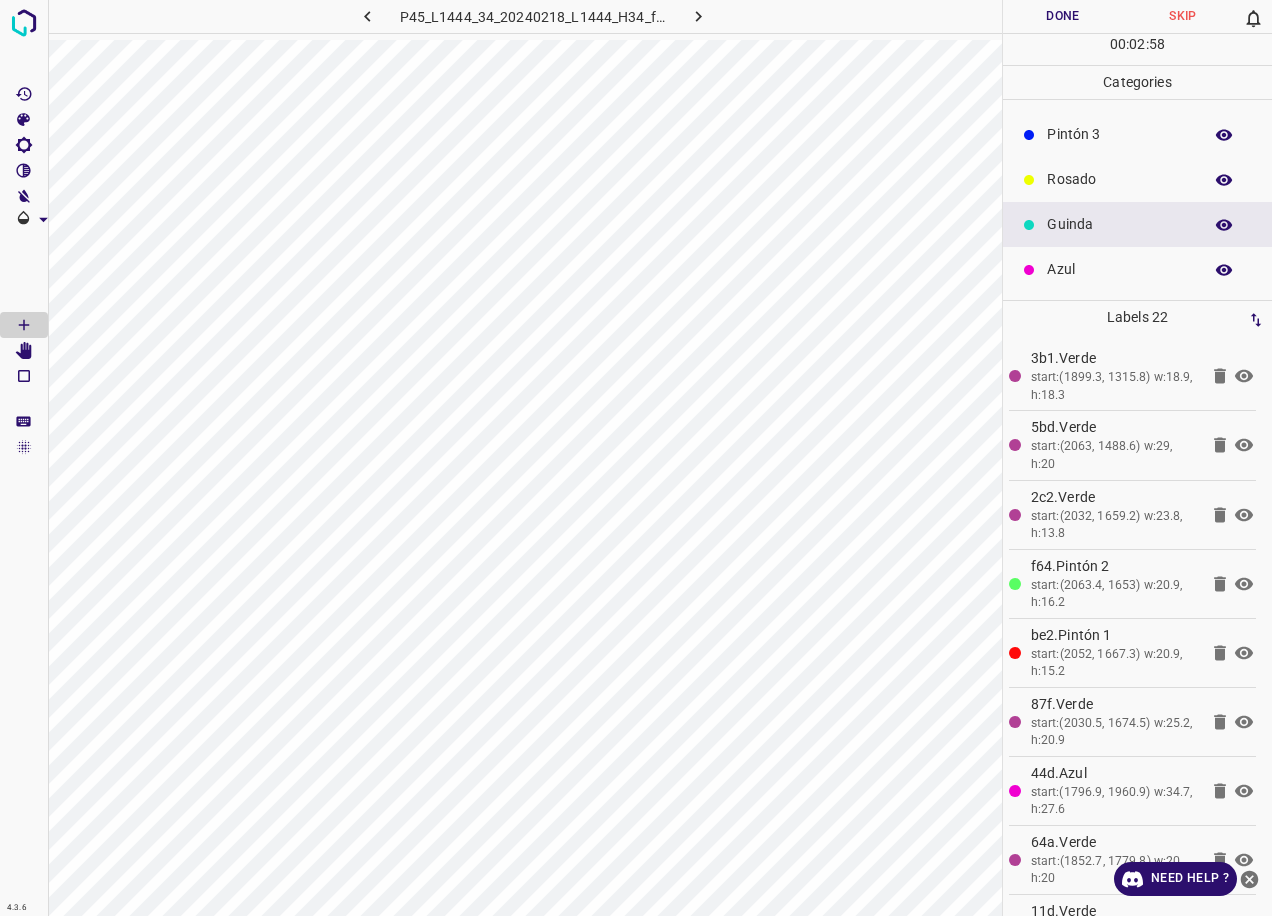 click on "Rosado" at bounding box center [1119, 179] 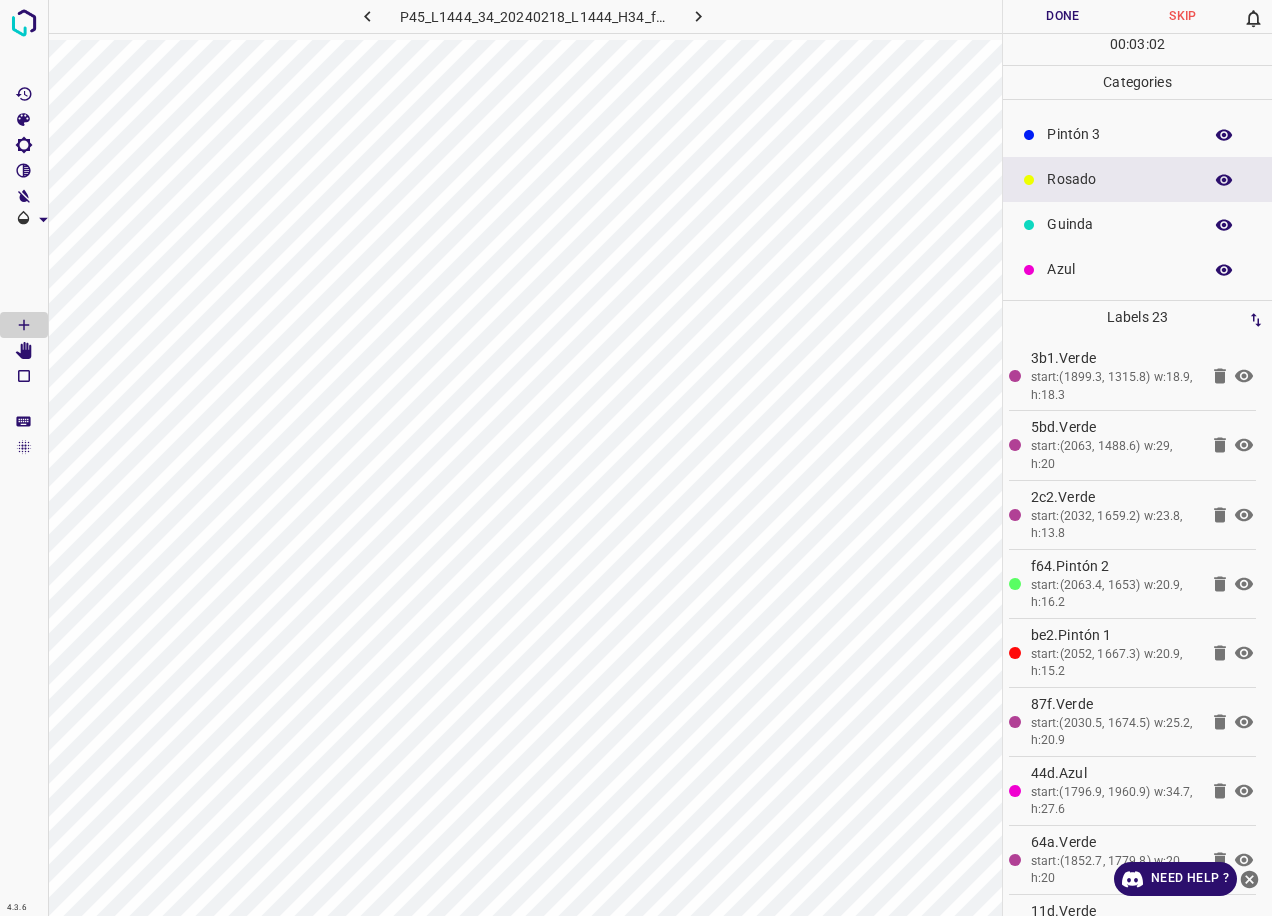 click on "Guinda" at bounding box center (1119, 224) 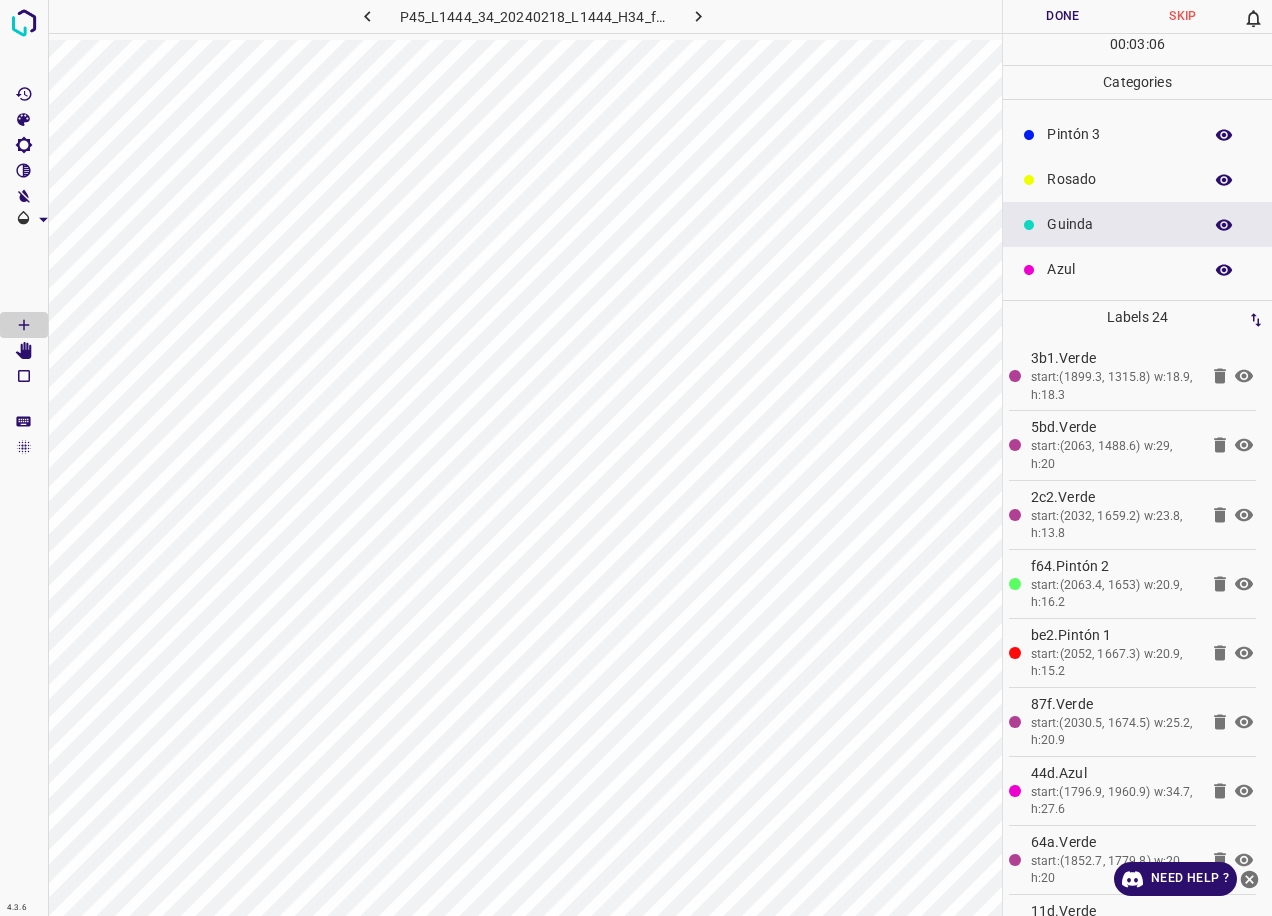 click on "Pintón 3" at bounding box center [1119, 134] 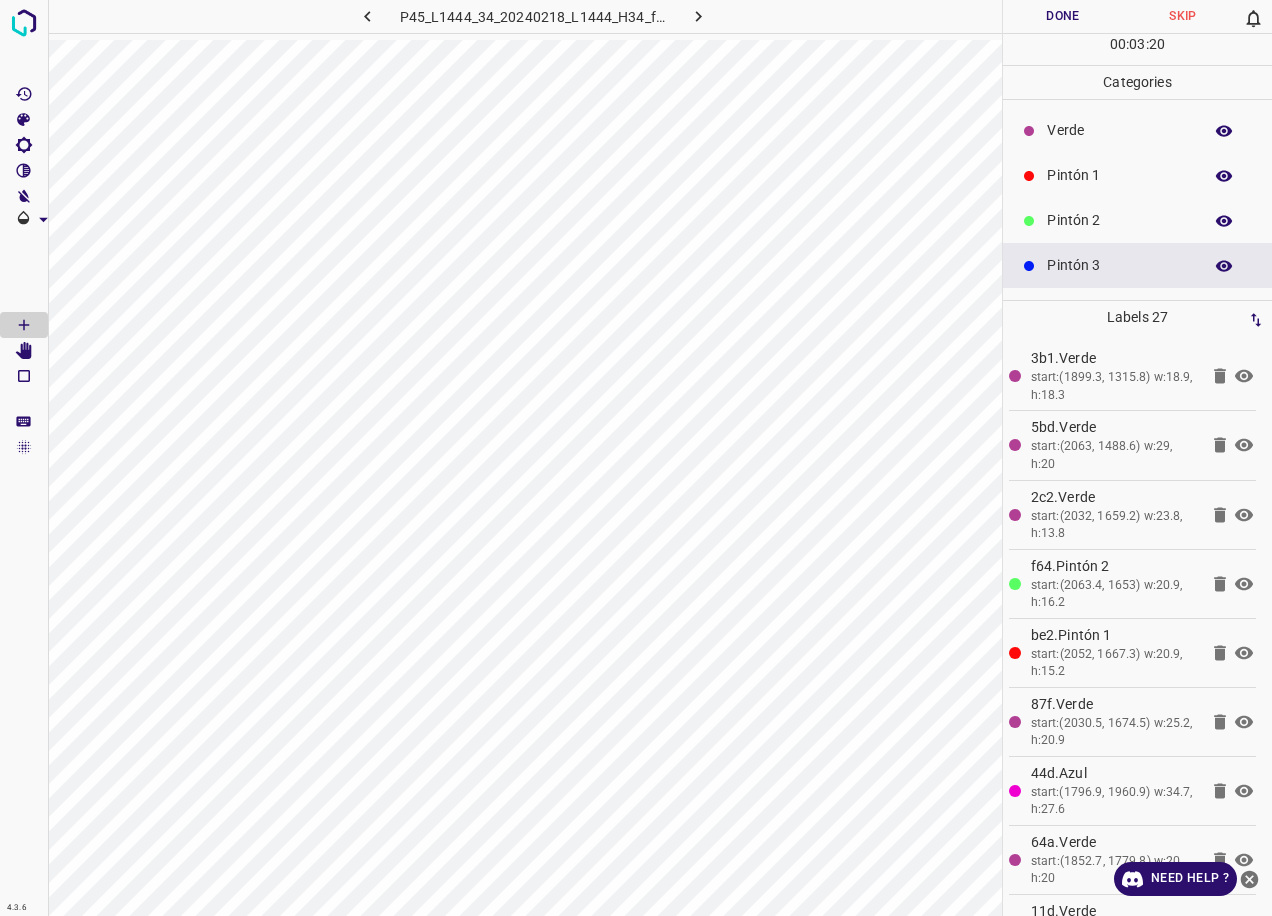 scroll, scrollTop: 0, scrollLeft: 0, axis: both 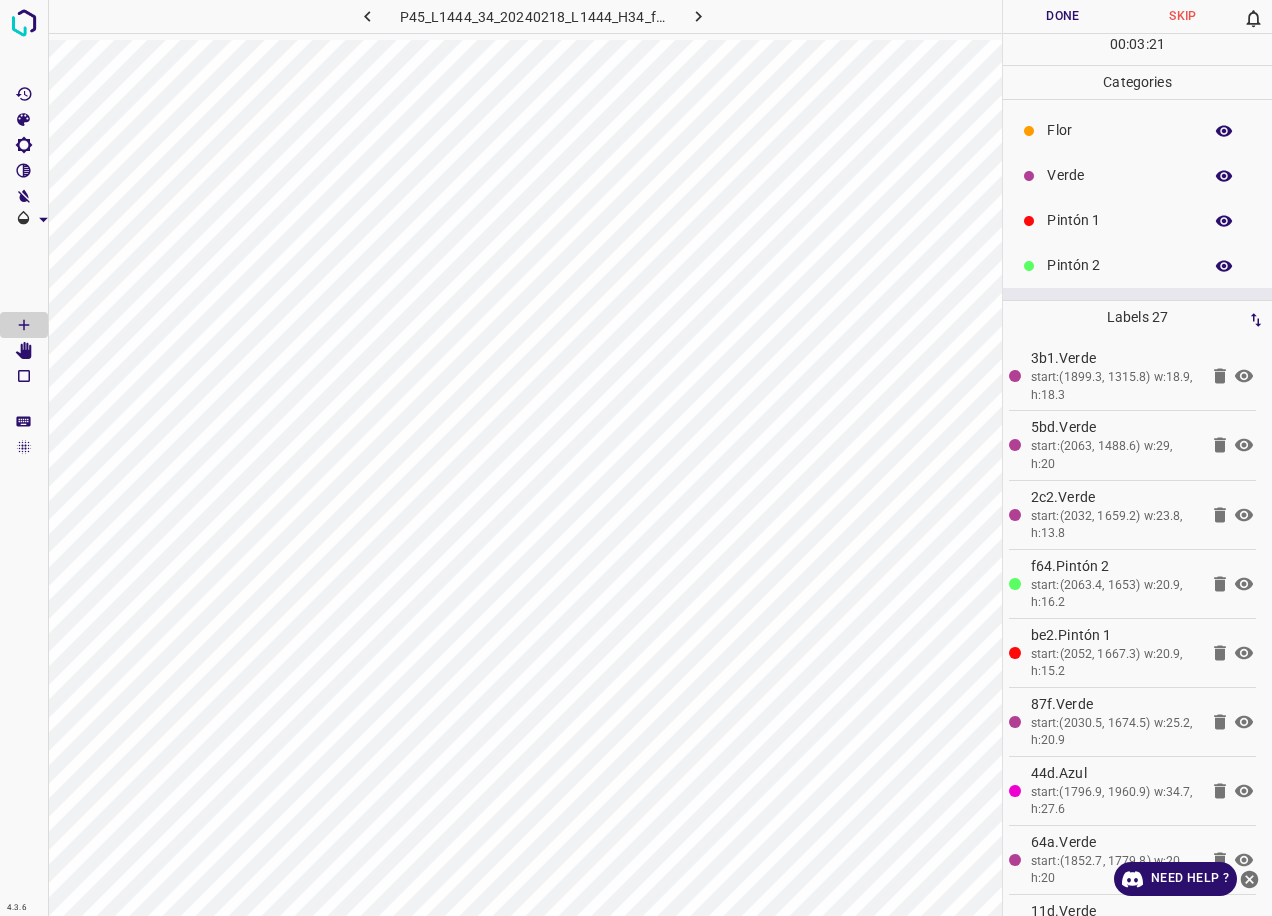 click on "Verde" at bounding box center [1119, 175] 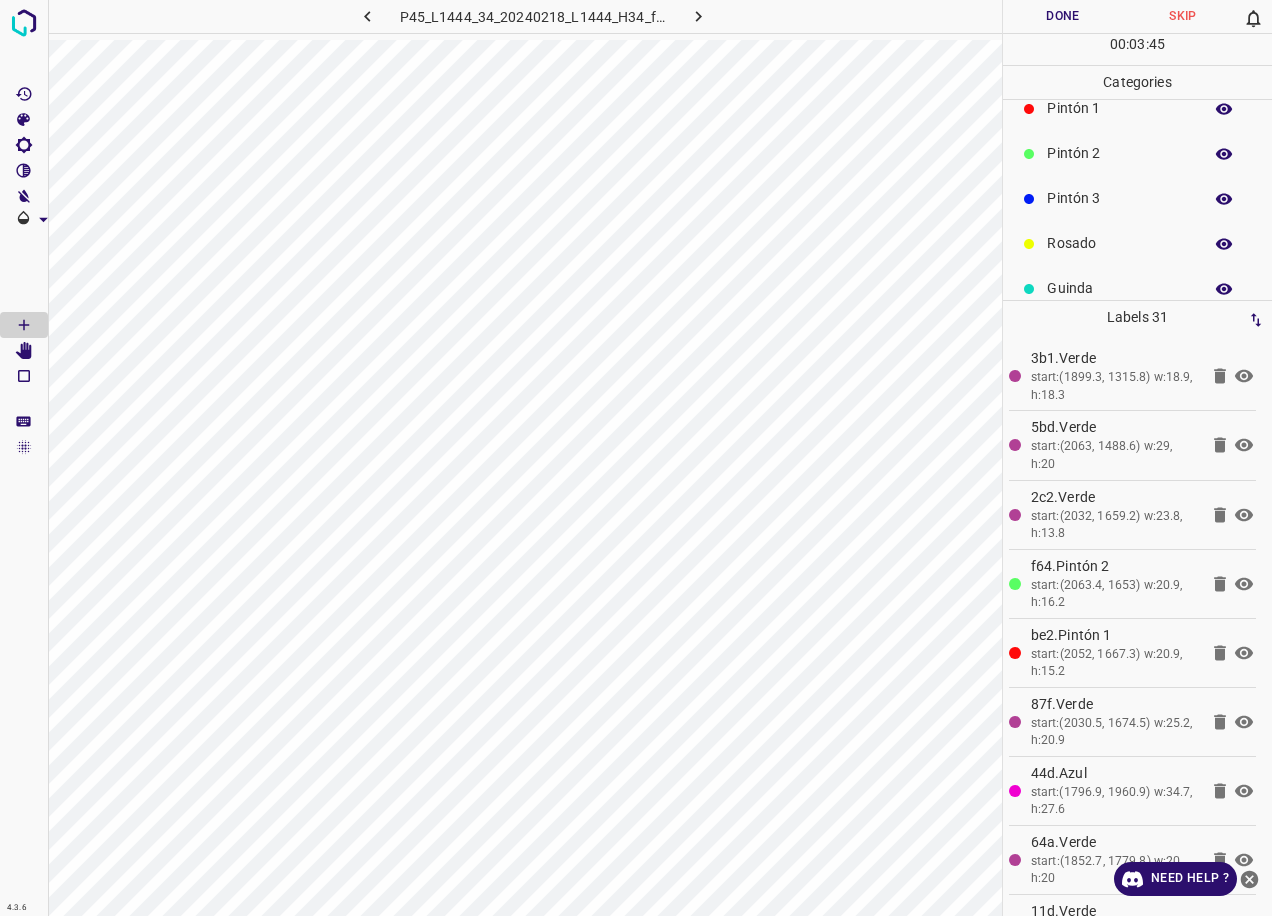 scroll, scrollTop: 76, scrollLeft: 0, axis: vertical 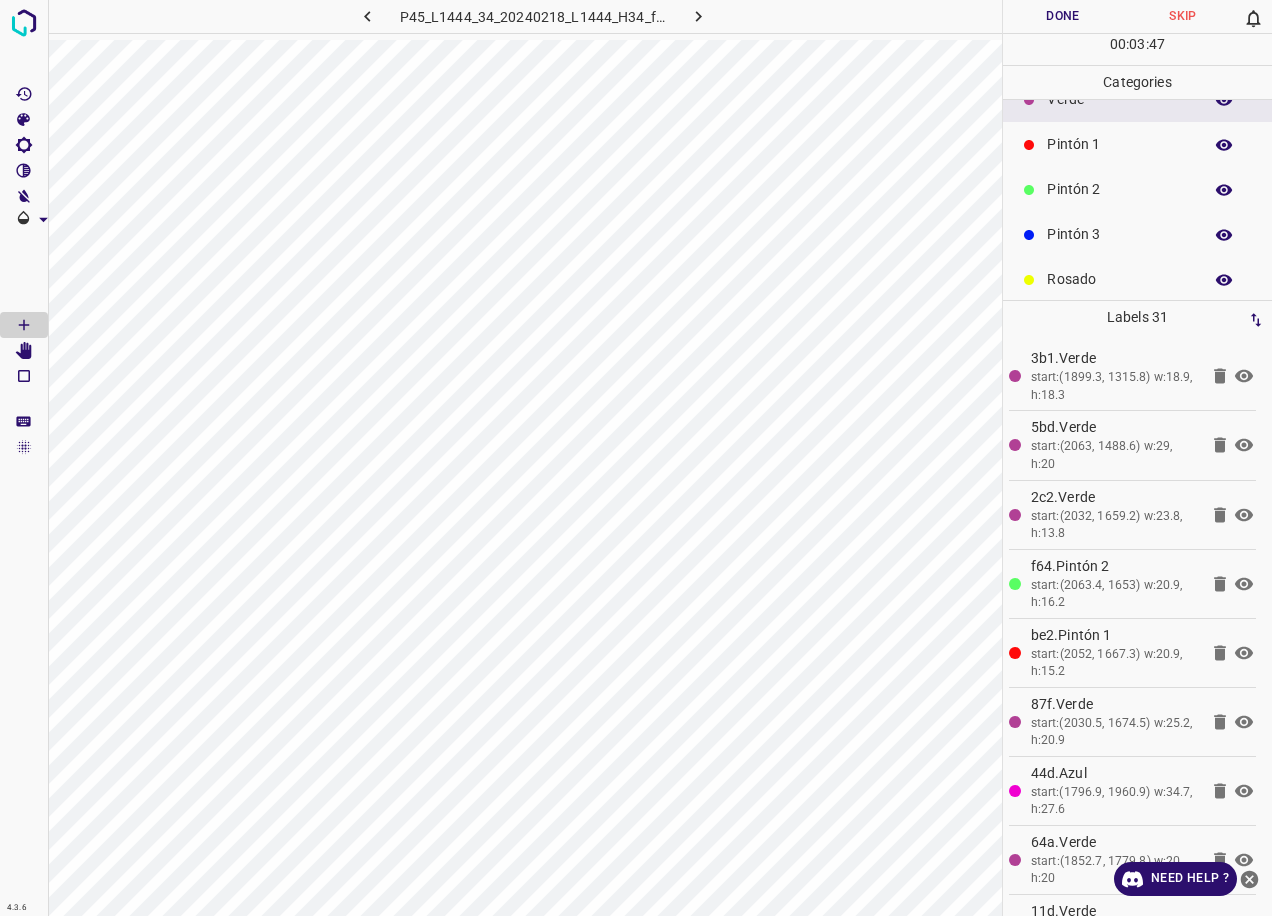 click on "Pintón 2" at bounding box center [1119, 189] 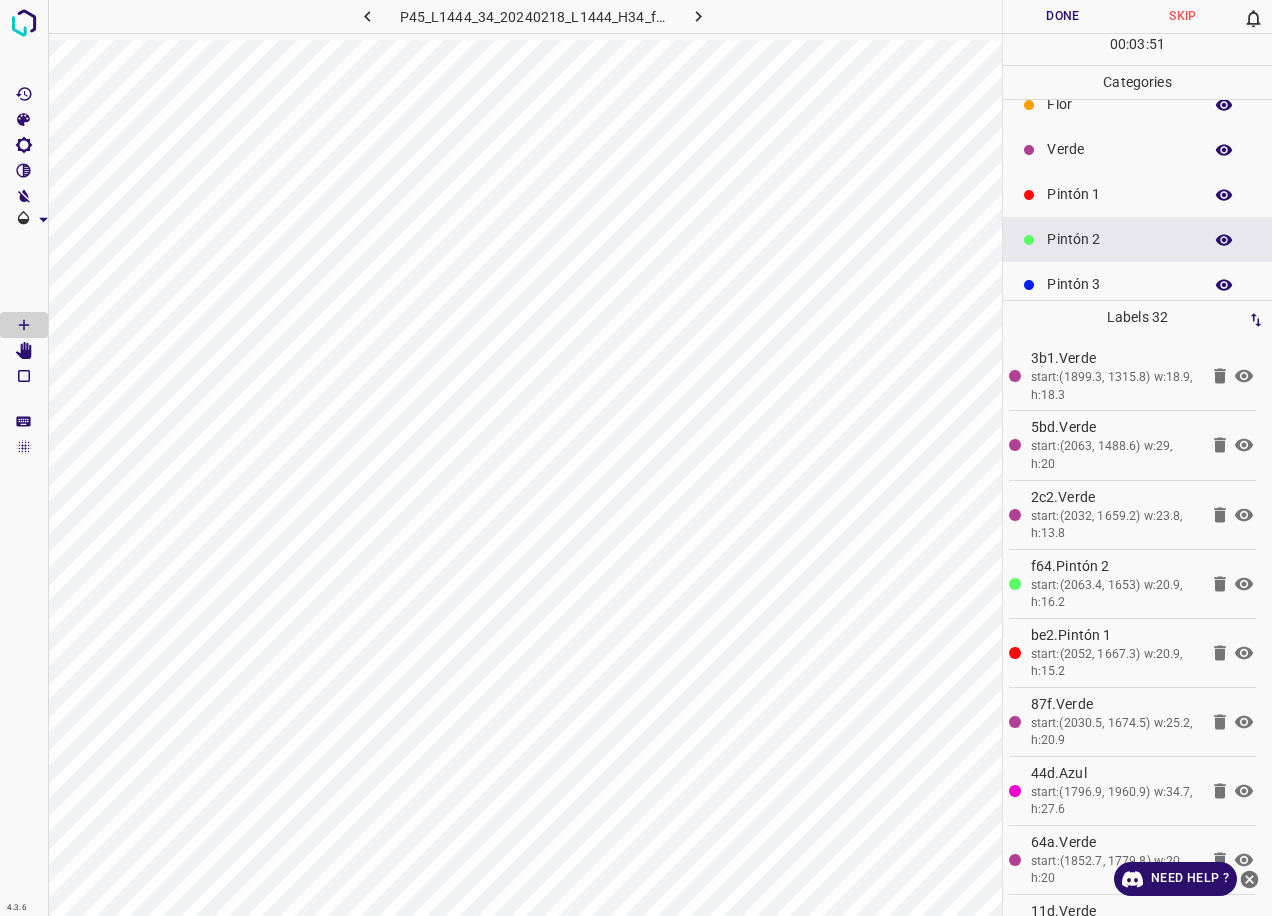 scroll, scrollTop: 0, scrollLeft: 0, axis: both 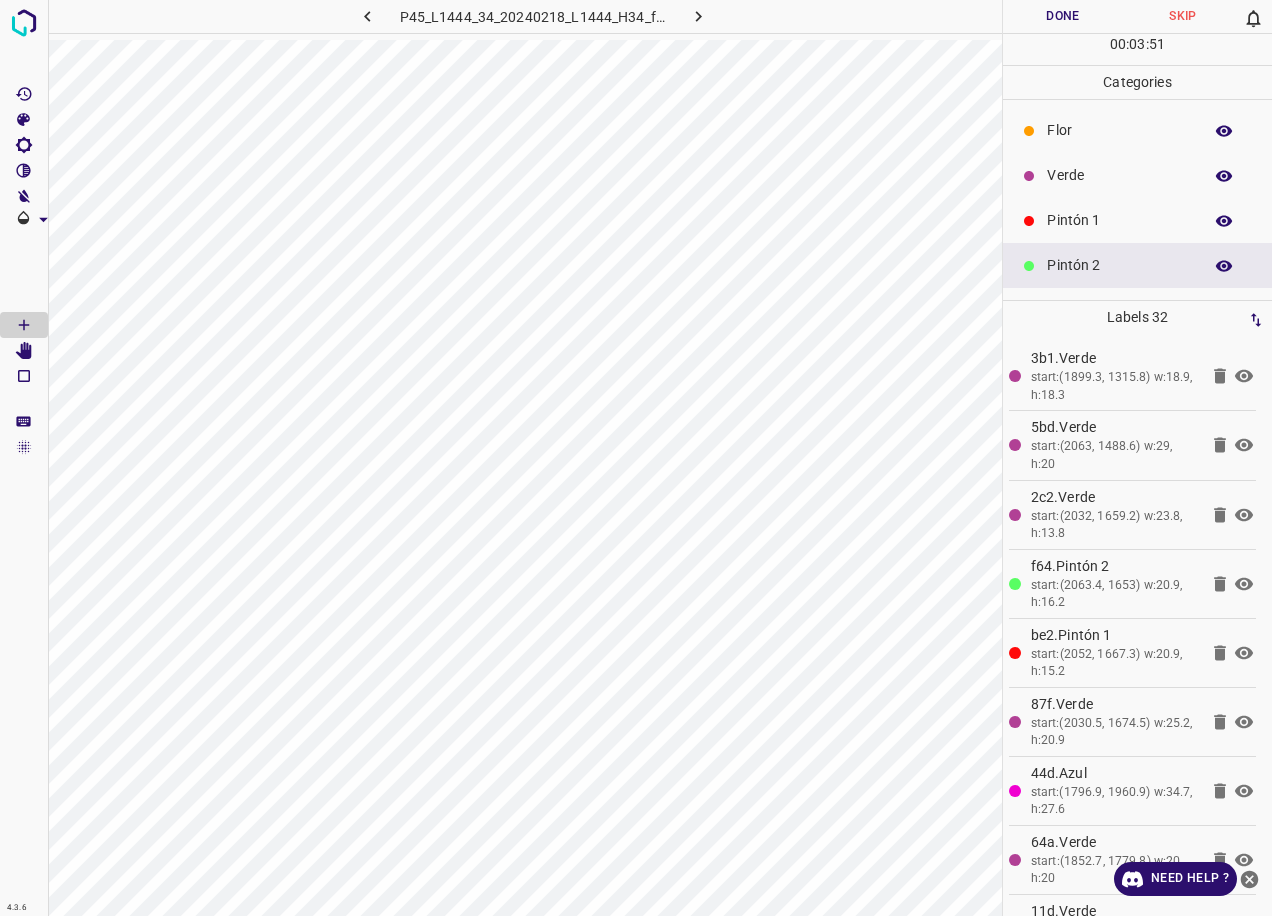 click on "Verde" at bounding box center [1119, 175] 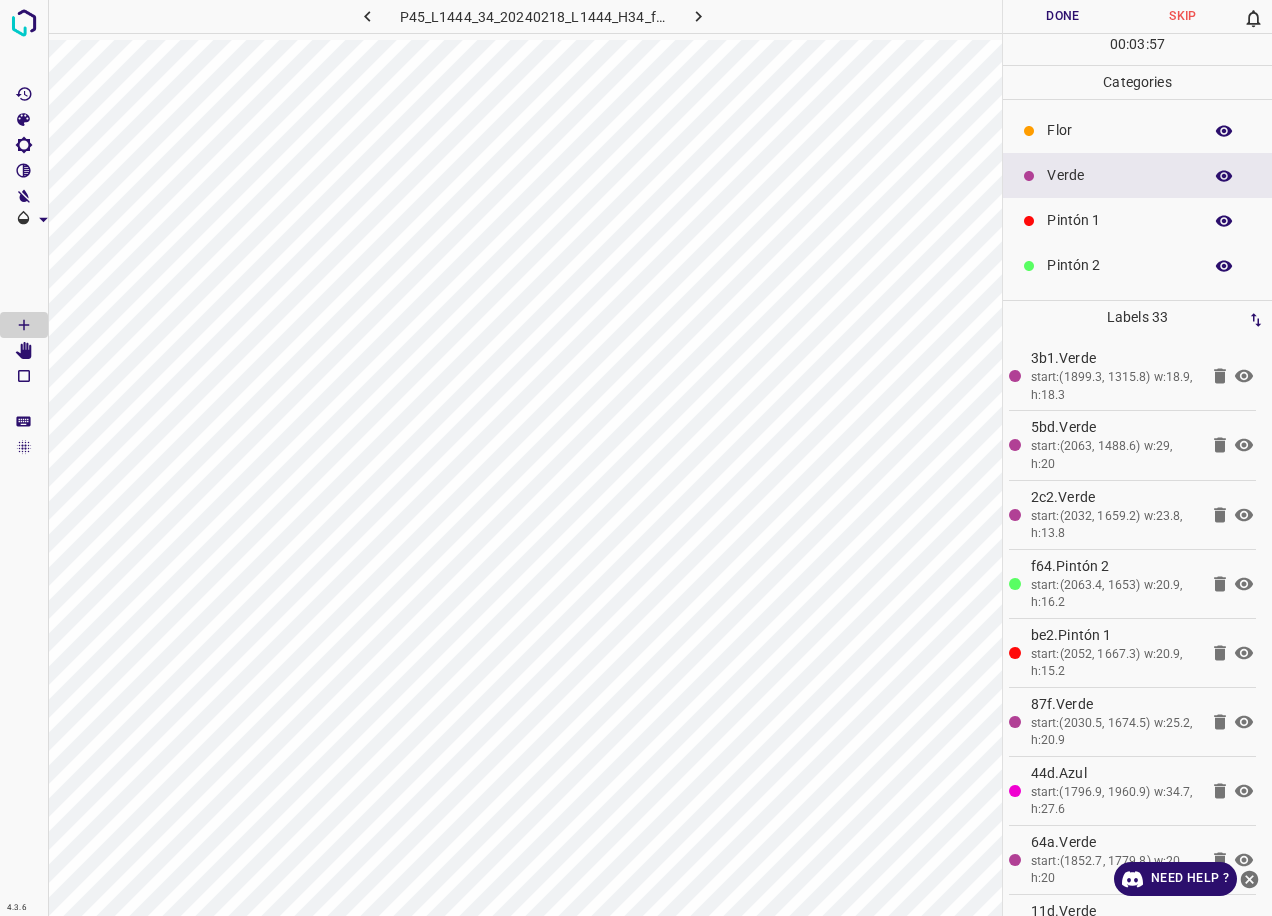 scroll, scrollTop: 176, scrollLeft: 0, axis: vertical 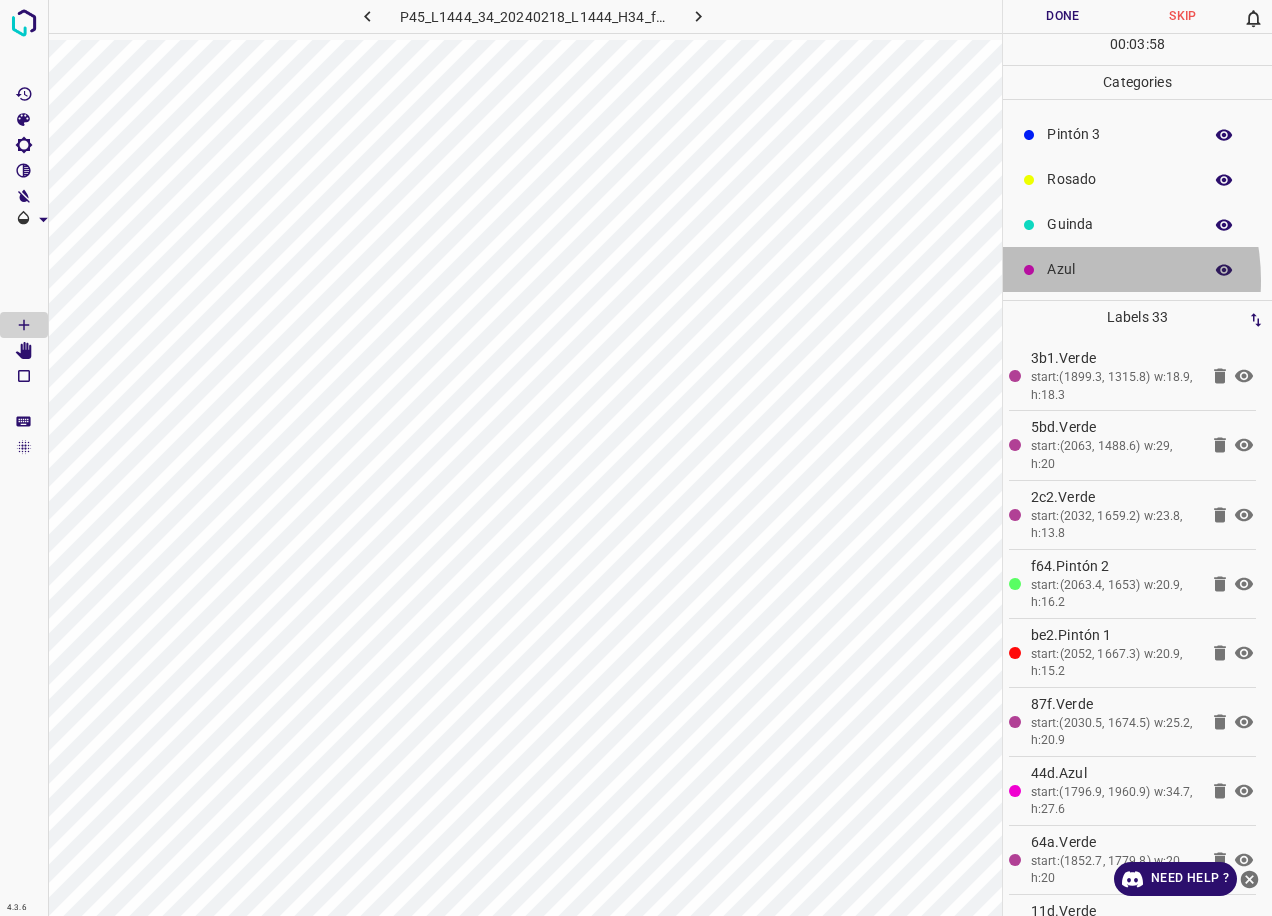 click on "Azul" at bounding box center [1137, 269] 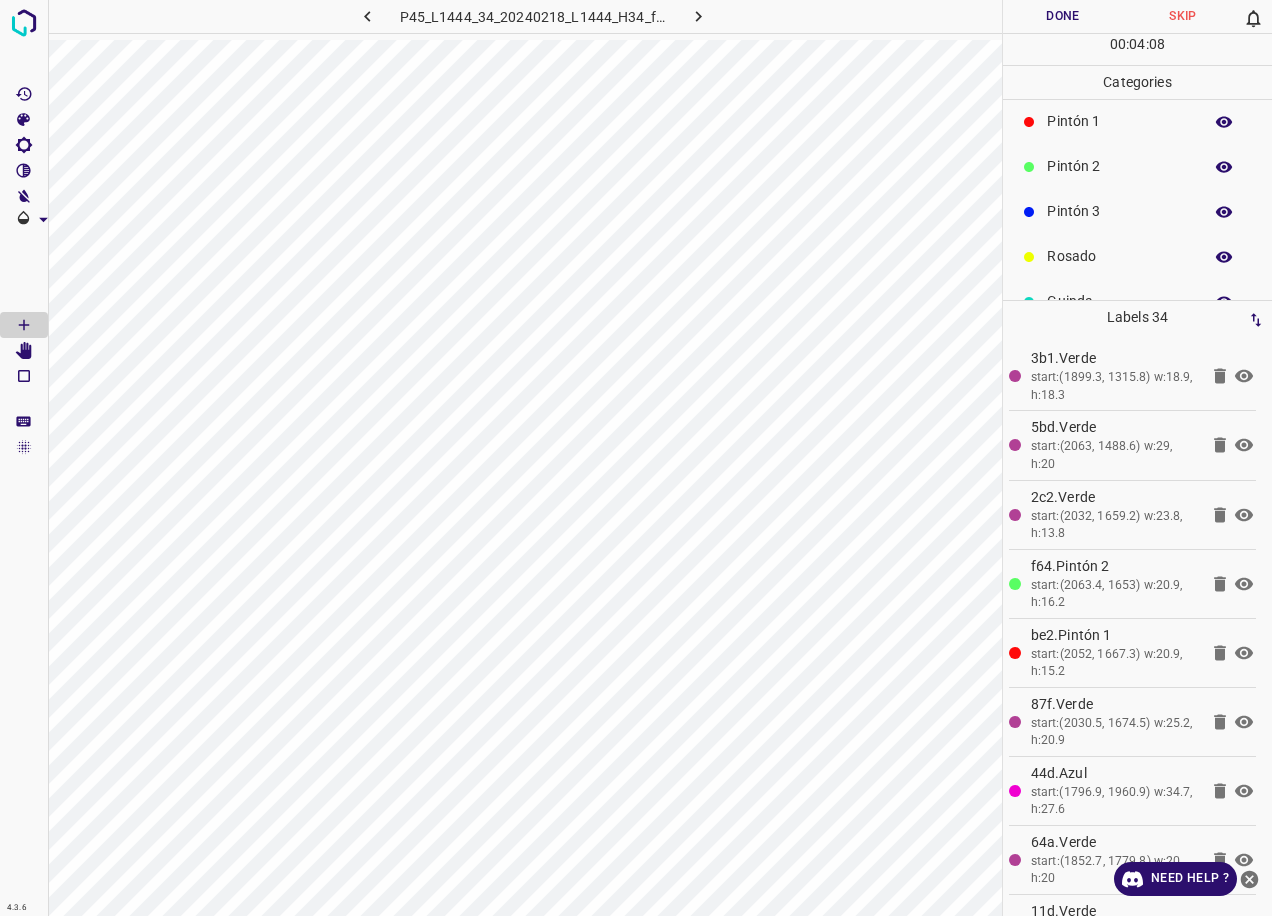 scroll, scrollTop: 76, scrollLeft: 0, axis: vertical 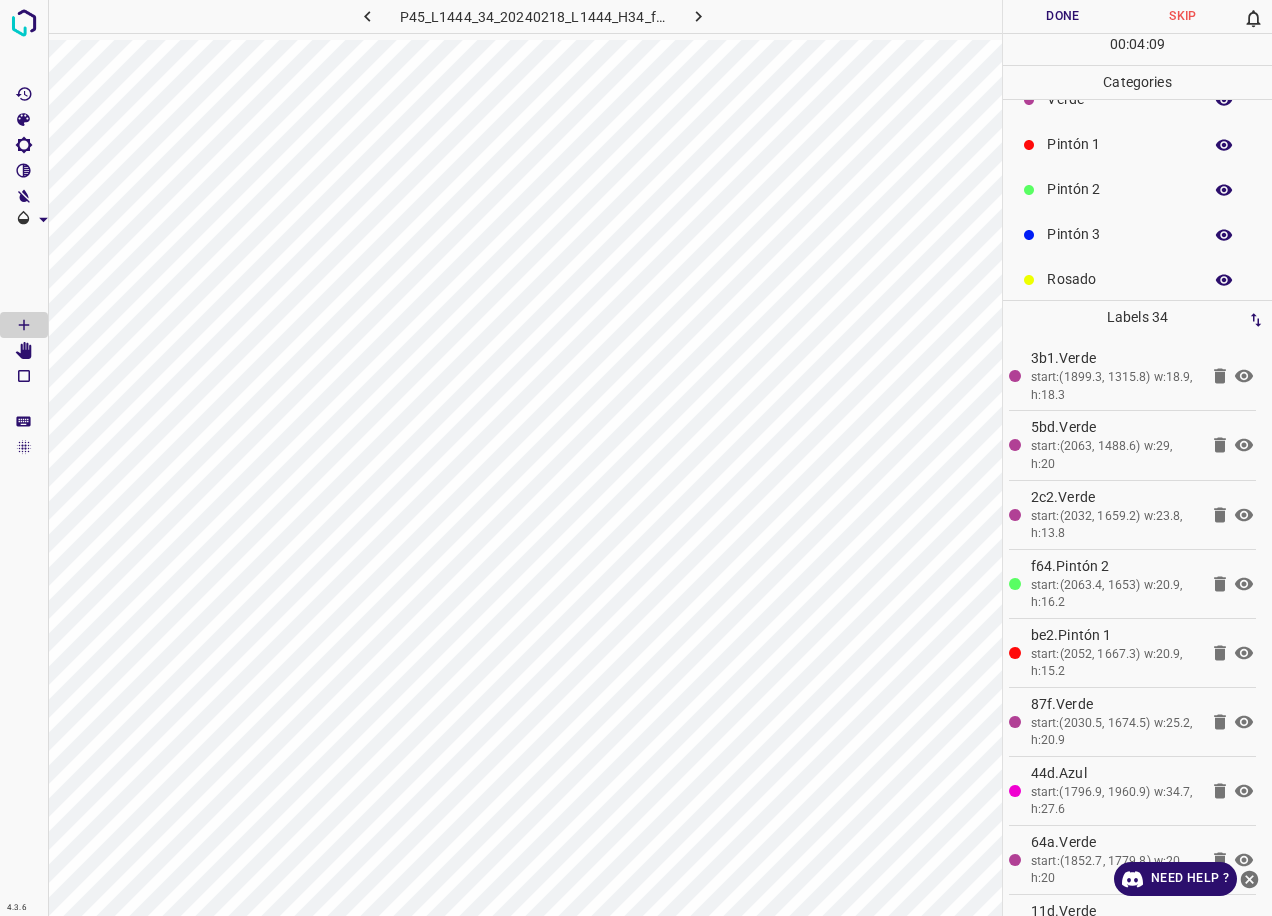 click on "Pintón 3" at bounding box center [1137, 234] 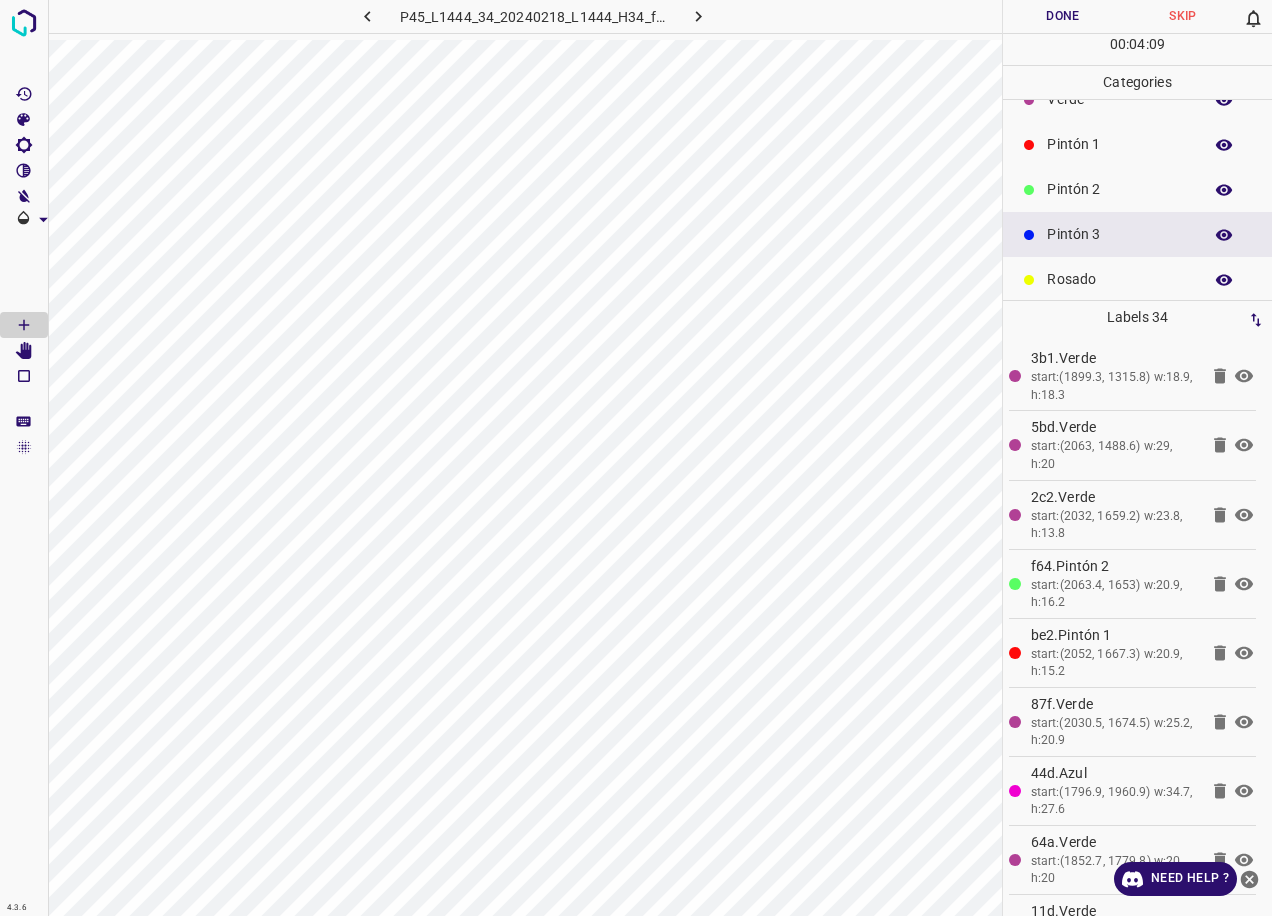 click on "Pintón 2" at bounding box center (1119, 189) 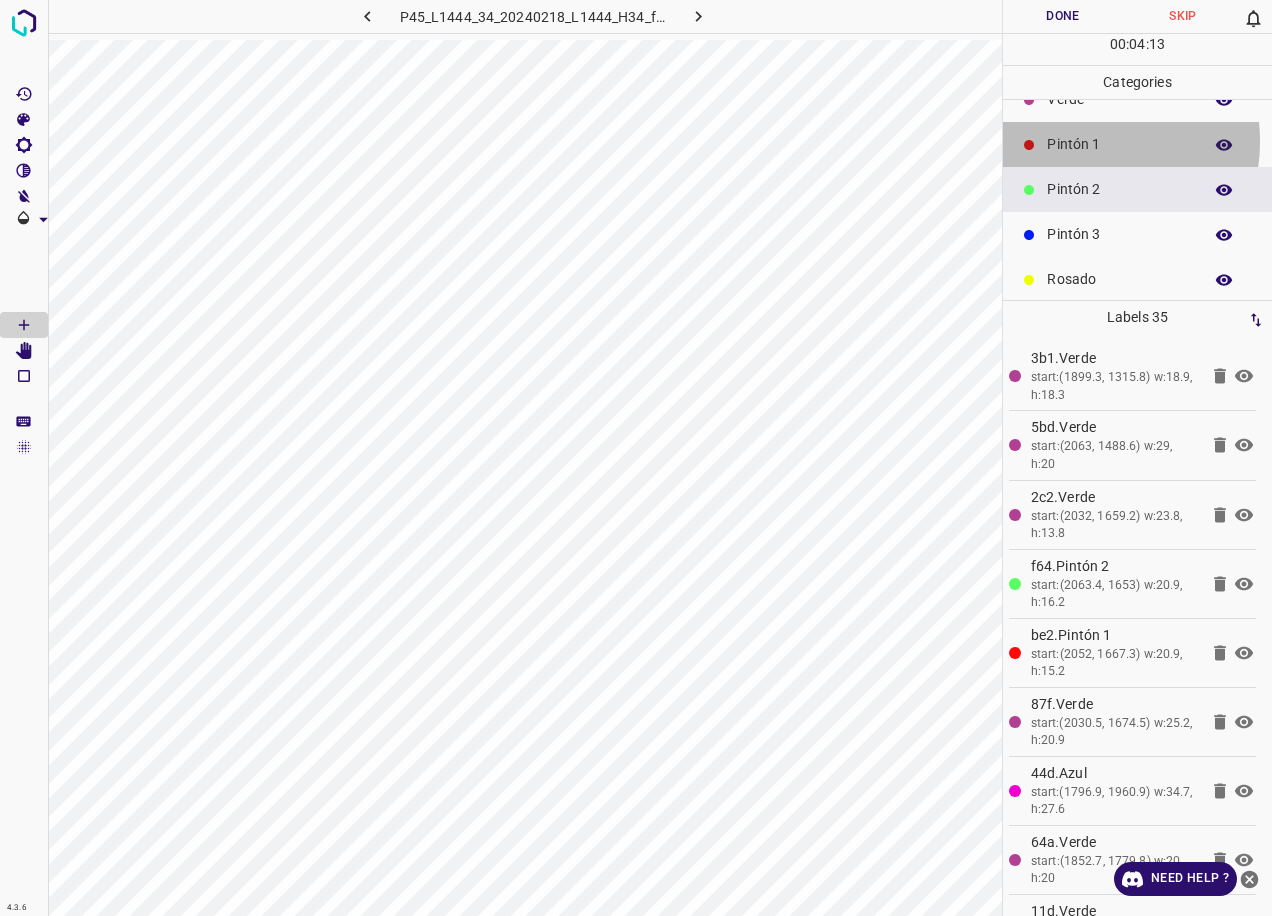 click on "Pintón 1" at bounding box center [1119, 144] 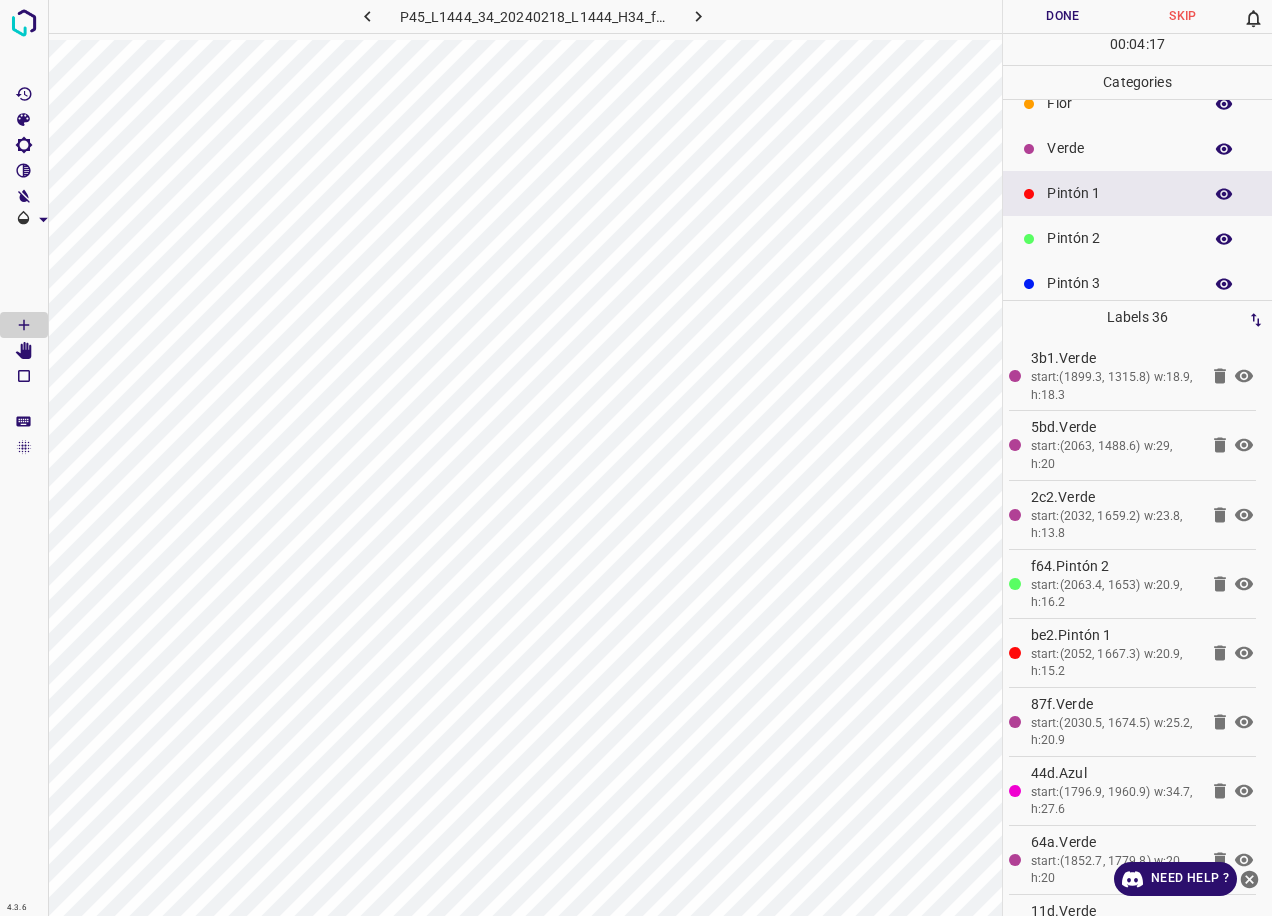 scroll, scrollTop: 0, scrollLeft: 0, axis: both 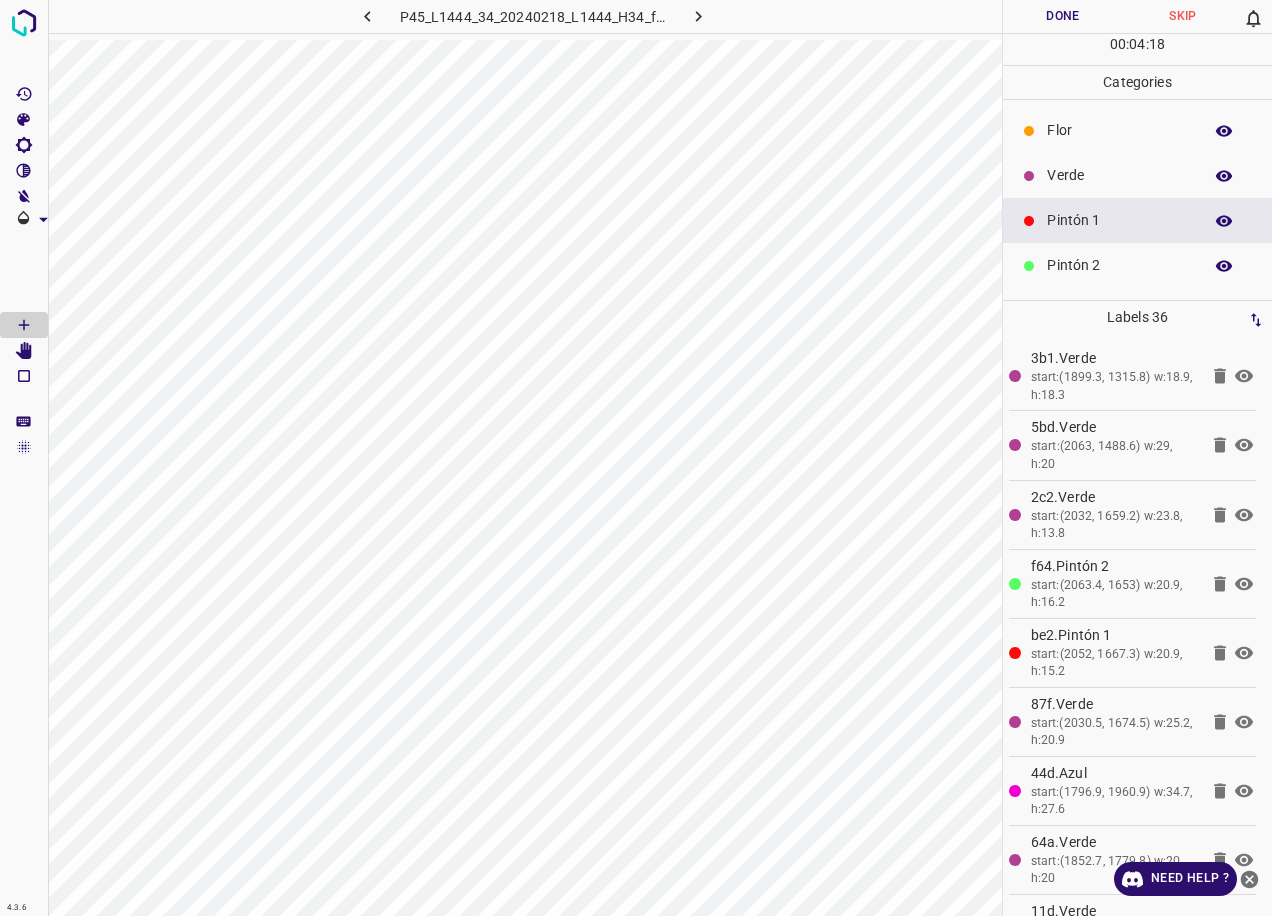 click on "Verde" at bounding box center (1119, 175) 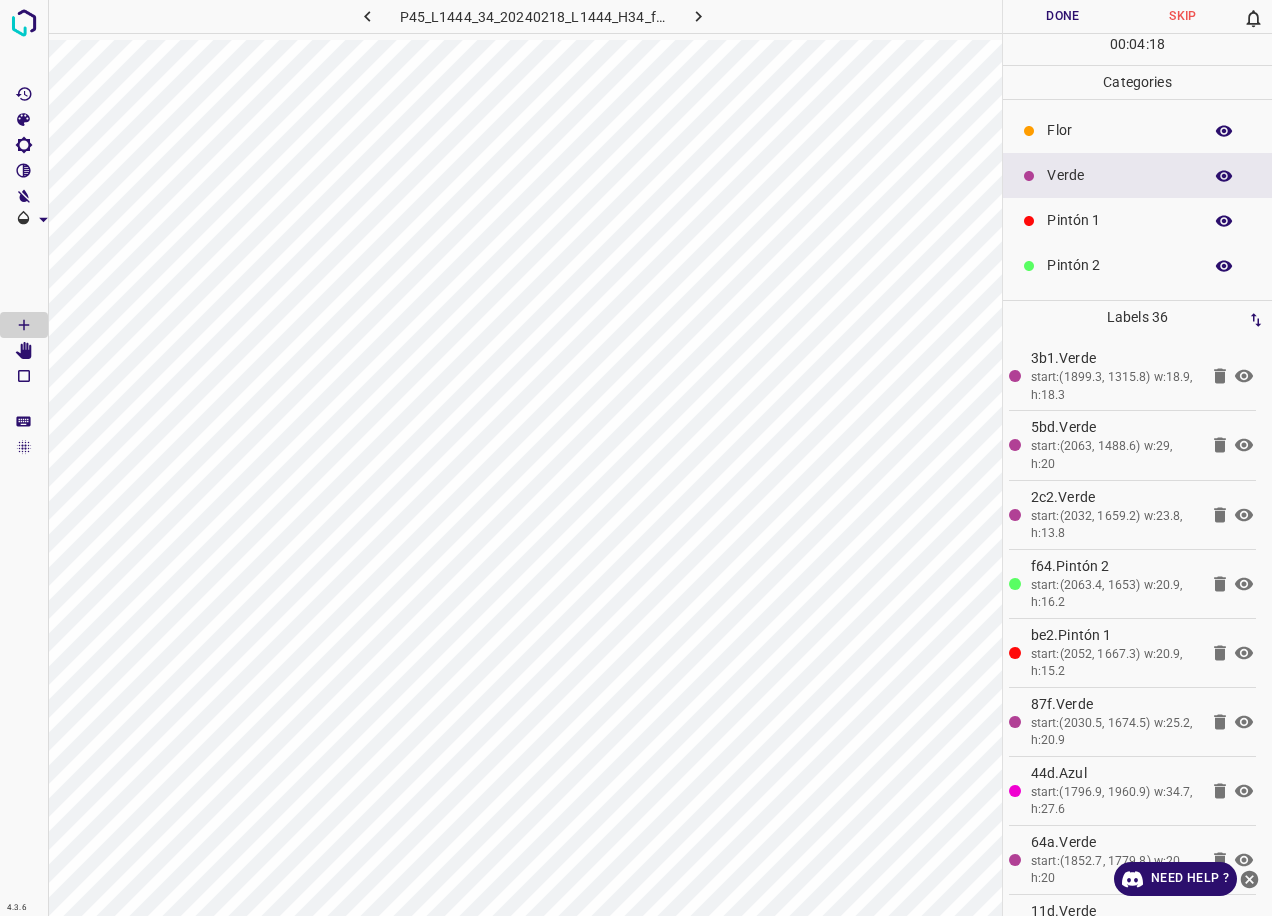 click on "Flor" at bounding box center [1119, 130] 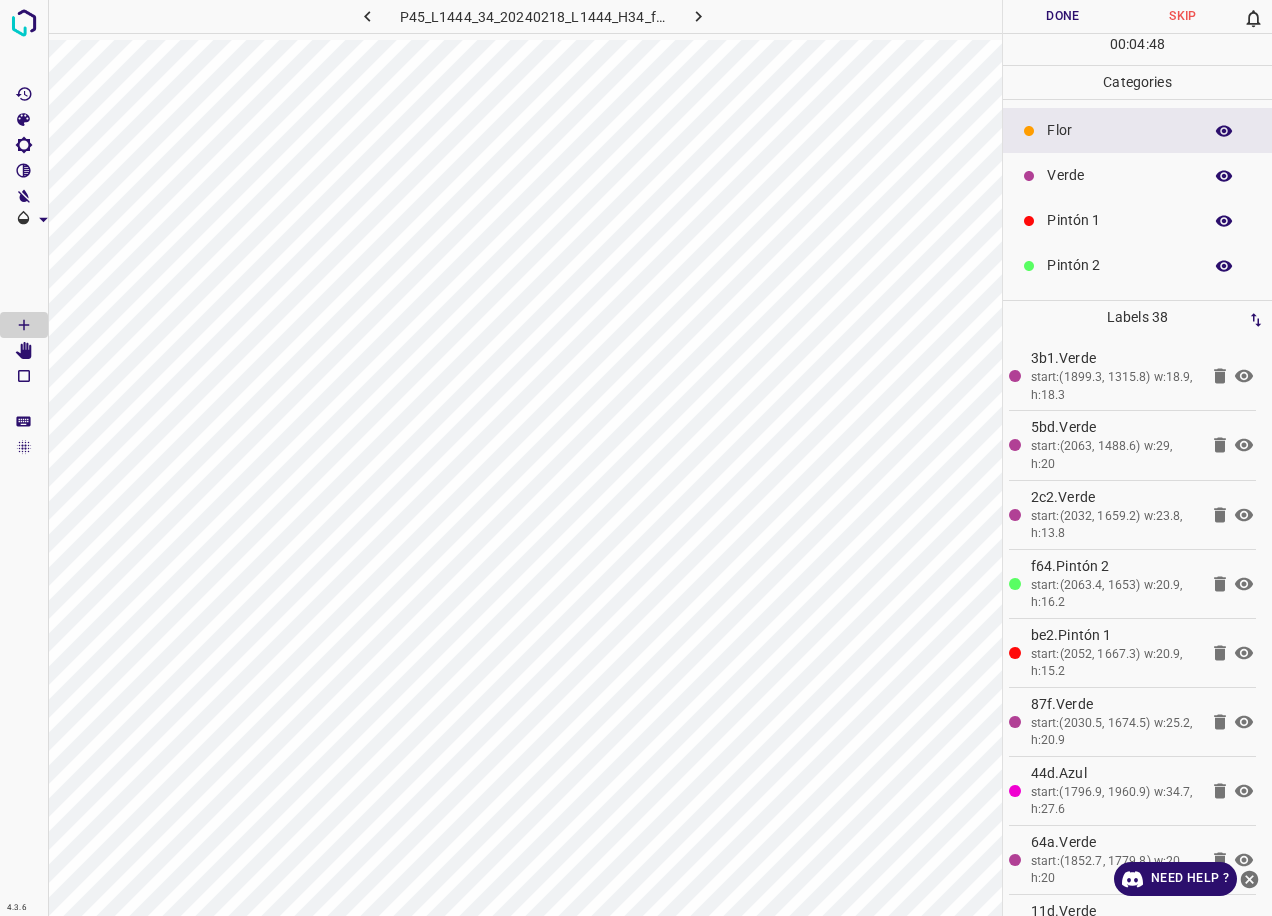 click on "Verde" at bounding box center (1119, 175) 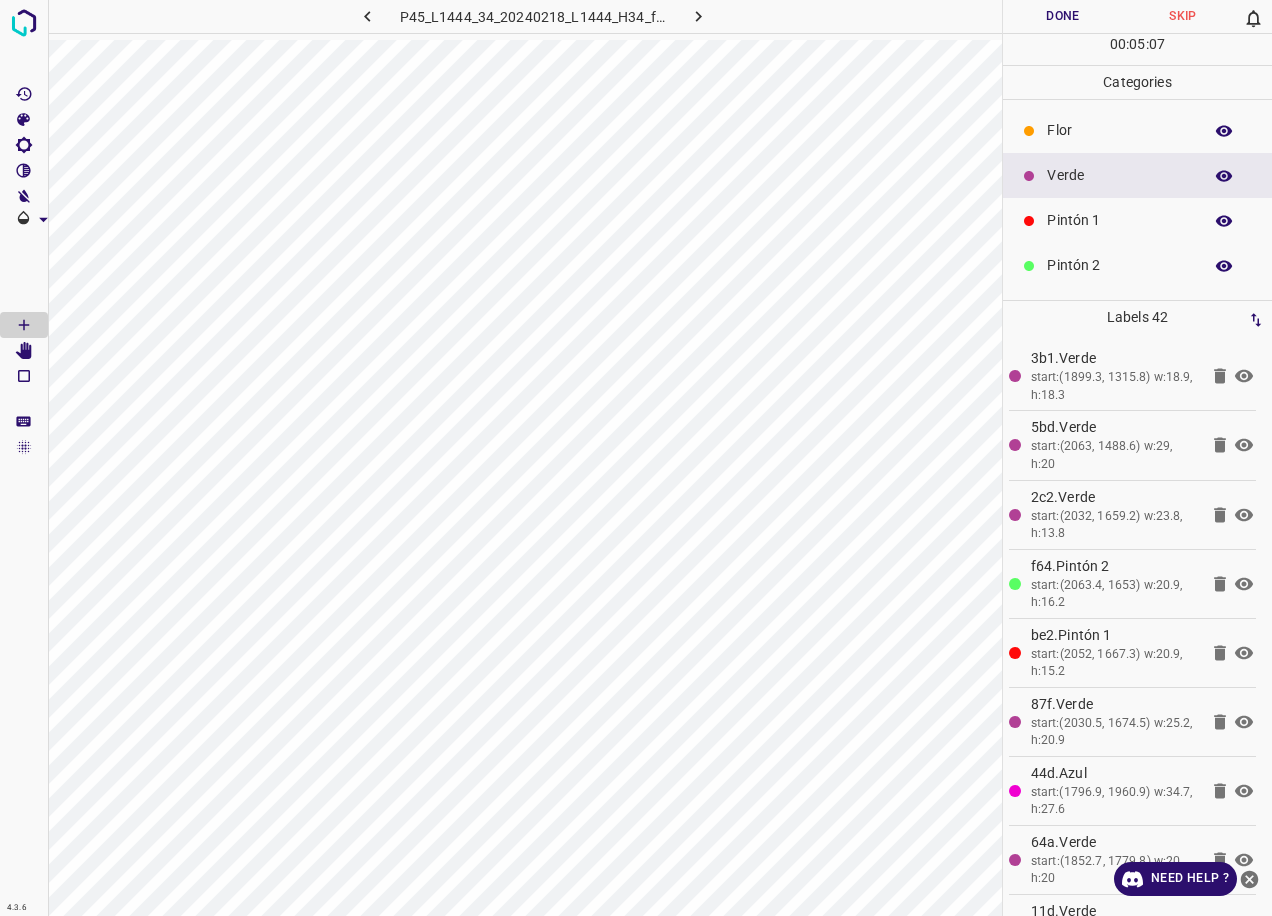 scroll, scrollTop: 176, scrollLeft: 0, axis: vertical 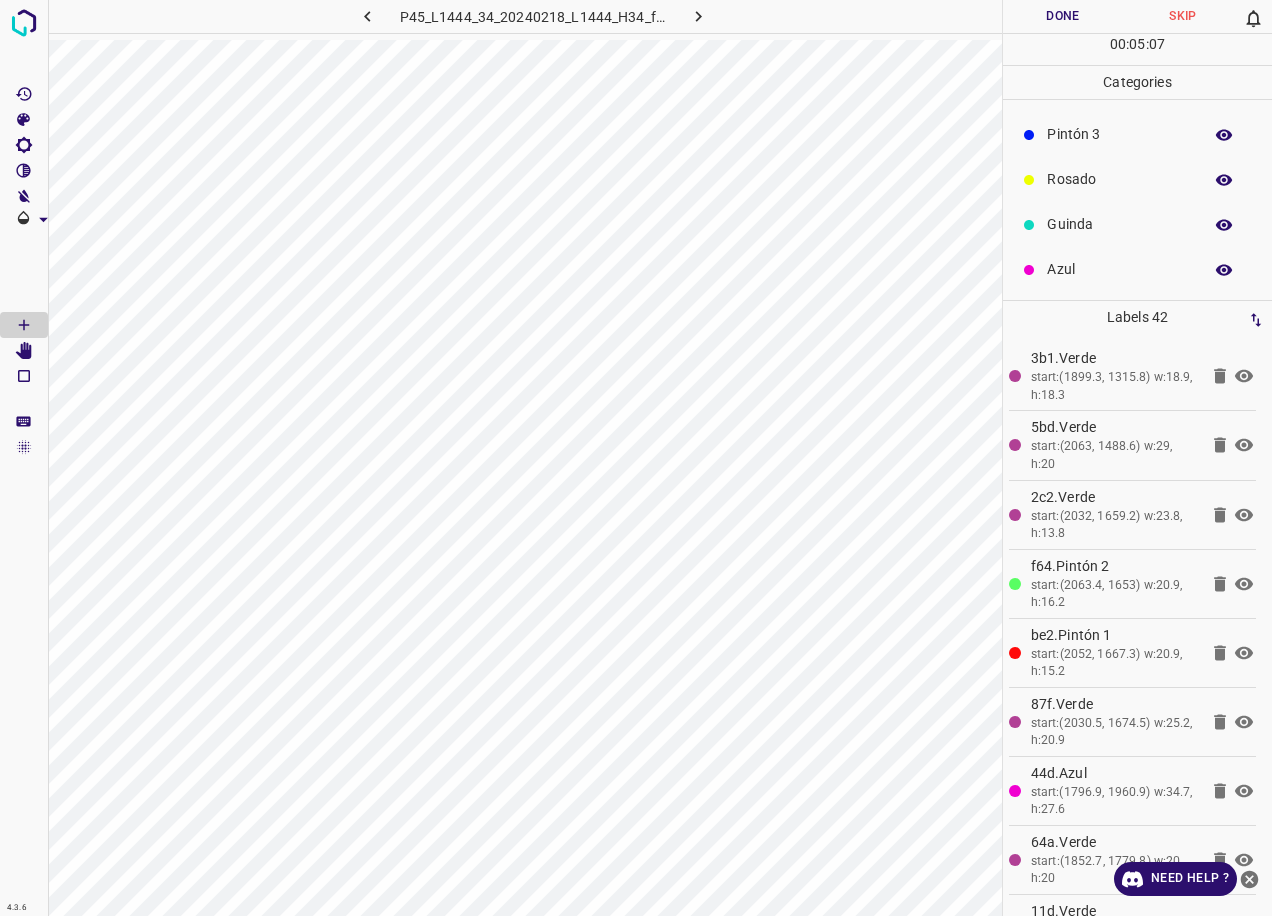 drag, startPoint x: 1054, startPoint y: 263, endPoint x: 1035, endPoint y: 288, distance: 31.400637 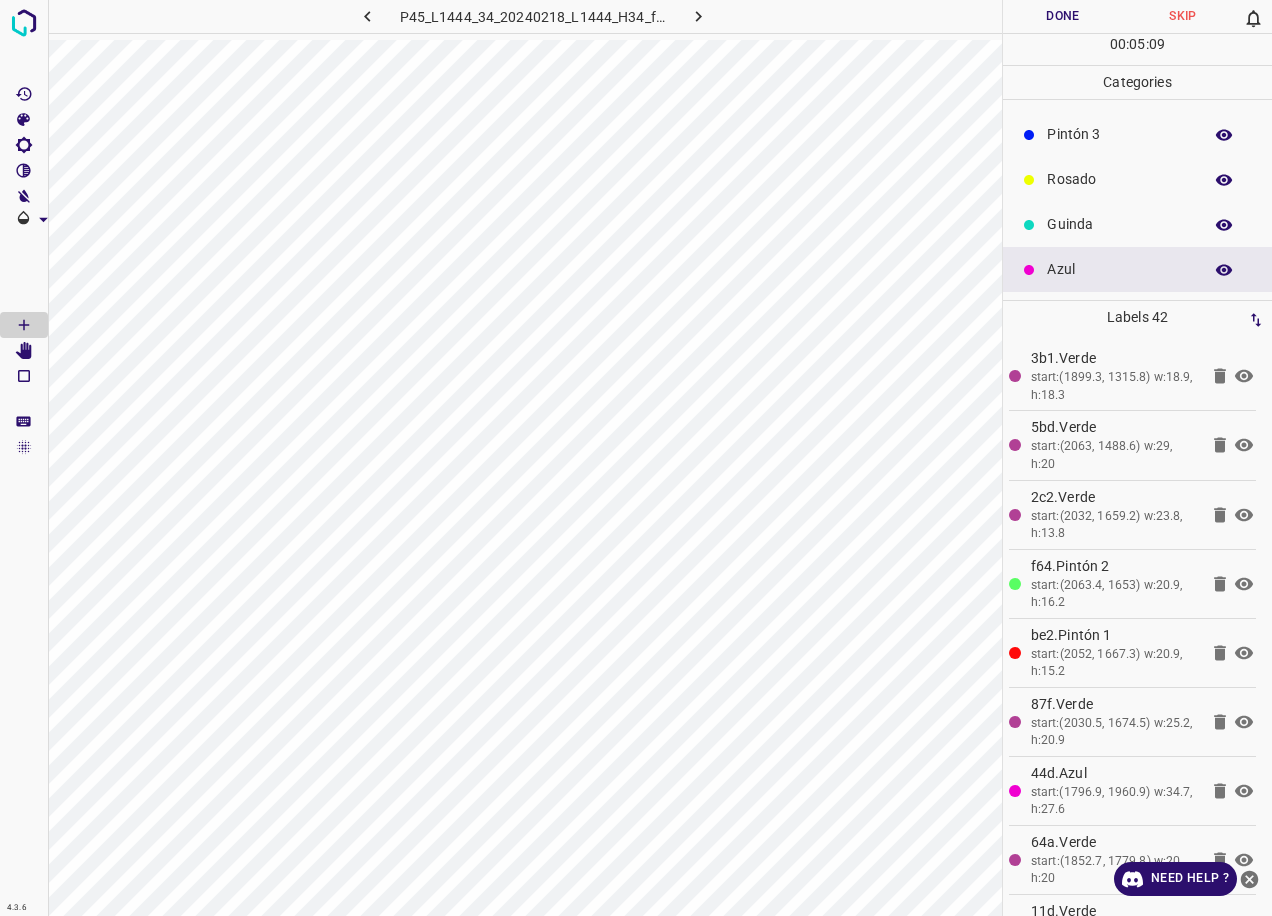 click on "Guinda" at bounding box center [1119, 224] 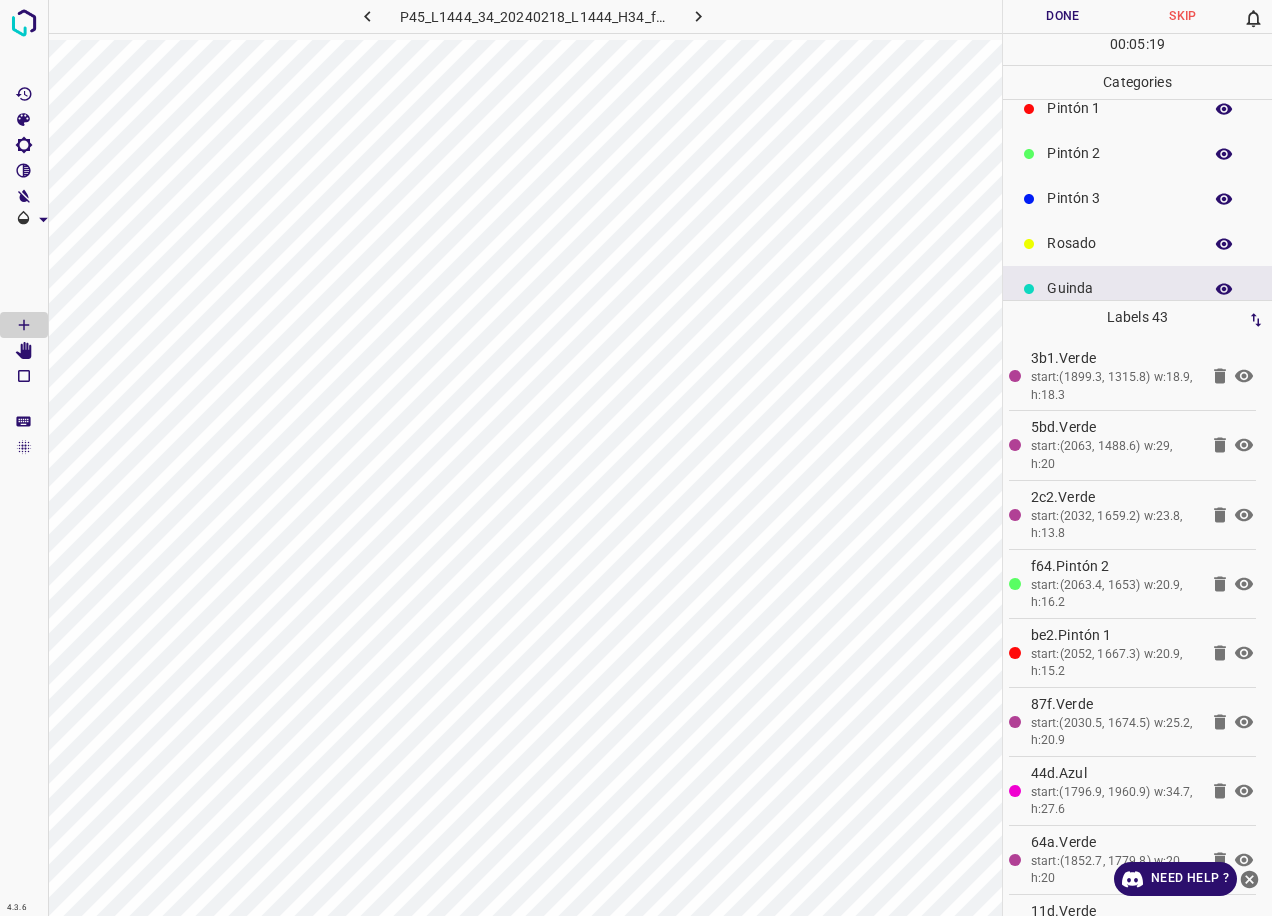 scroll, scrollTop: 0, scrollLeft: 0, axis: both 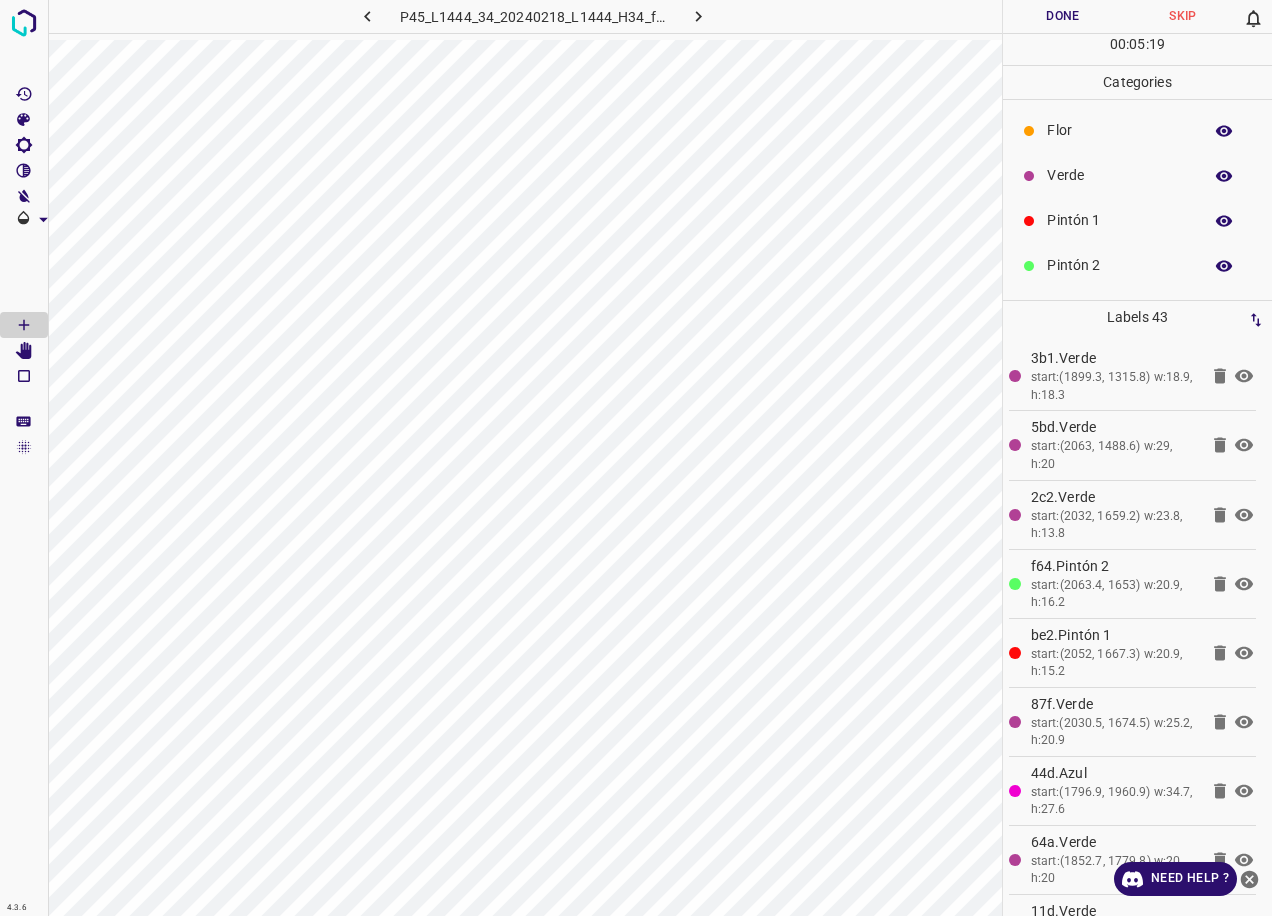 click on "Verde" at bounding box center (1119, 175) 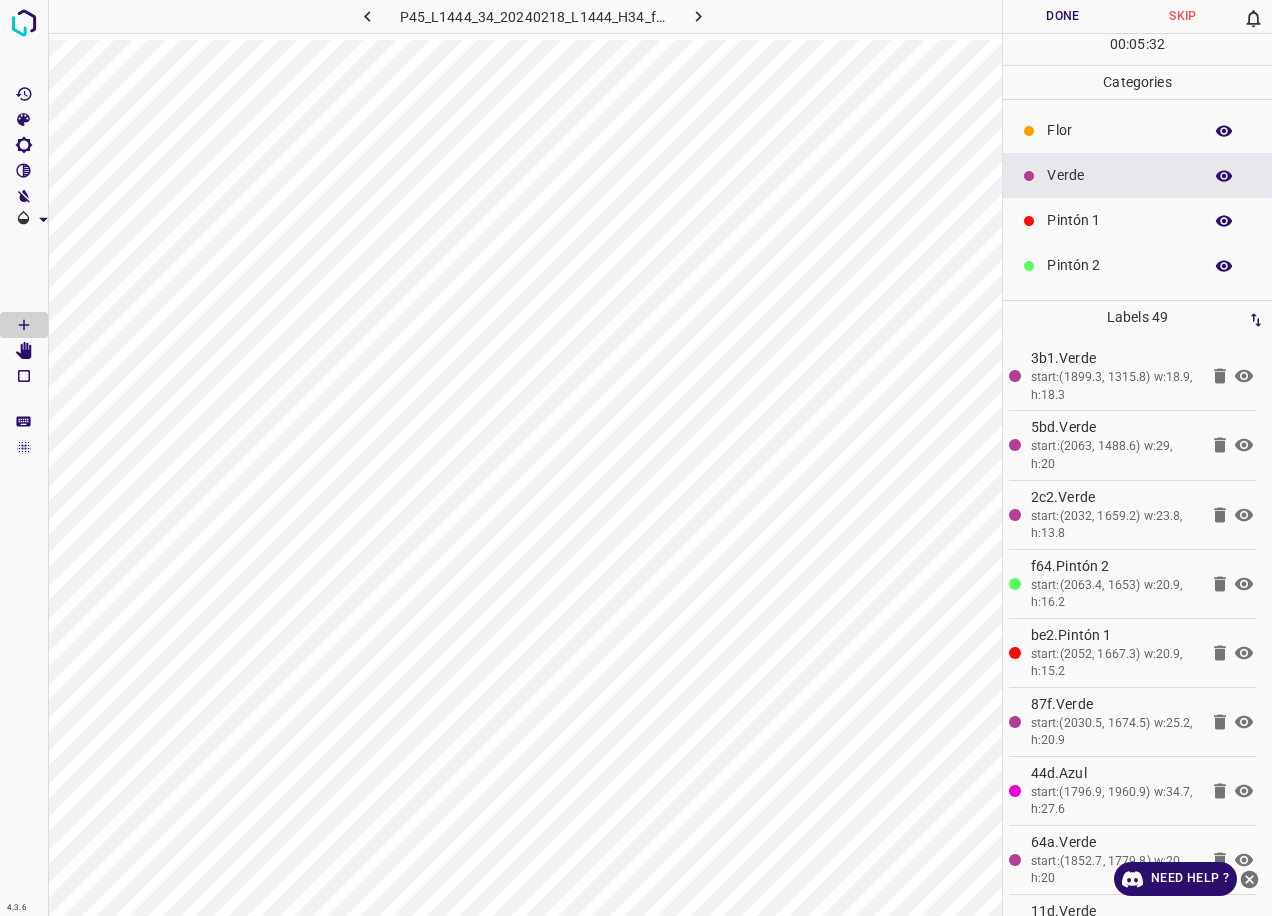 click on "Pintón 1" at bounding box center (1137, 220) 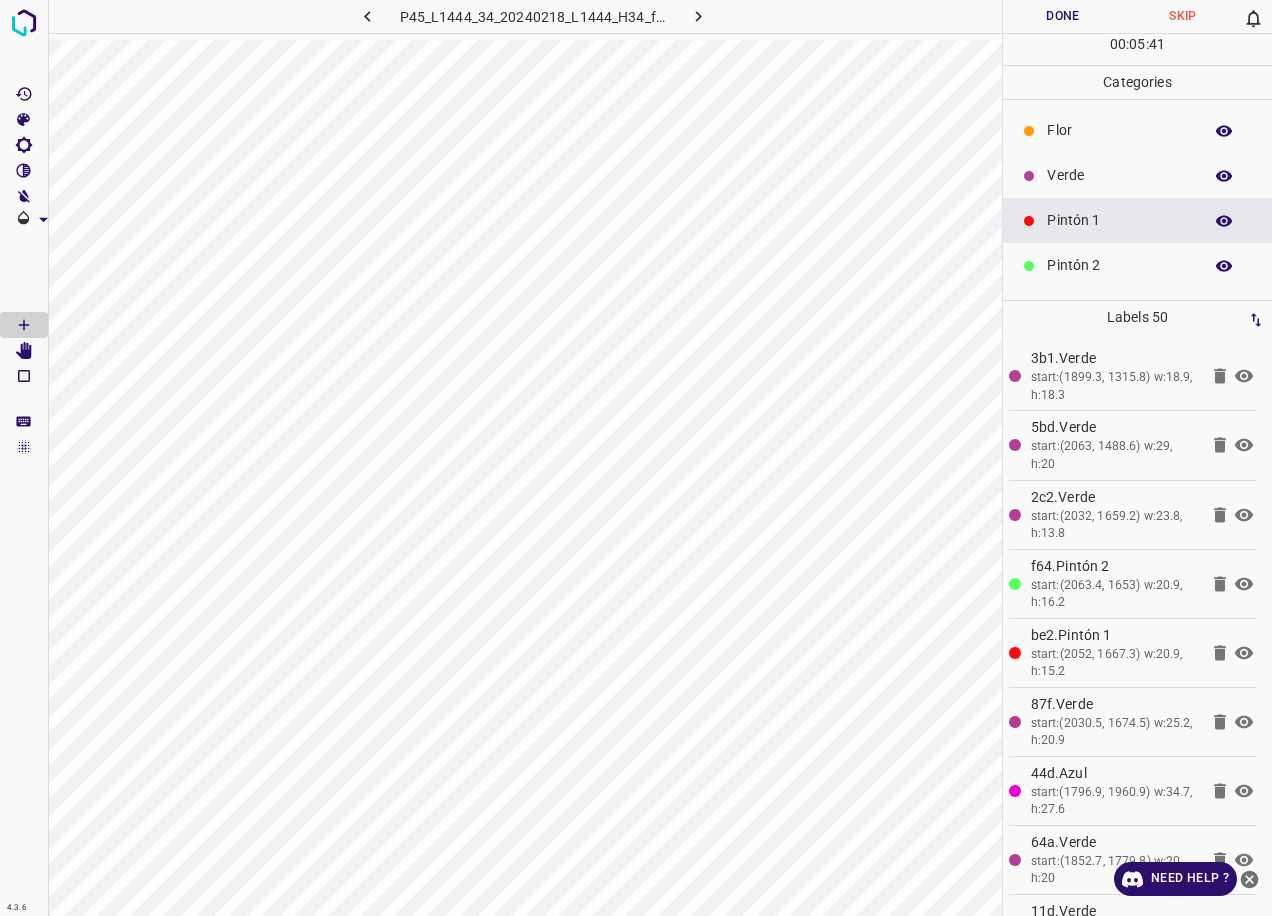click on "Verde" at bounding box center (1119, 175) 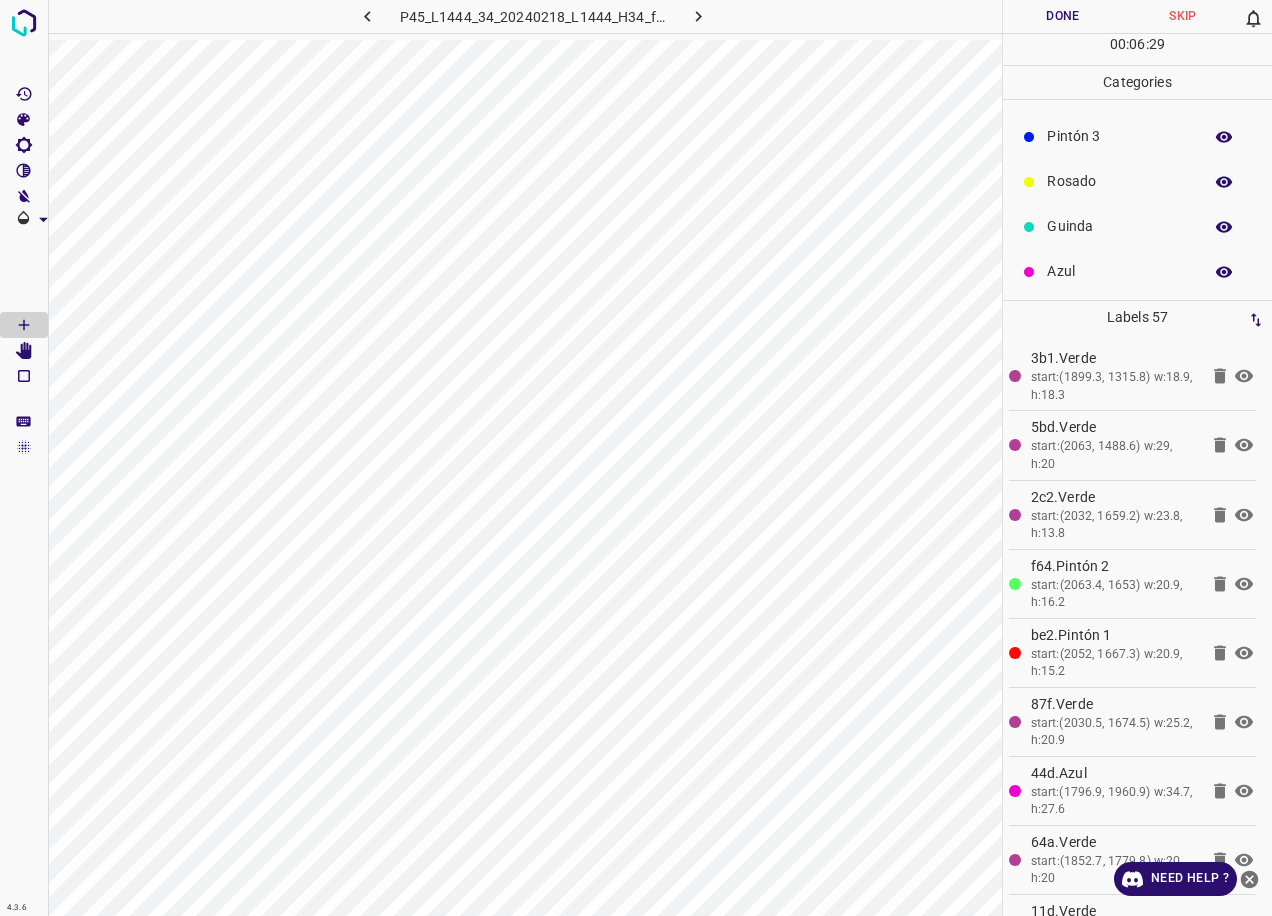 scroll, scrollTop: 176, scrollLeft: 0, axis: vertical 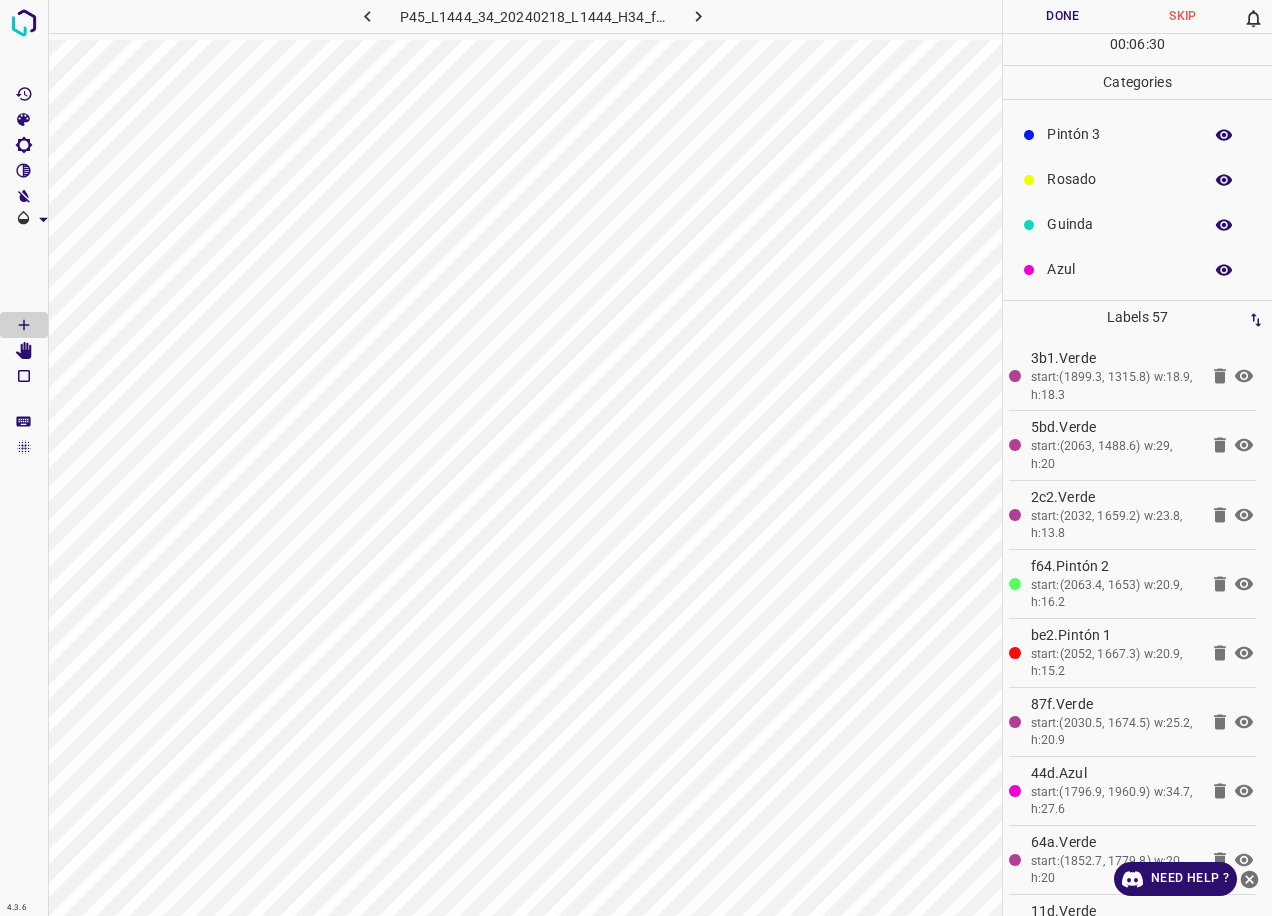 click on "Azul" at bounding box center (1119, 269) 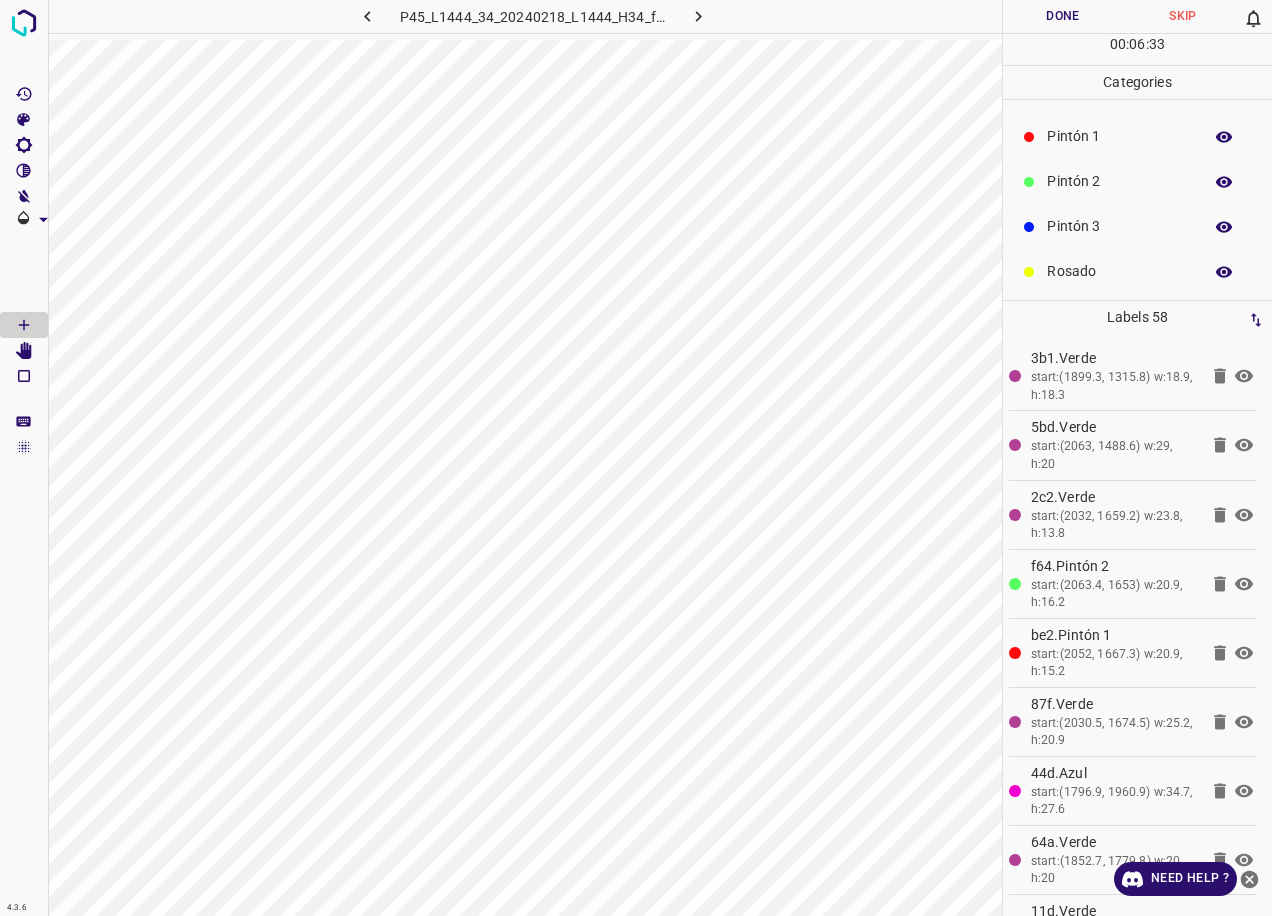 scroll, scrollTop: 0, scrollLeft: 0, axis: both 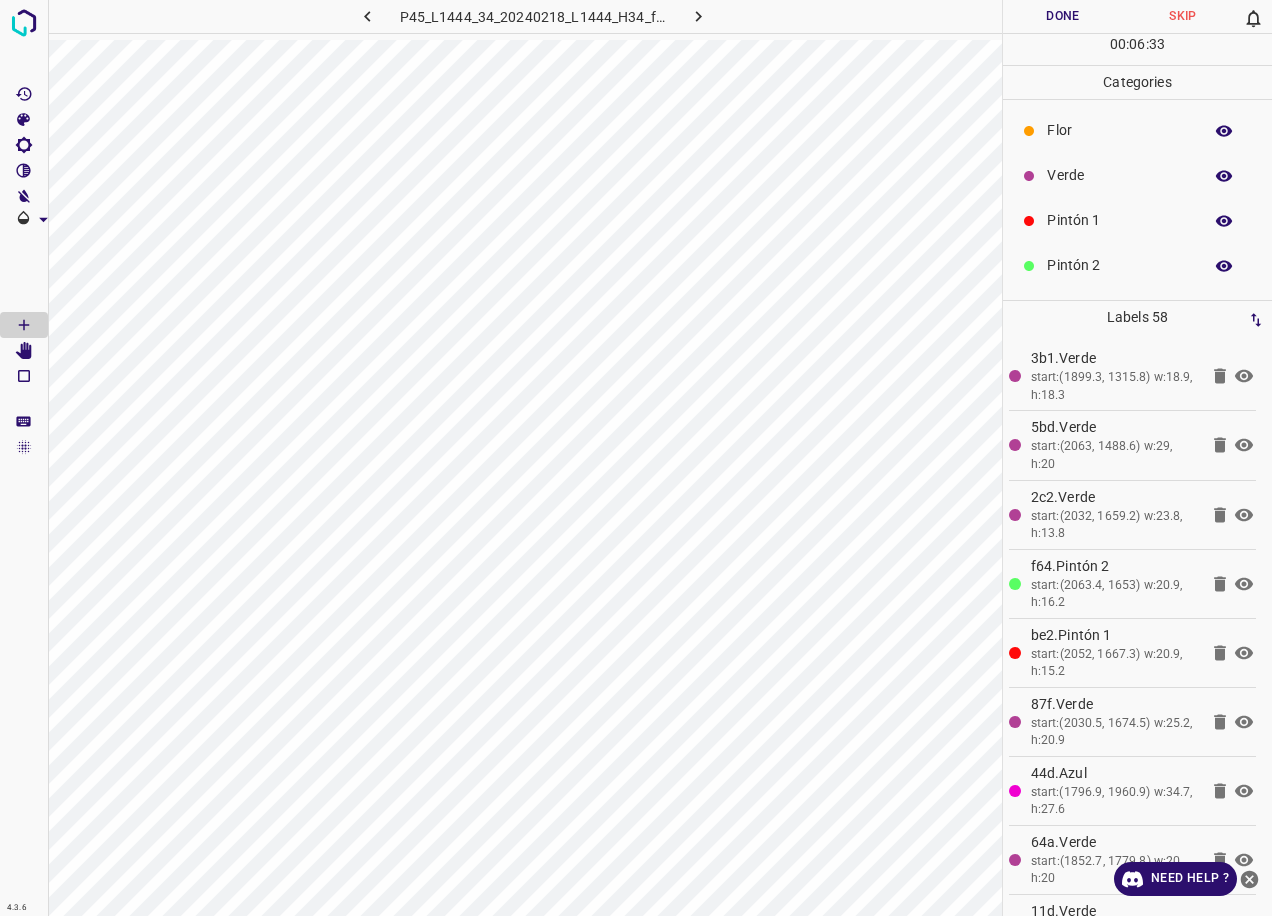 click on "Verde" at bounding box center [1119, 175] 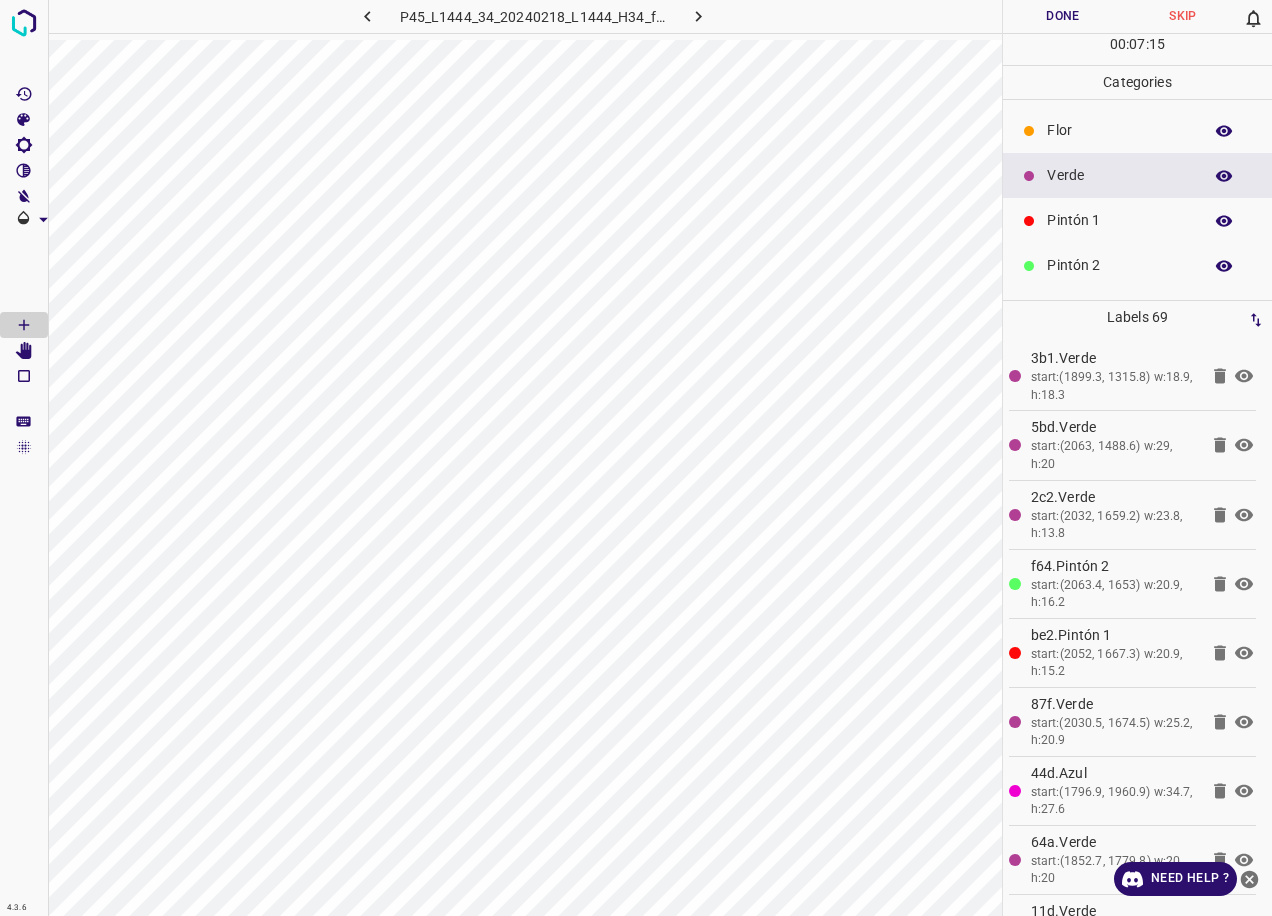 click on "Pintón 1" at bounding box center [1119, 220] 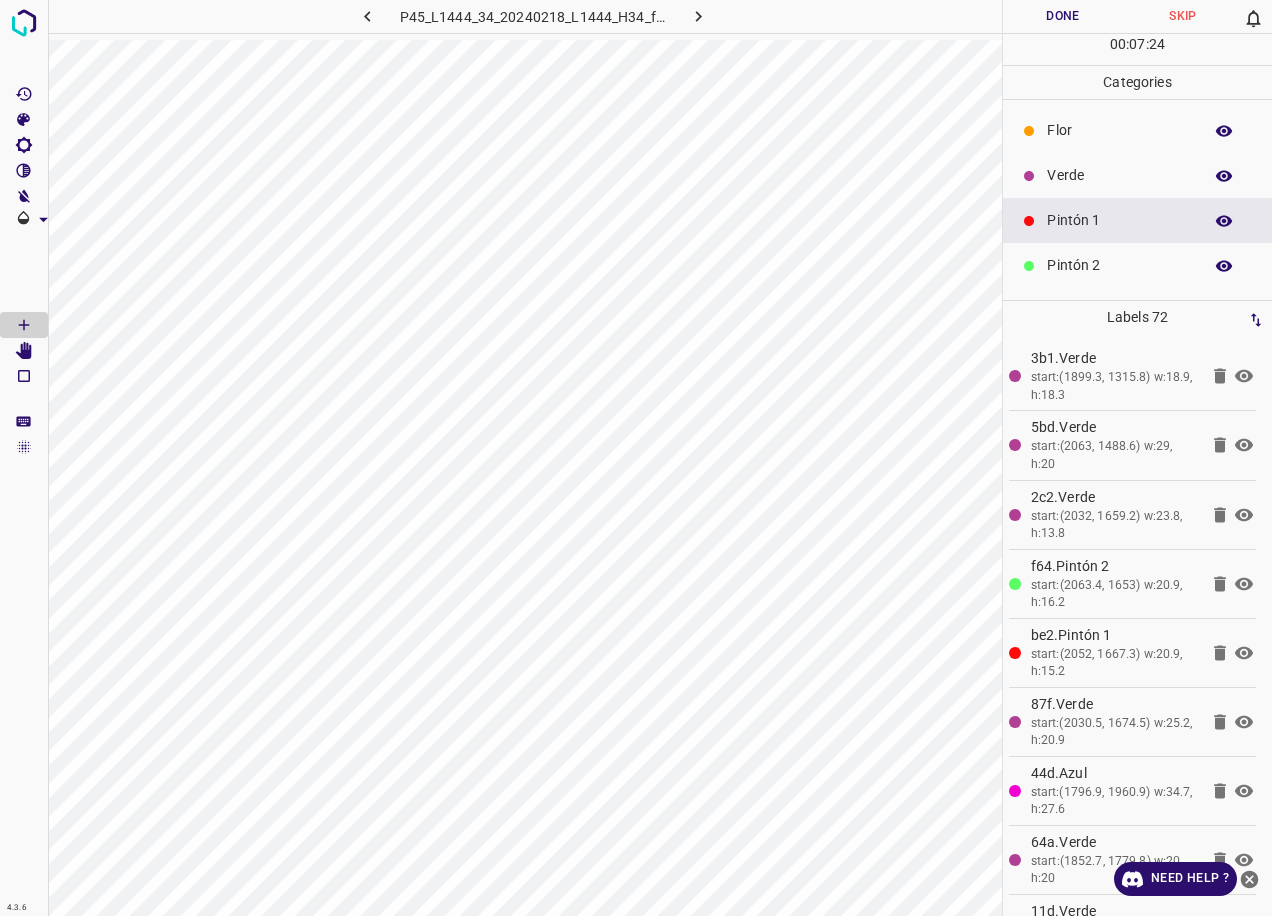 click on "Verde" at bounding box center [1119, 175] 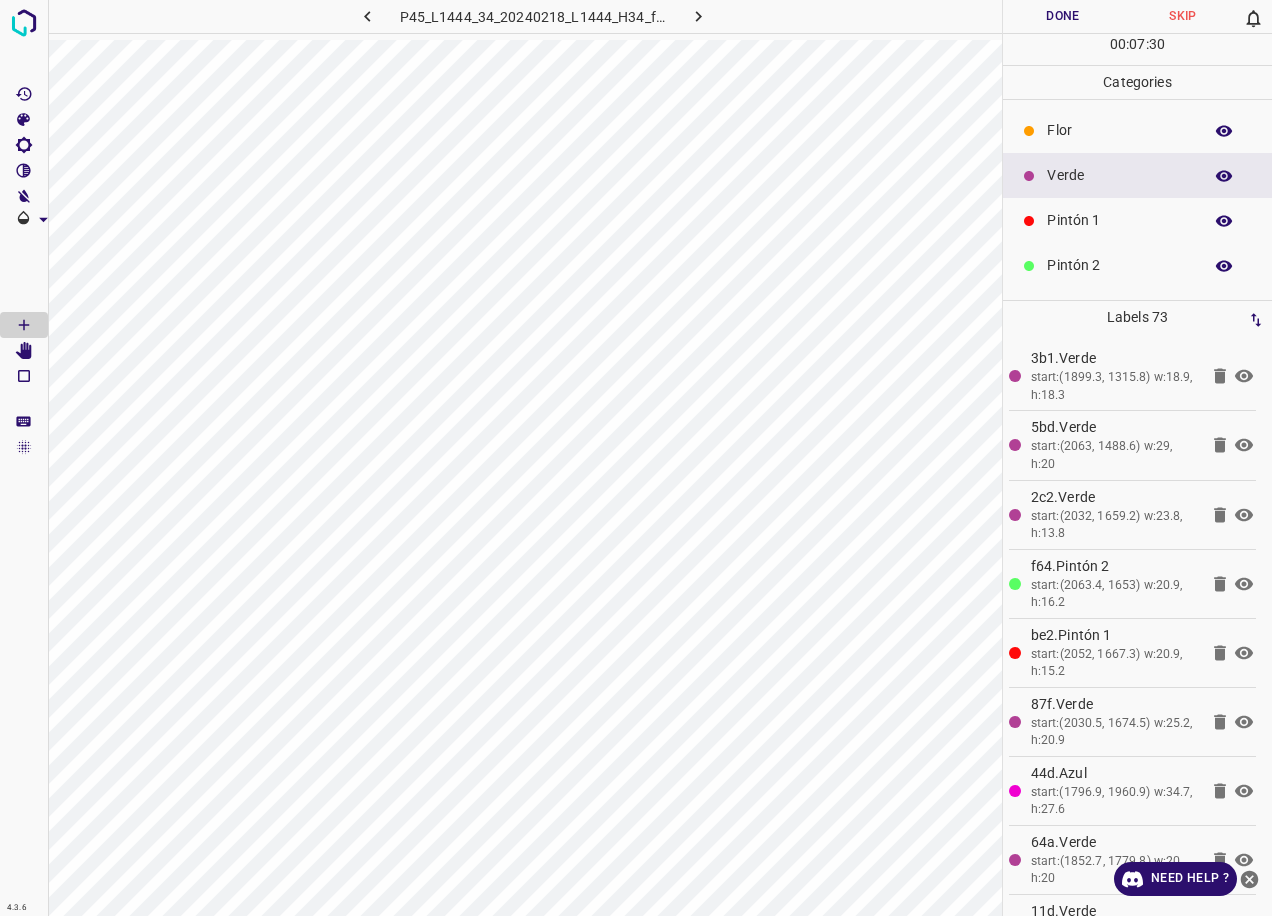 click on "Flor" at bounding box center (1119, 130) 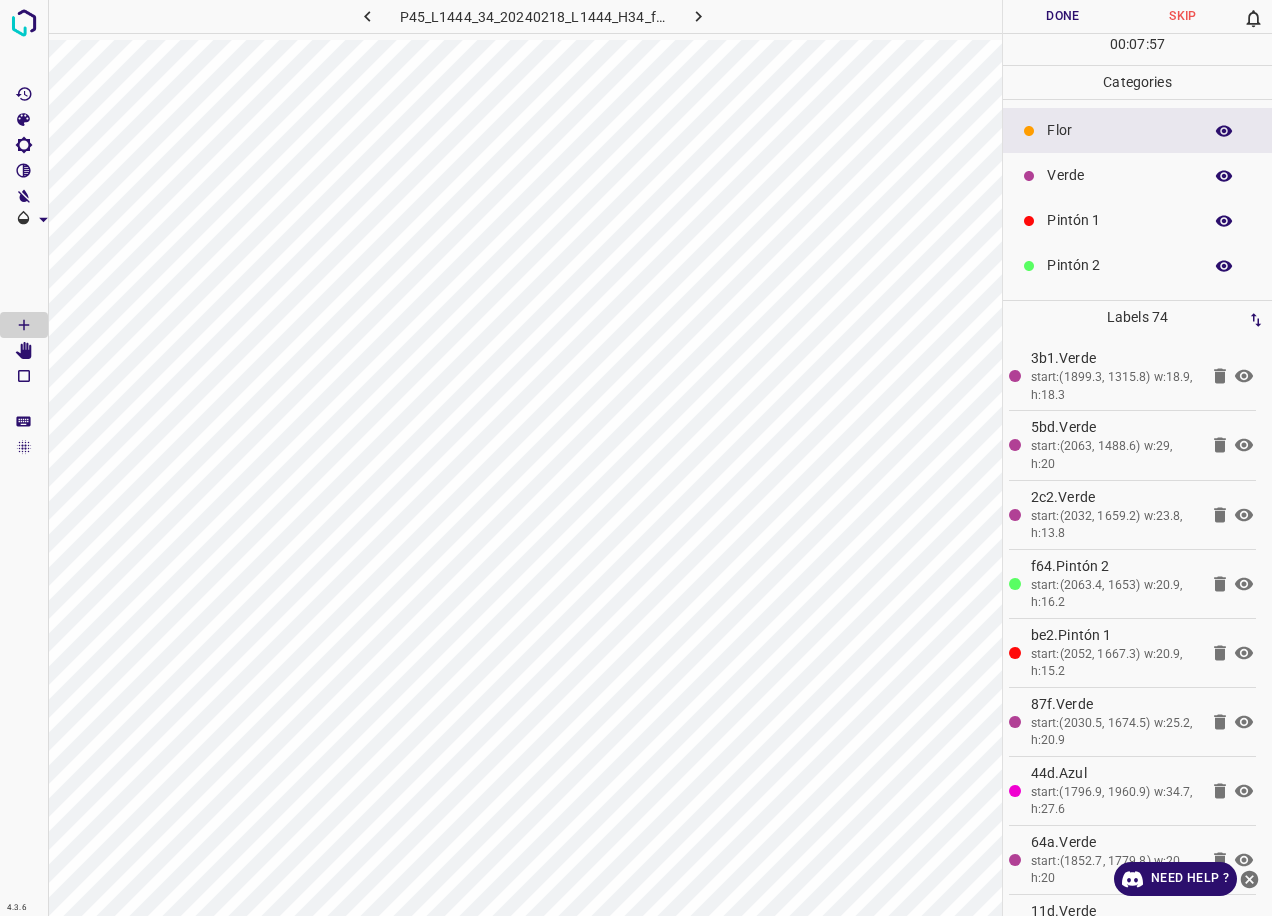 click on "Verde" at bounding box center [1119, 175] 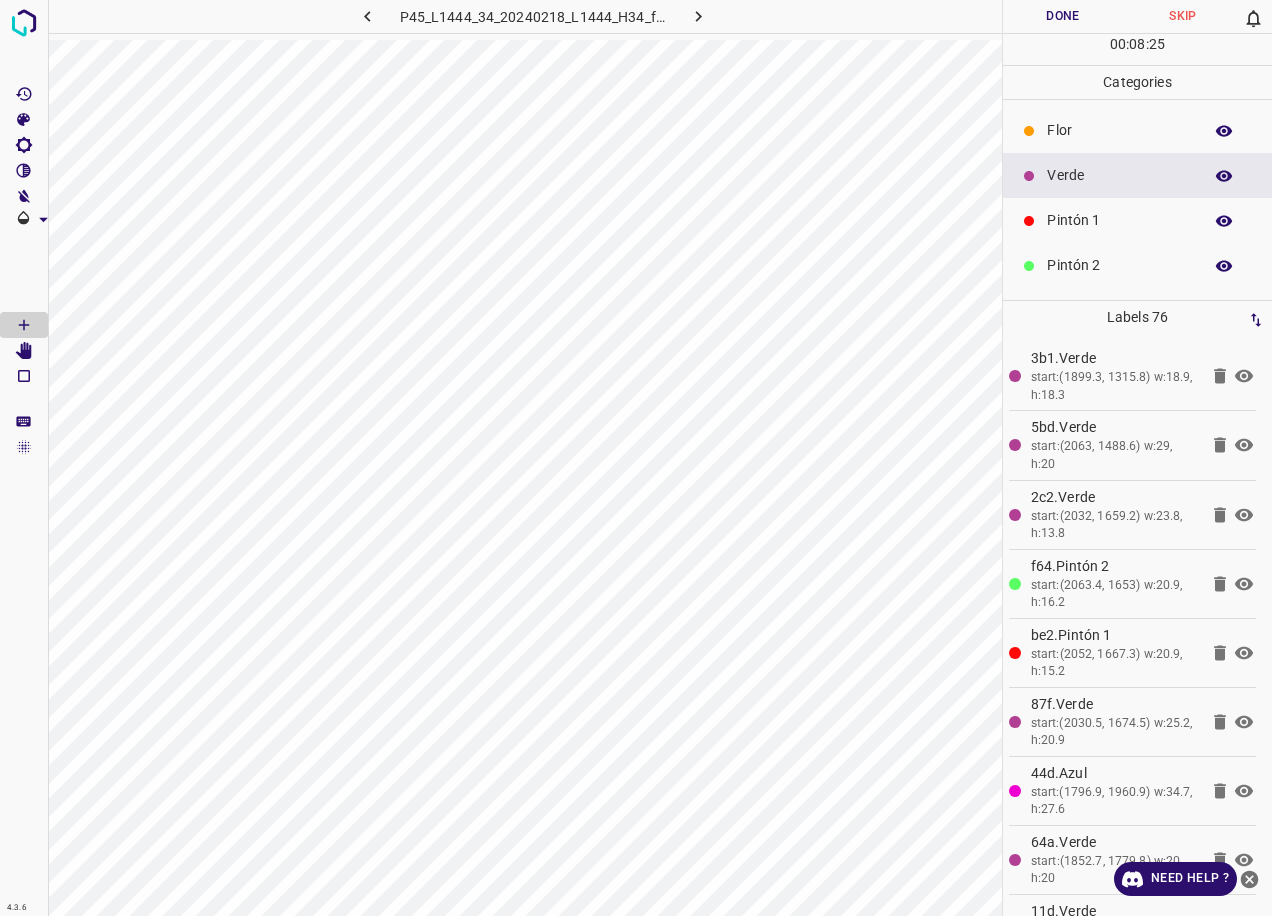 click on "Pintón 2" at bounding box center [1119, 265] 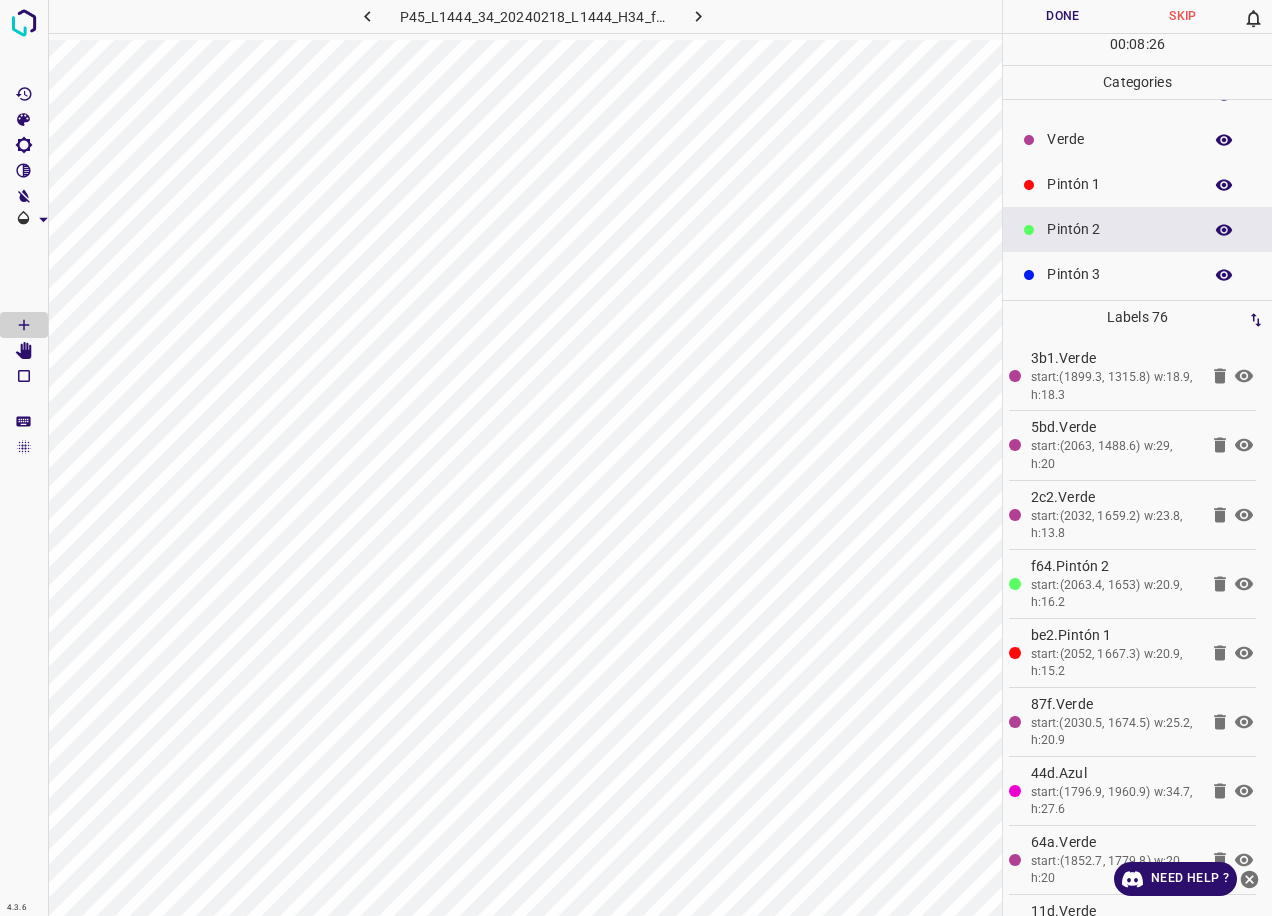 scroll, scrollTop: 100, scrollLeft: 0, axis: vertical 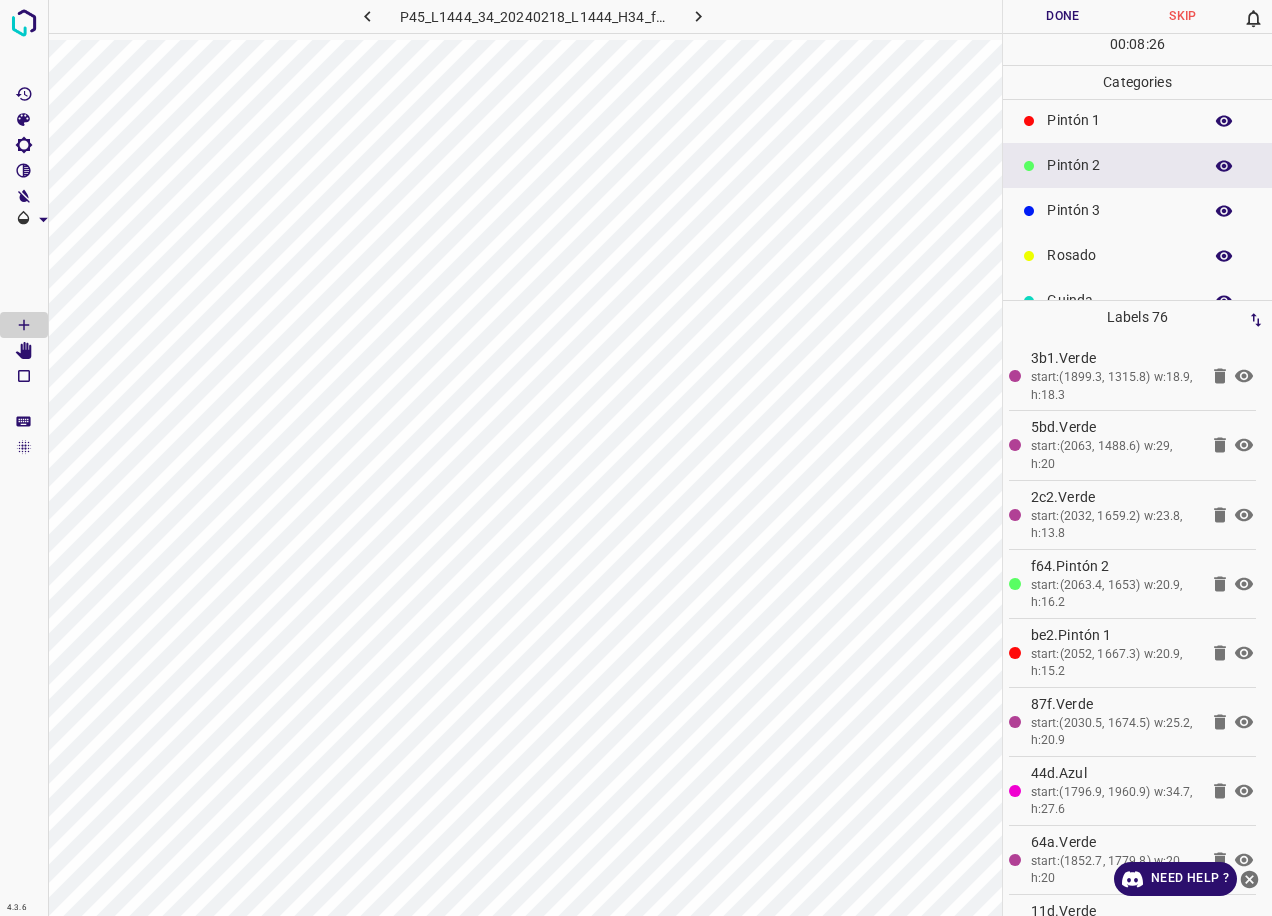 click on "Pintón 3" at bounding box center [1119, 210] 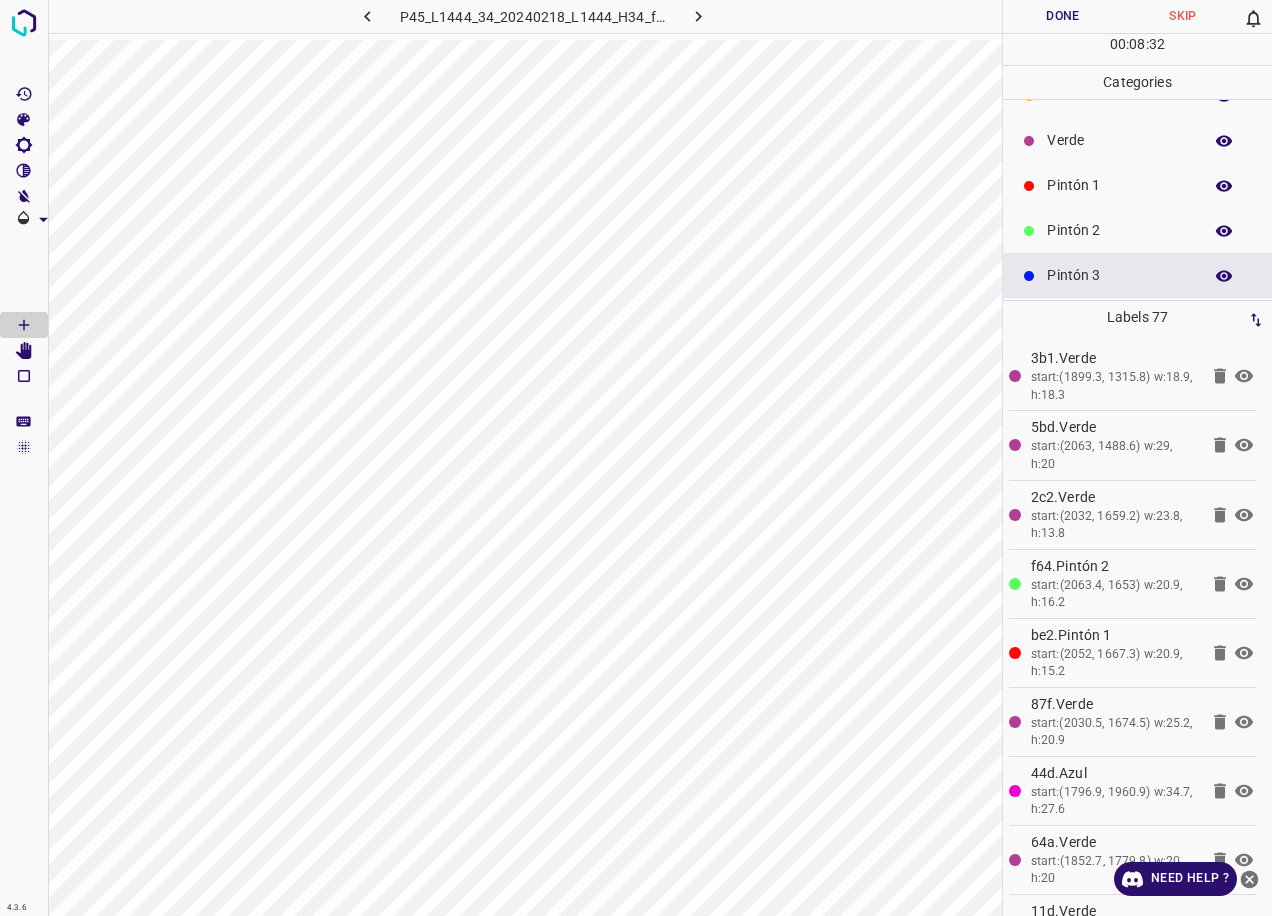 scroll, scrollTop: 0, scrollLeft: 0, axis: both 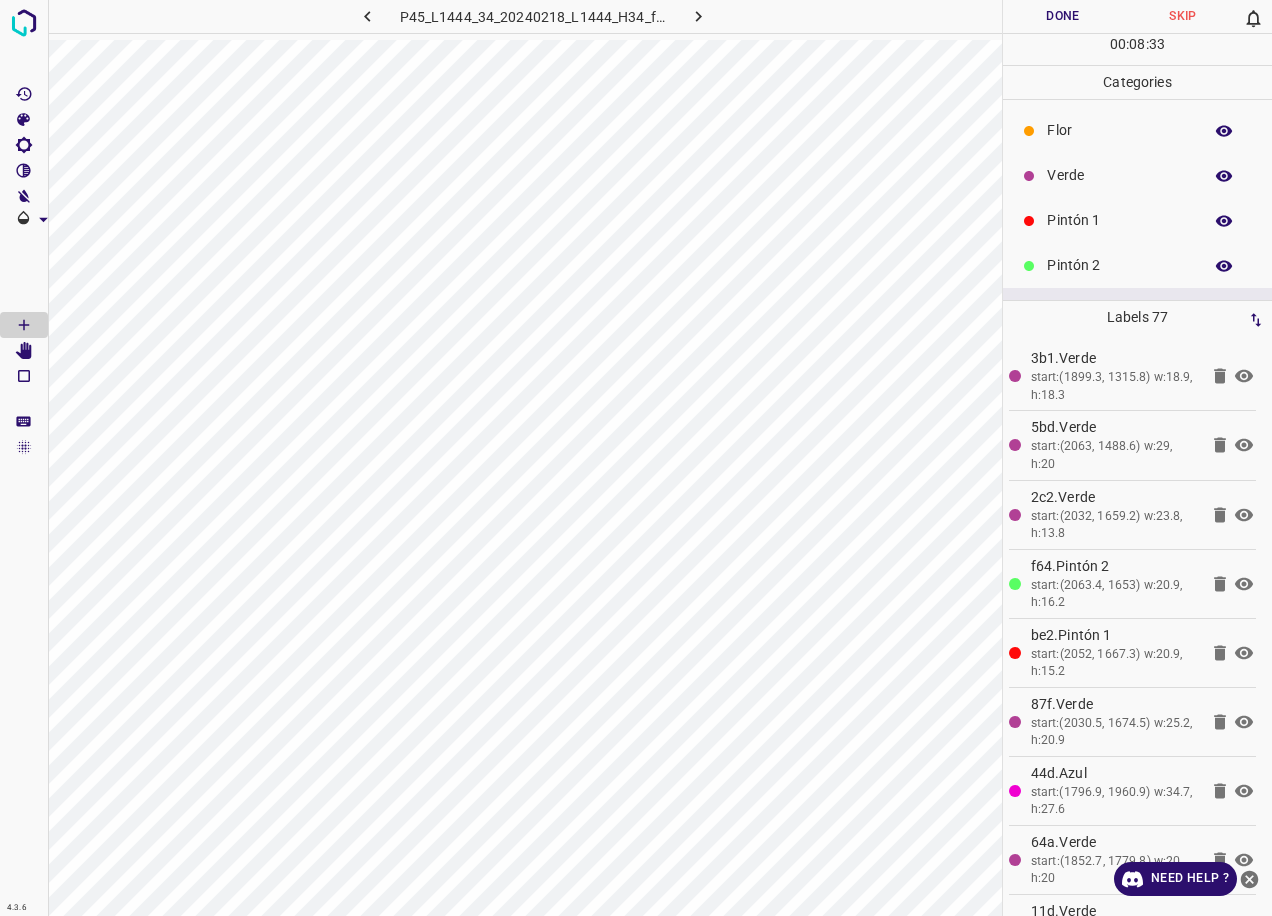 click on "Flor" at bounding box center (1119, 130) 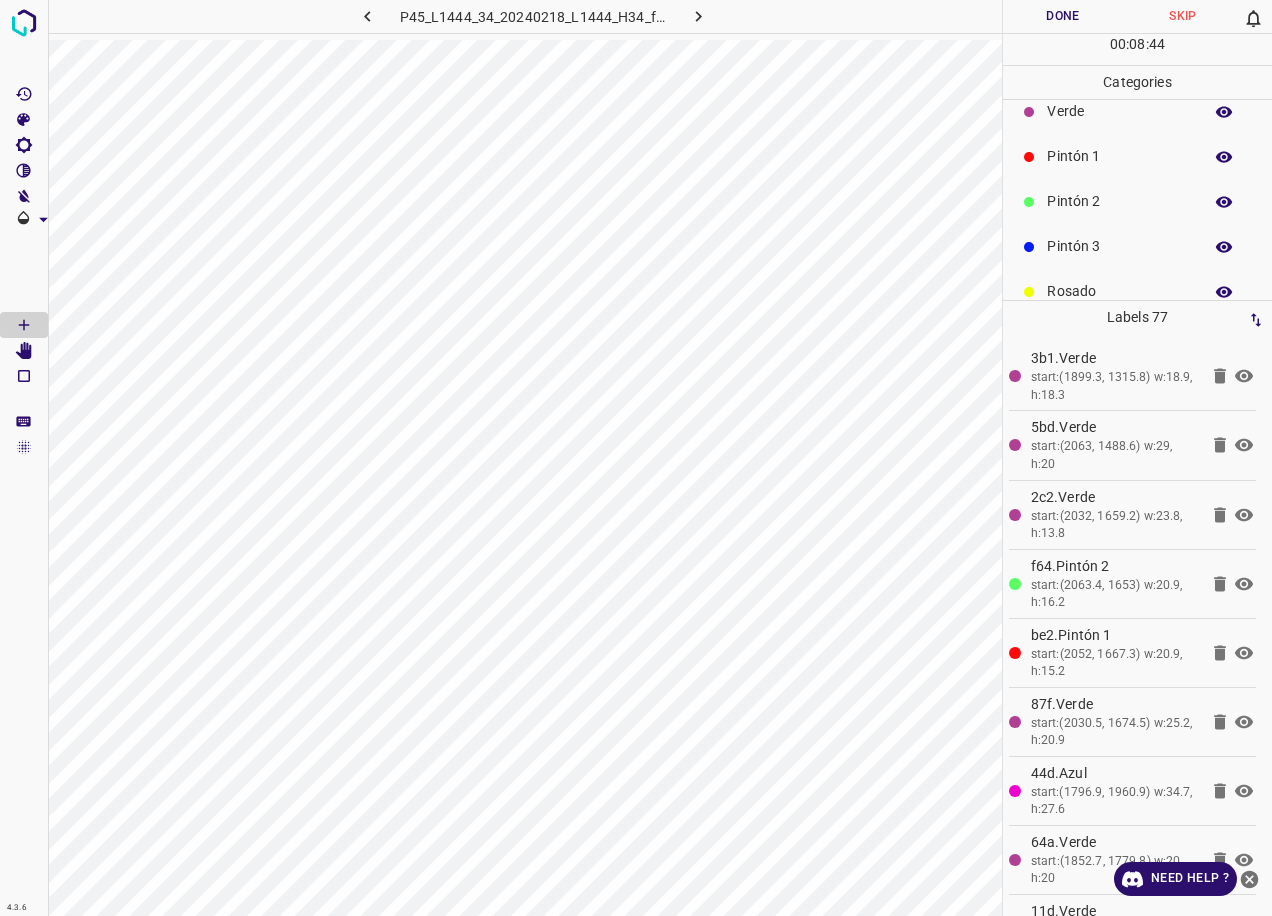 scroll, scrollTop: 100, scrollLeft: 0, axis: vertical 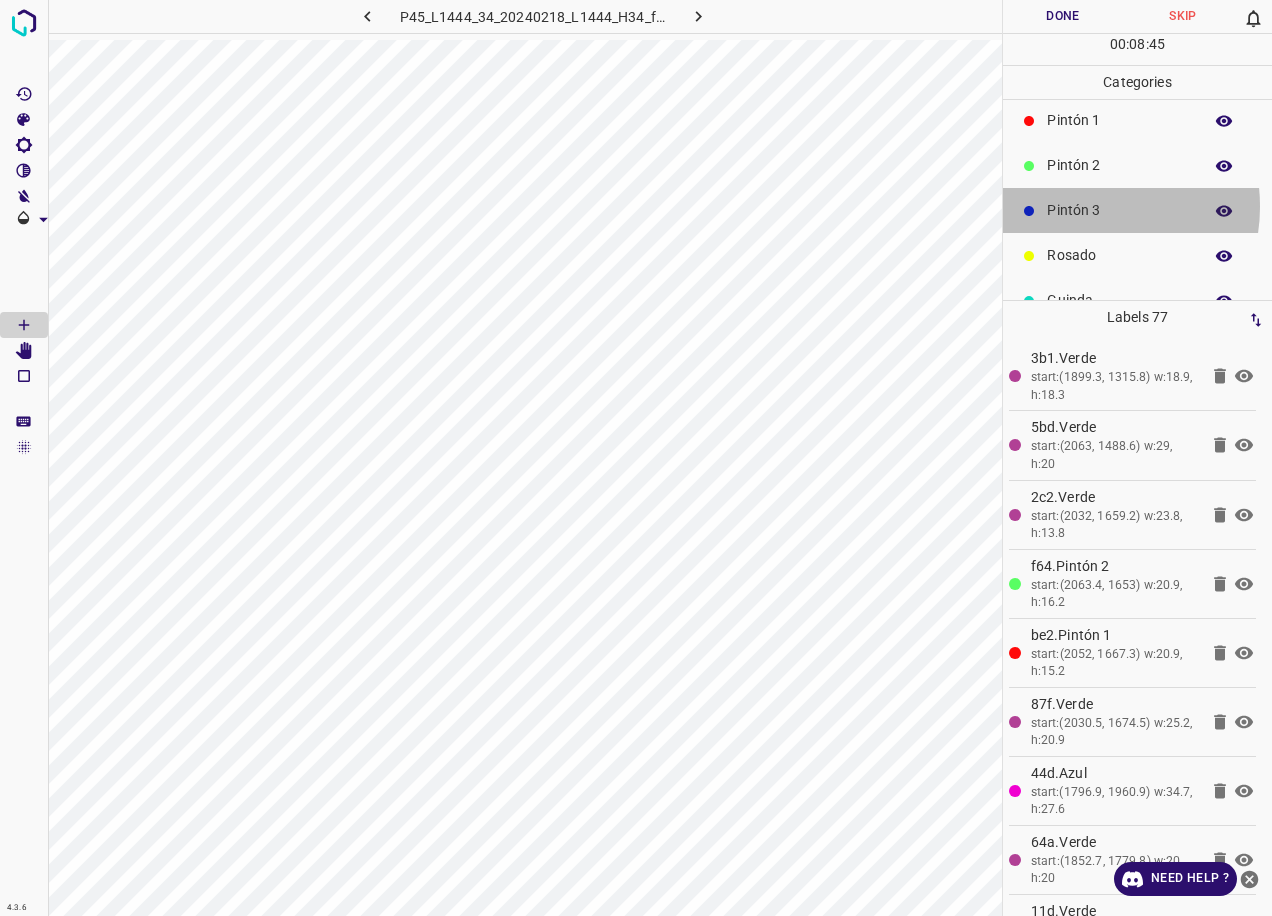 drag, startPoint x: 1083, startPoint y: 206, endPoint x: 1031, endPoint y: 381, distance: 182.56232 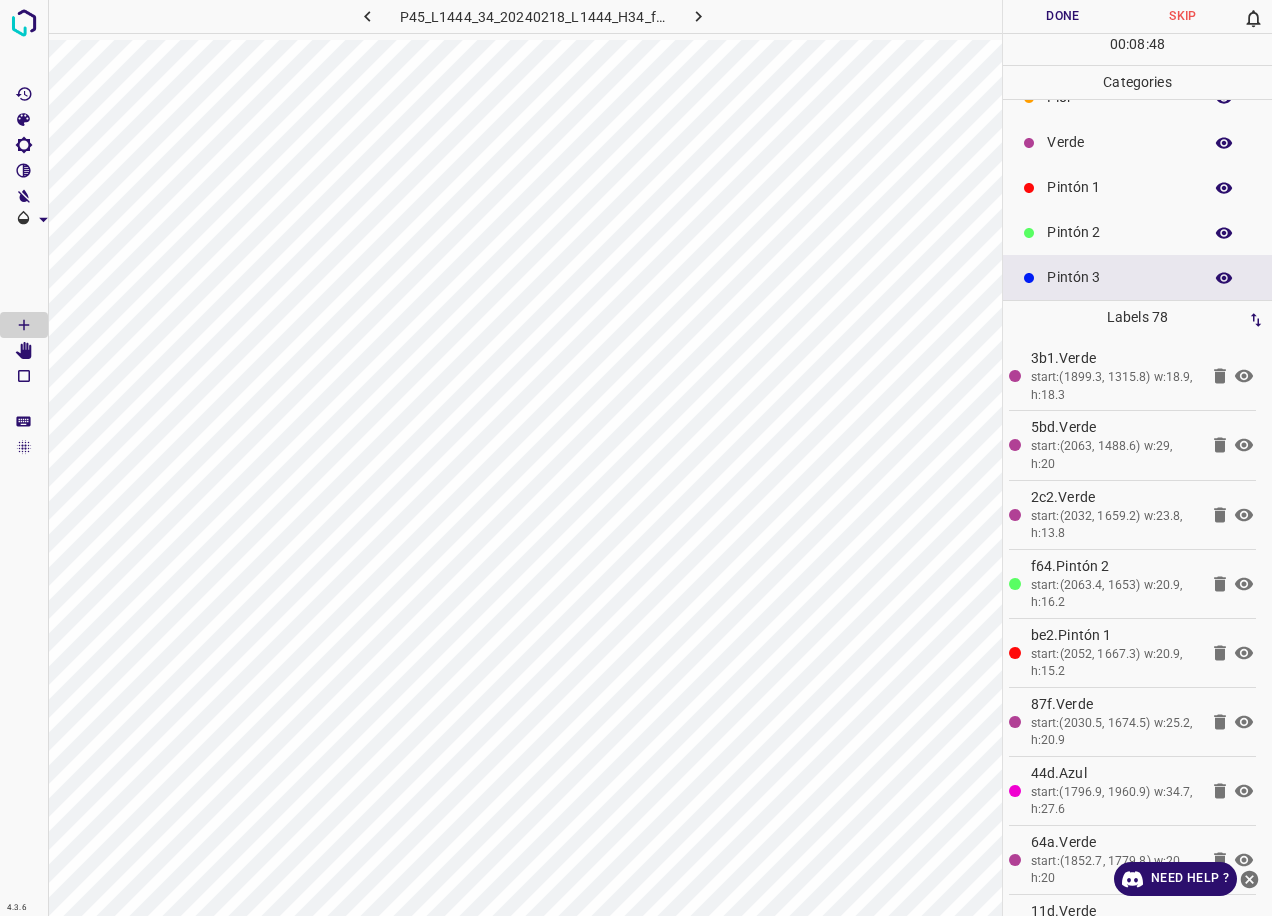 scroll, scrollTop: 0, scrollLeft: 0, axis: both 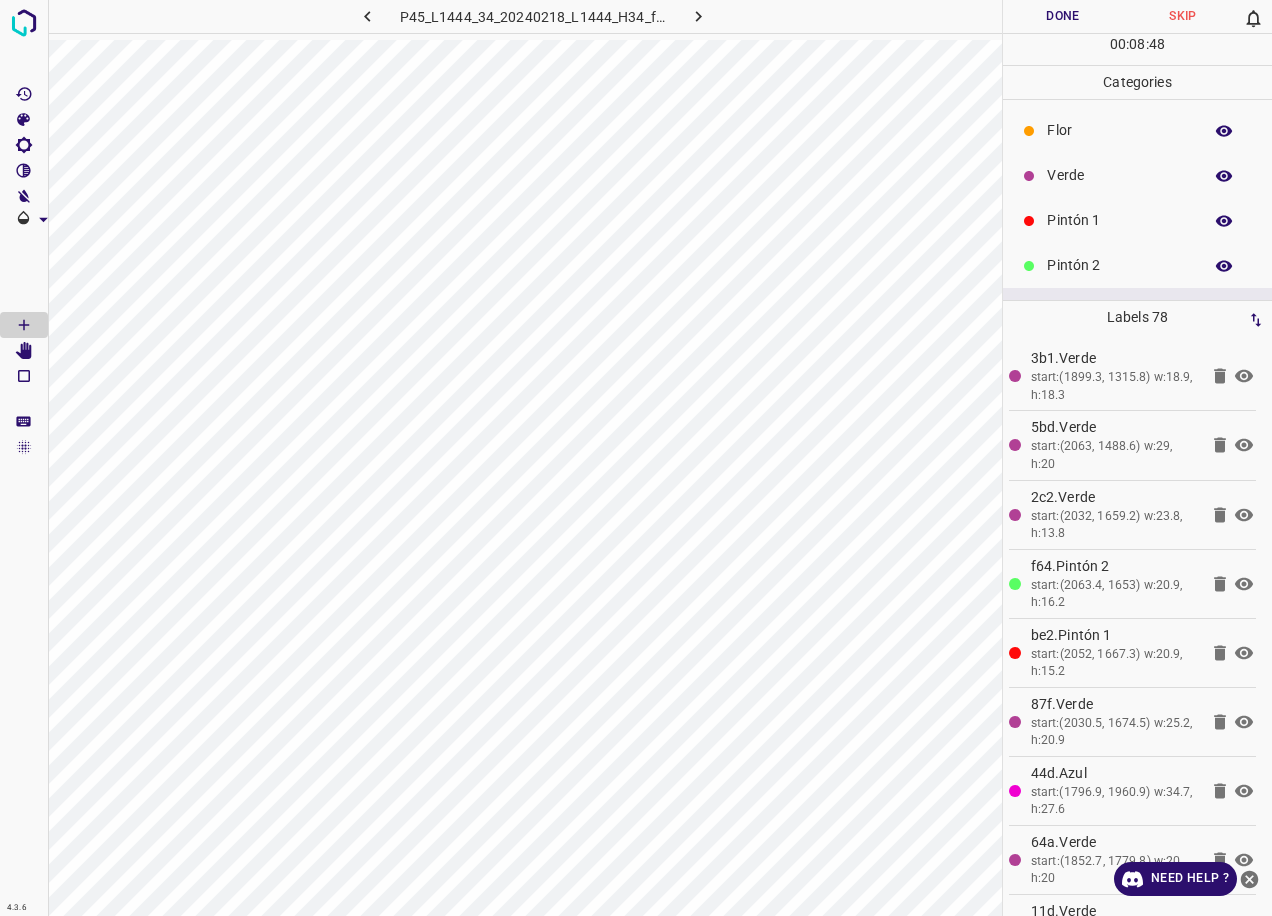 click on "Verde" at bounding box center (1119, 175) 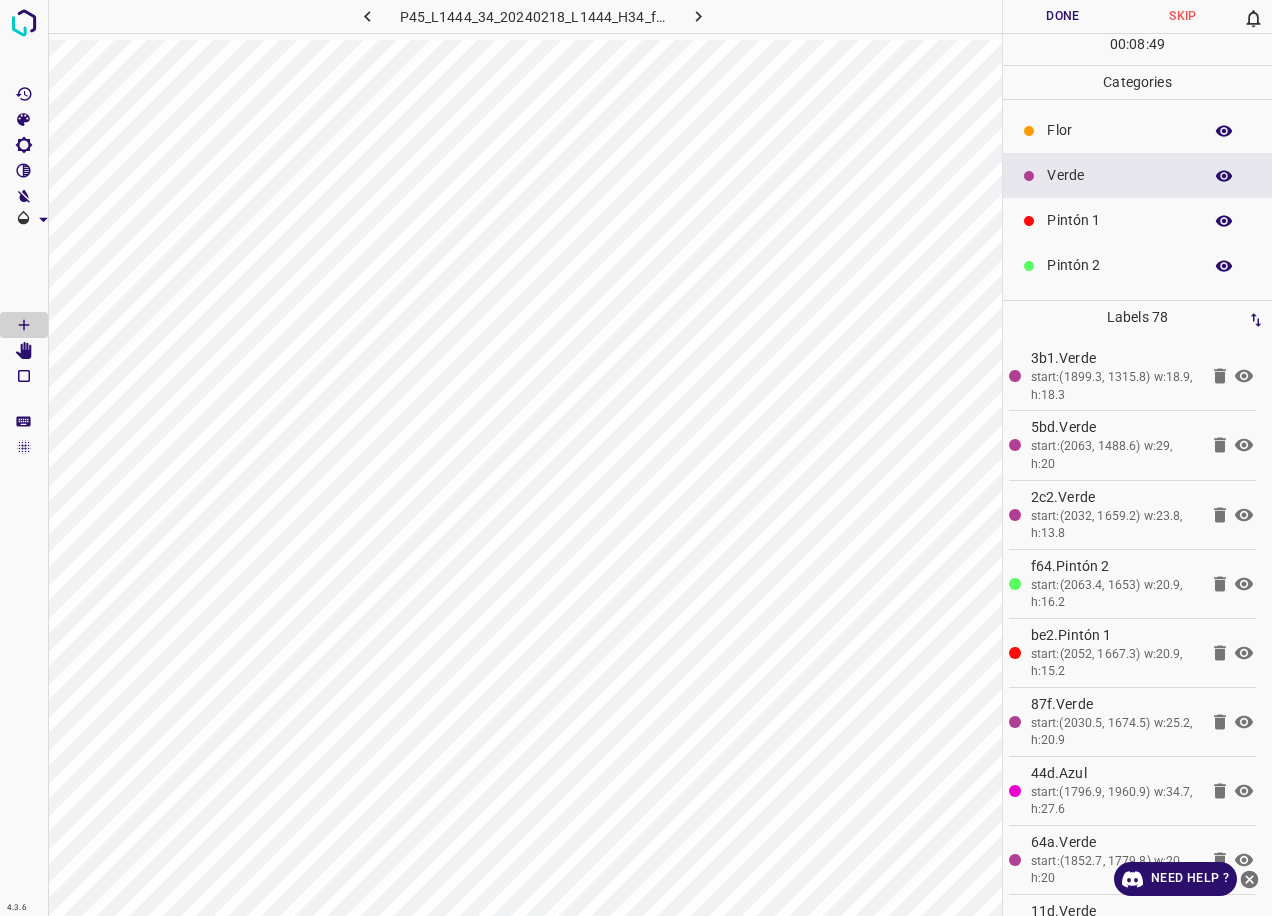 drag, startPoint x: 1067, startPoint y: 142, endPoint x: 1055, endPoint y: 159, distance: 20.808653 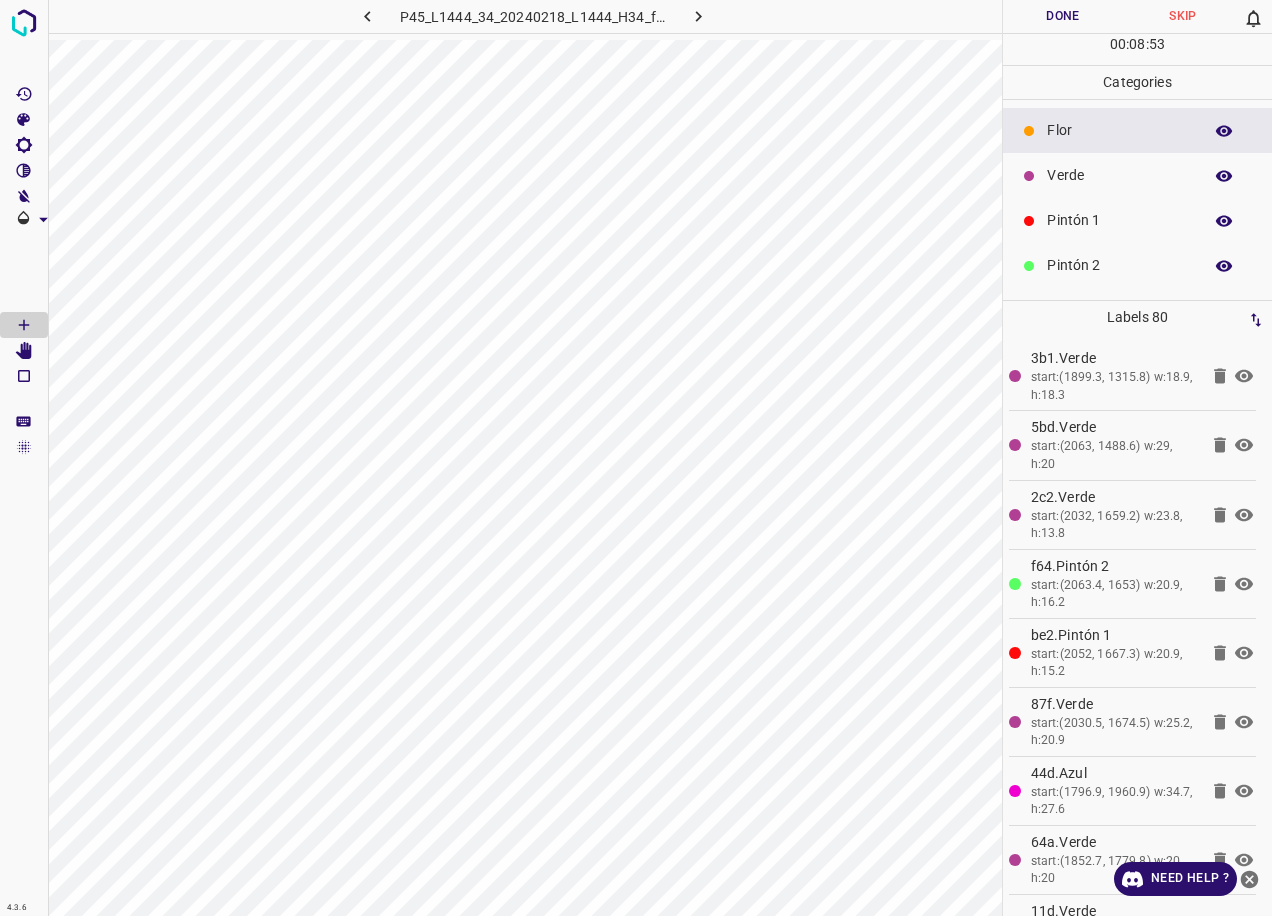 scroll, scrollTop: 176, scrollLeft: 0, axis: vertical 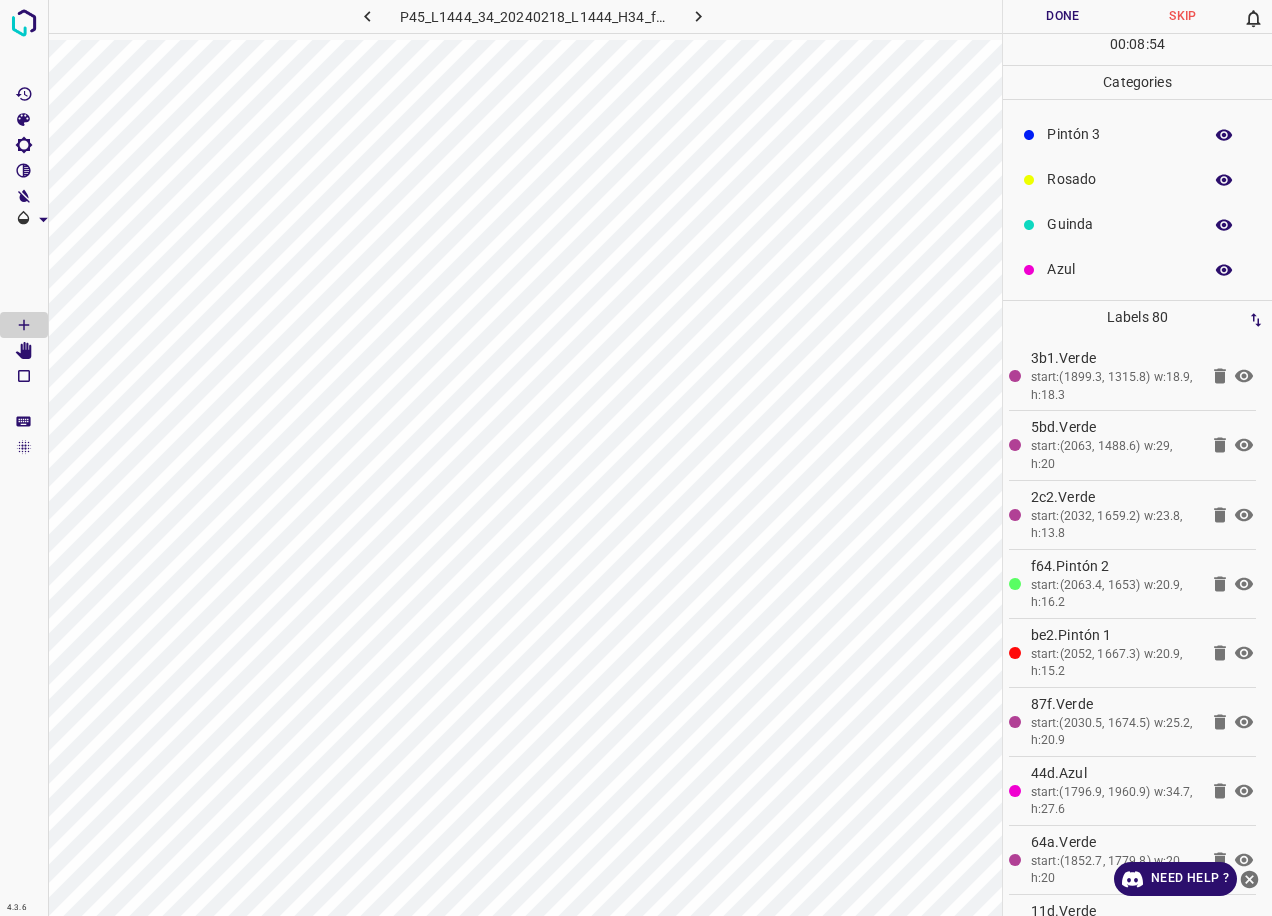 click on "Azul" at bounding box center (1119, 269) 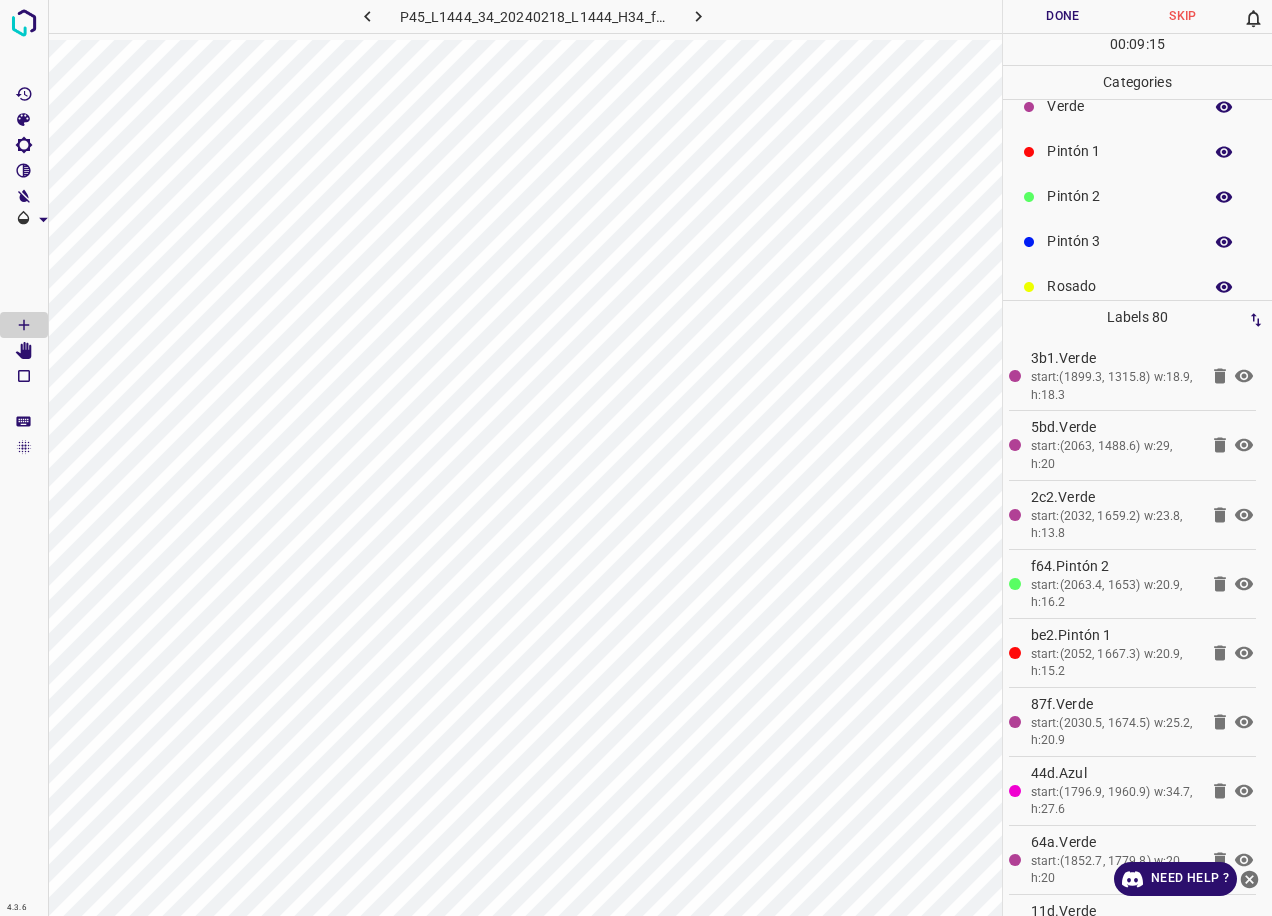 scroll, scrollTop: 0, scrollLeft: 0, axis: both 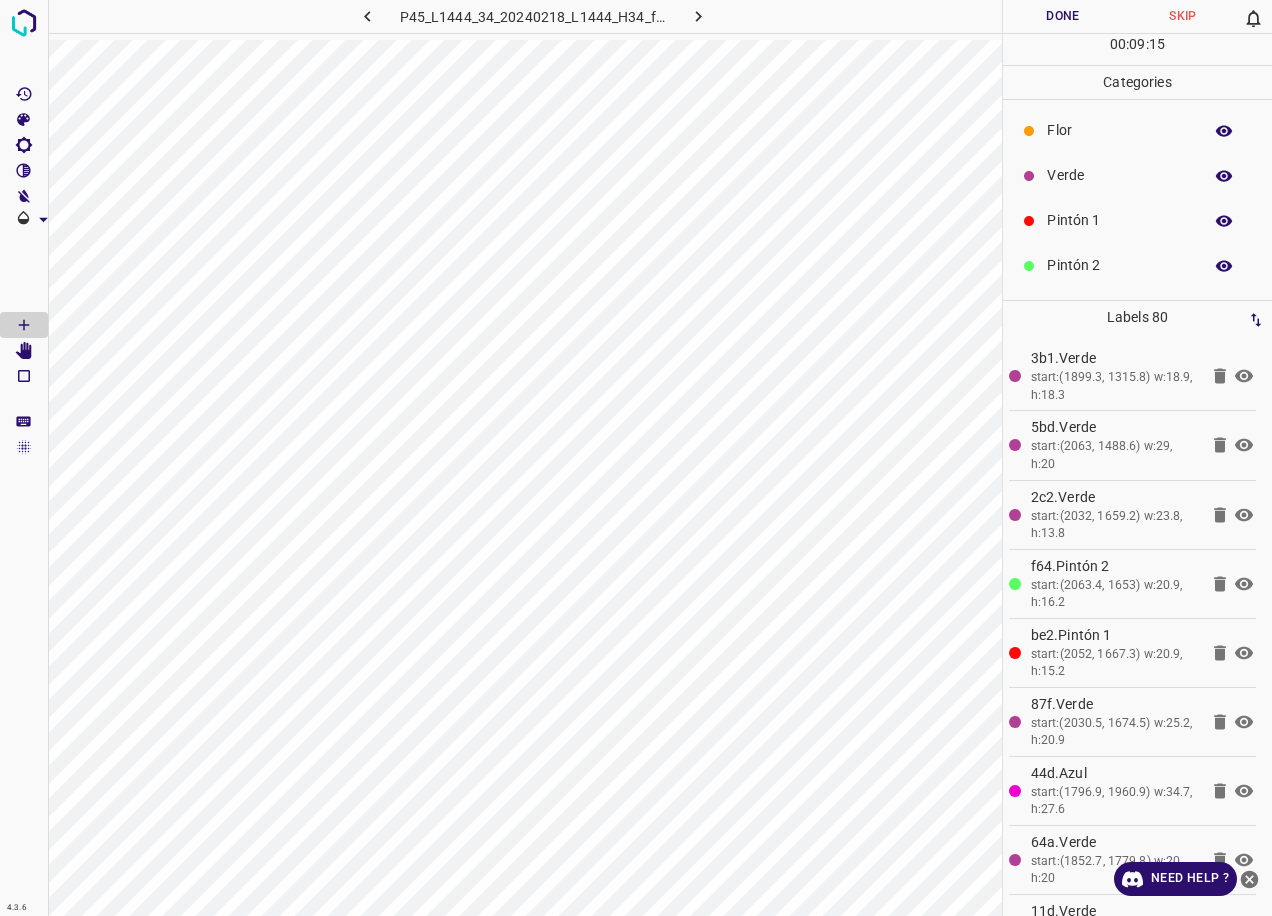 click on "Pintón 1" at bounding box center (1137, 220) 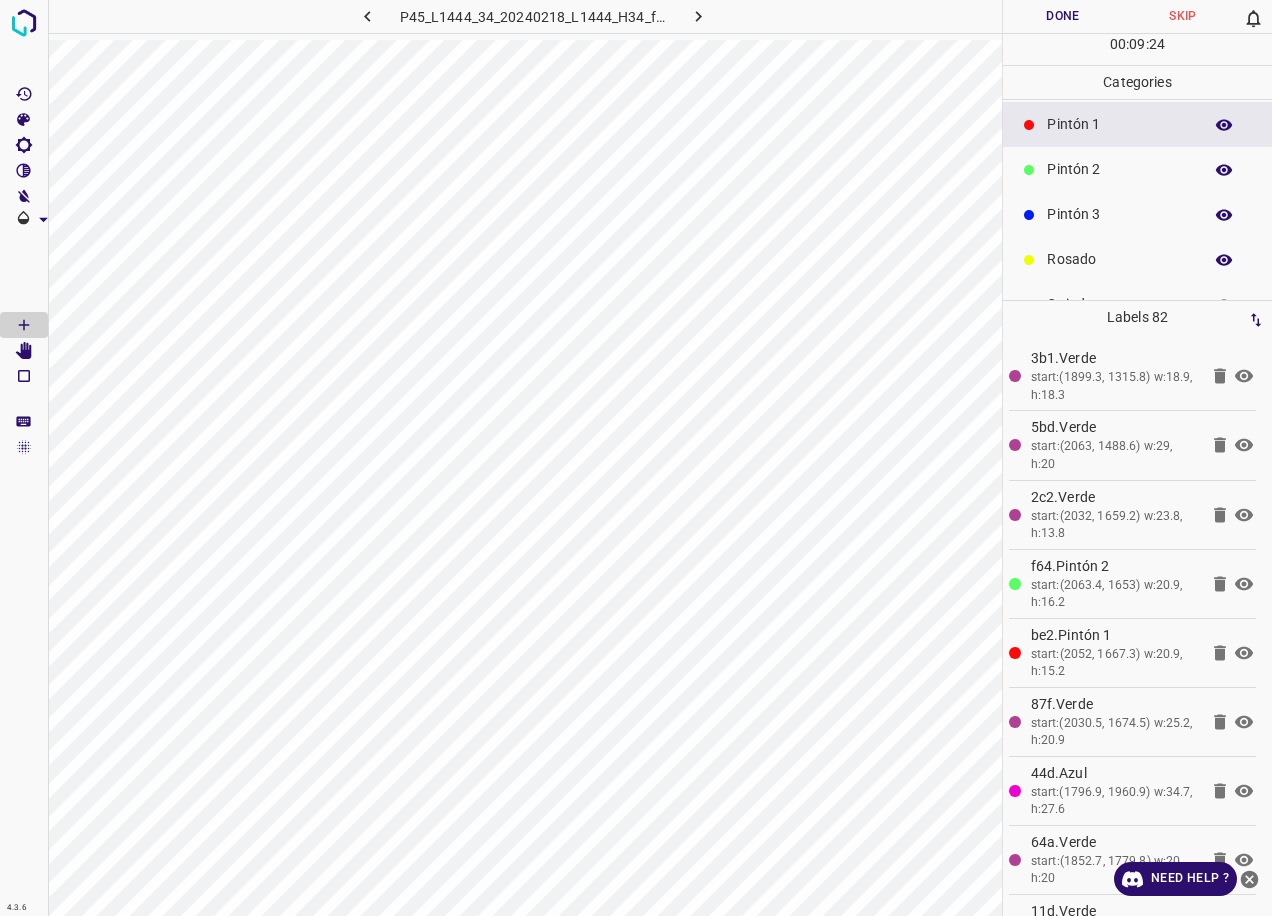 scroll, scrollTop: 176, scrollLeft: 0, axis: vertical 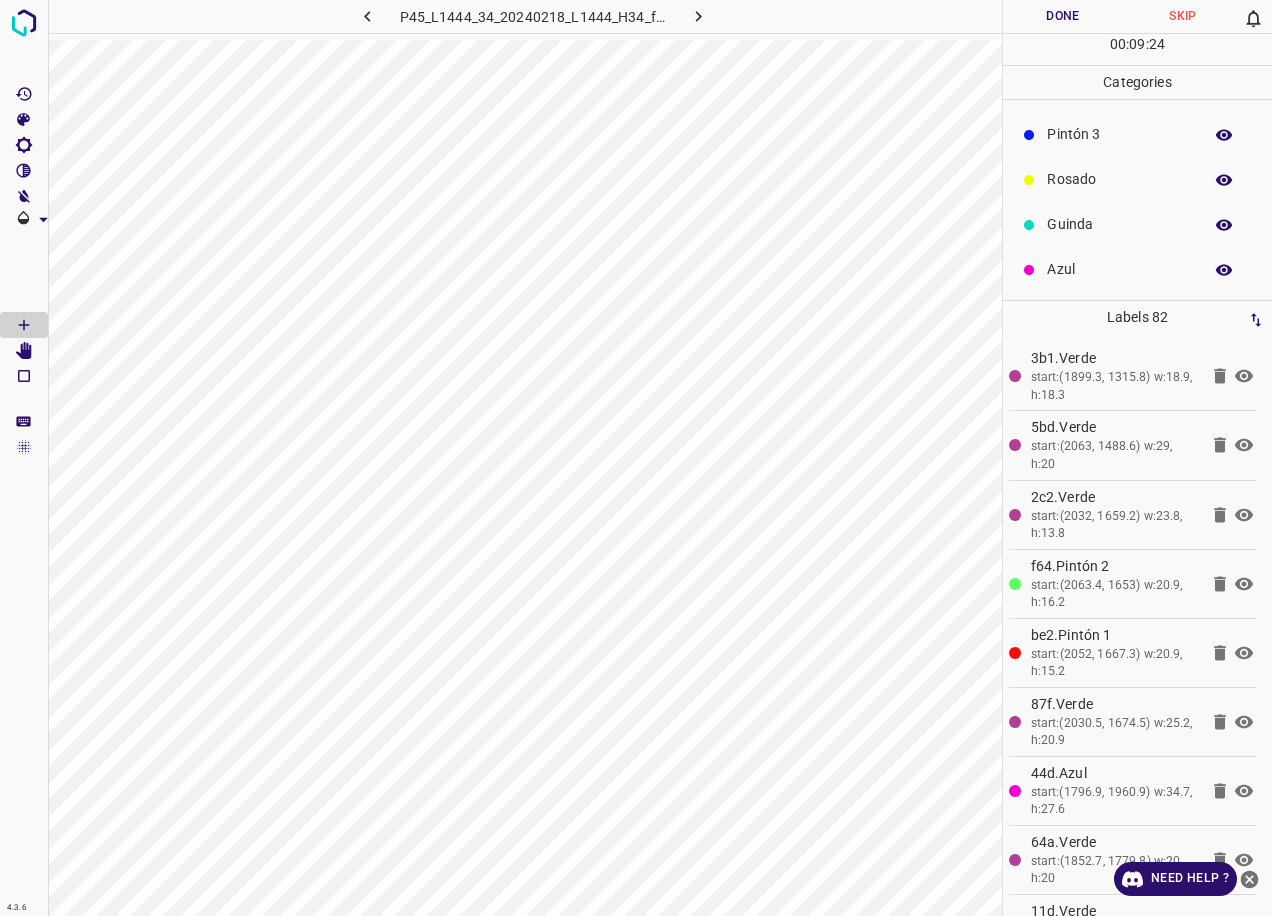 click on "Azul" at bounding box center (1119, 269) 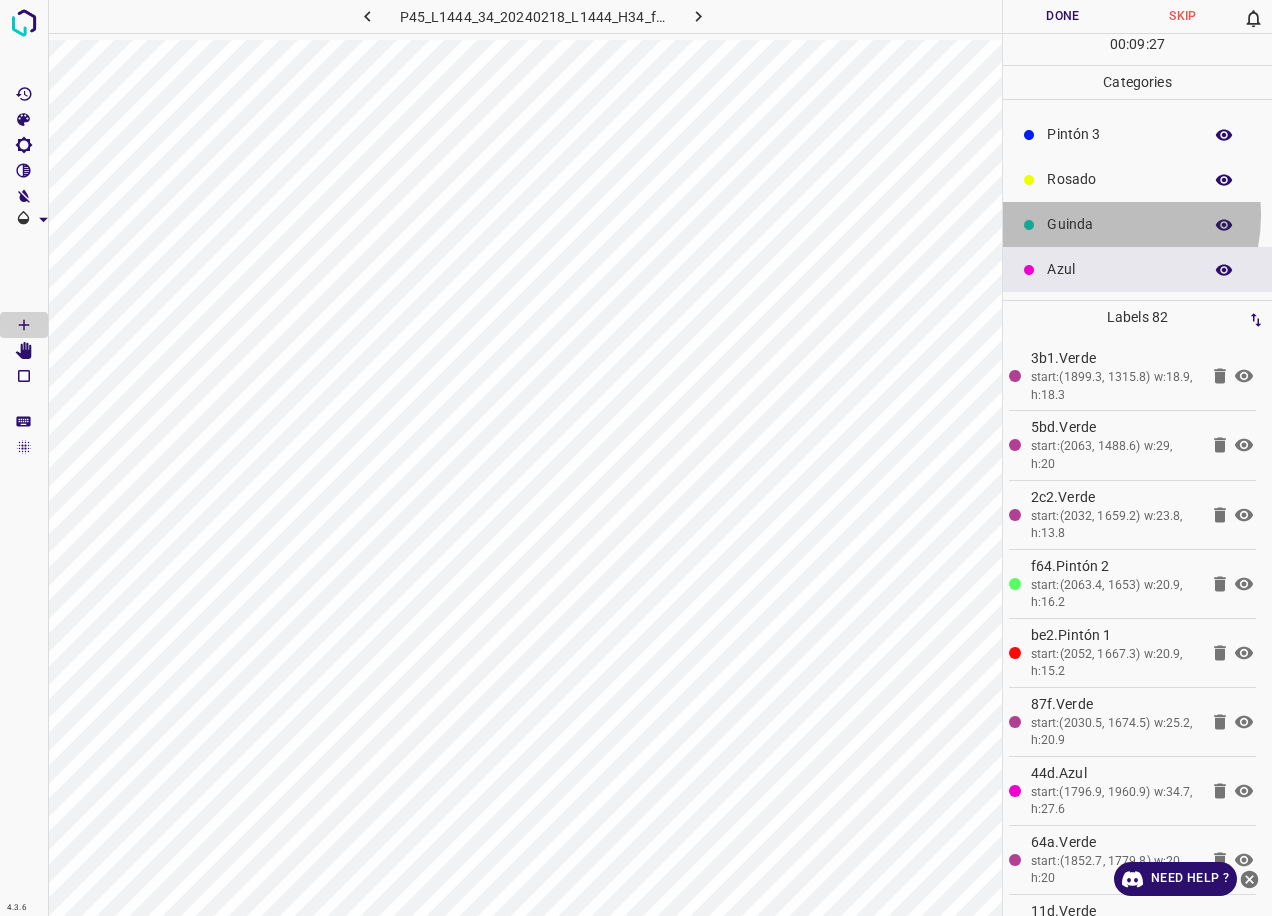 click on "Guinda" at bounding box center (1119, 224) 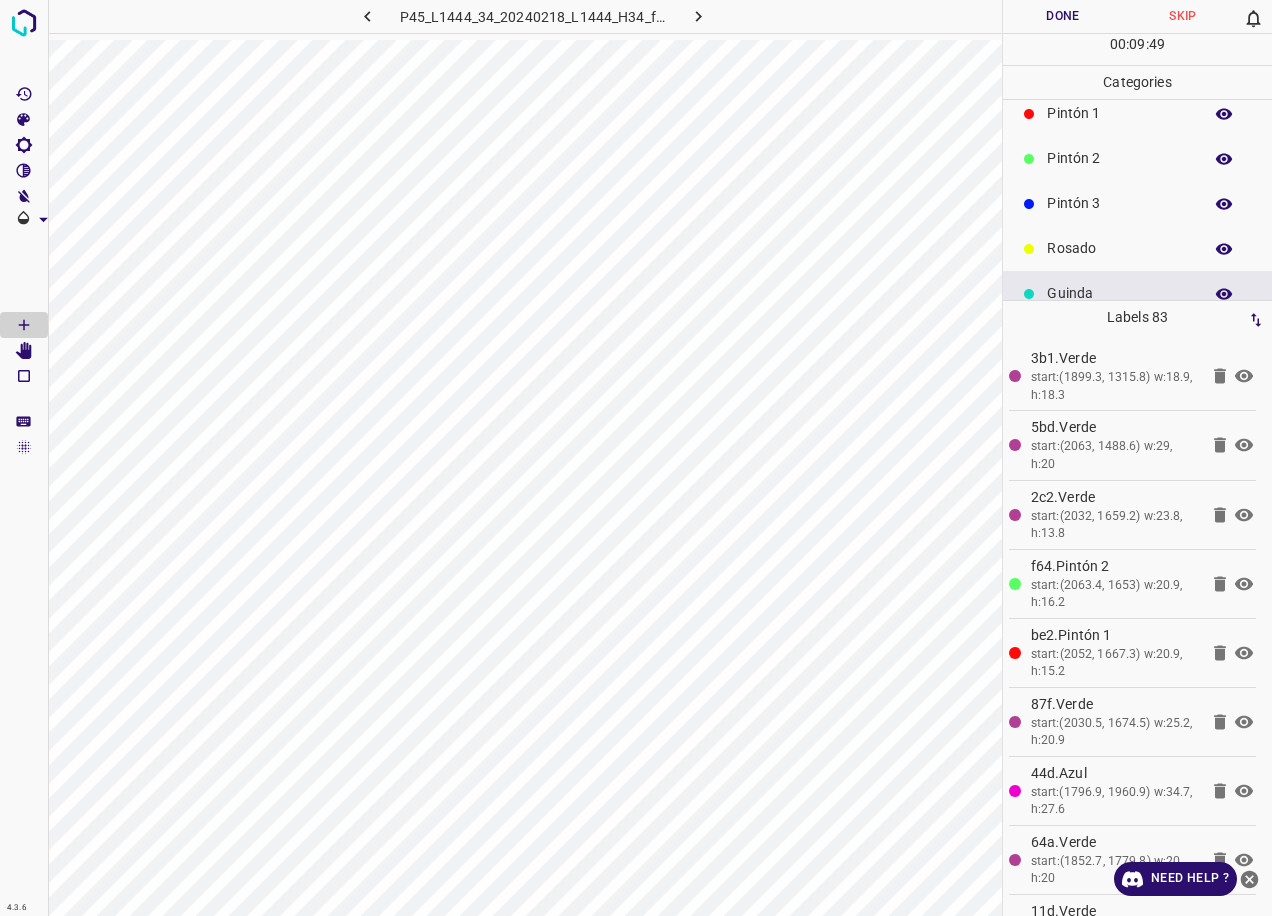 scroll, scrollTop: 0, scrollLeft: 0, axis: both 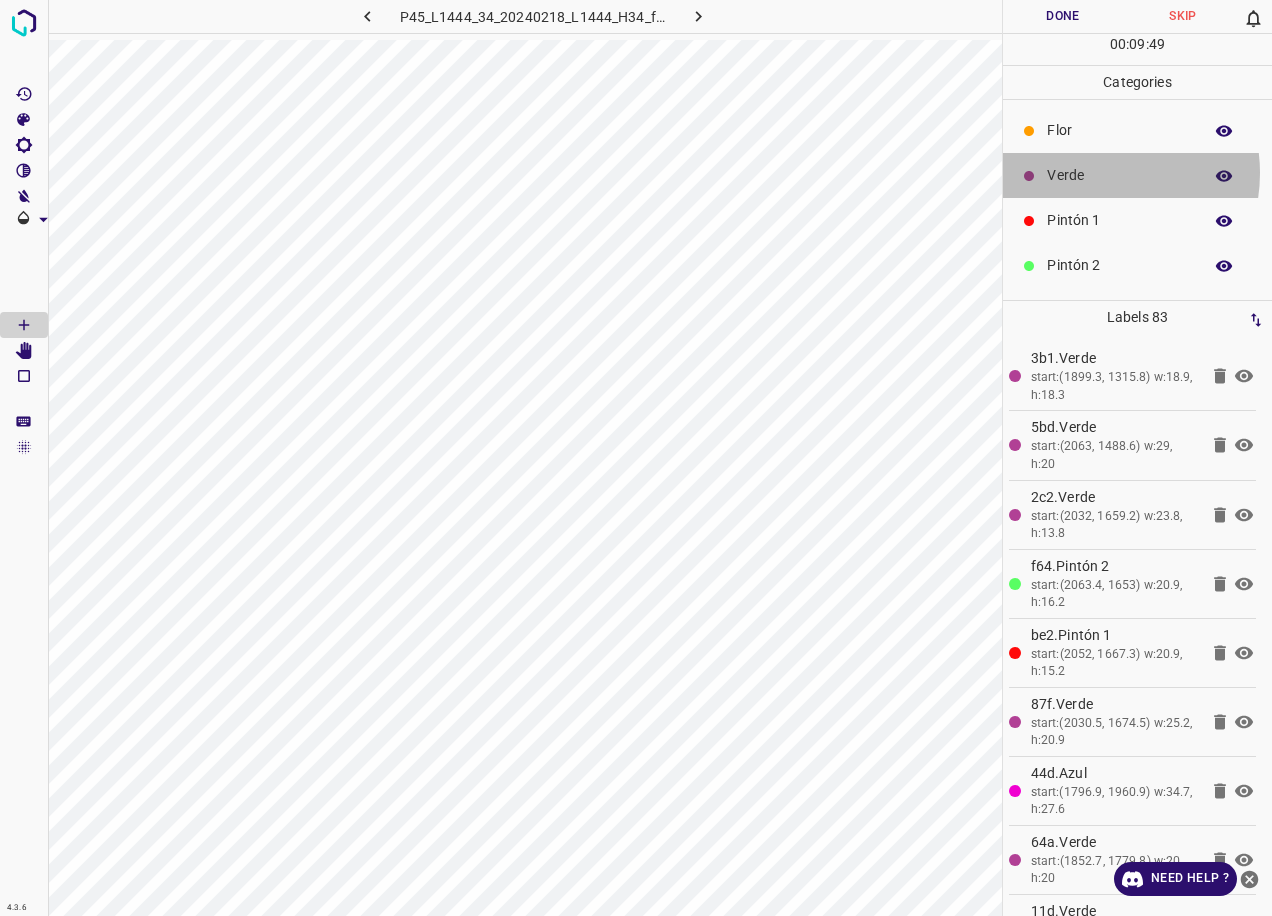 click on "Verde" at bounding box center [1119, 175] 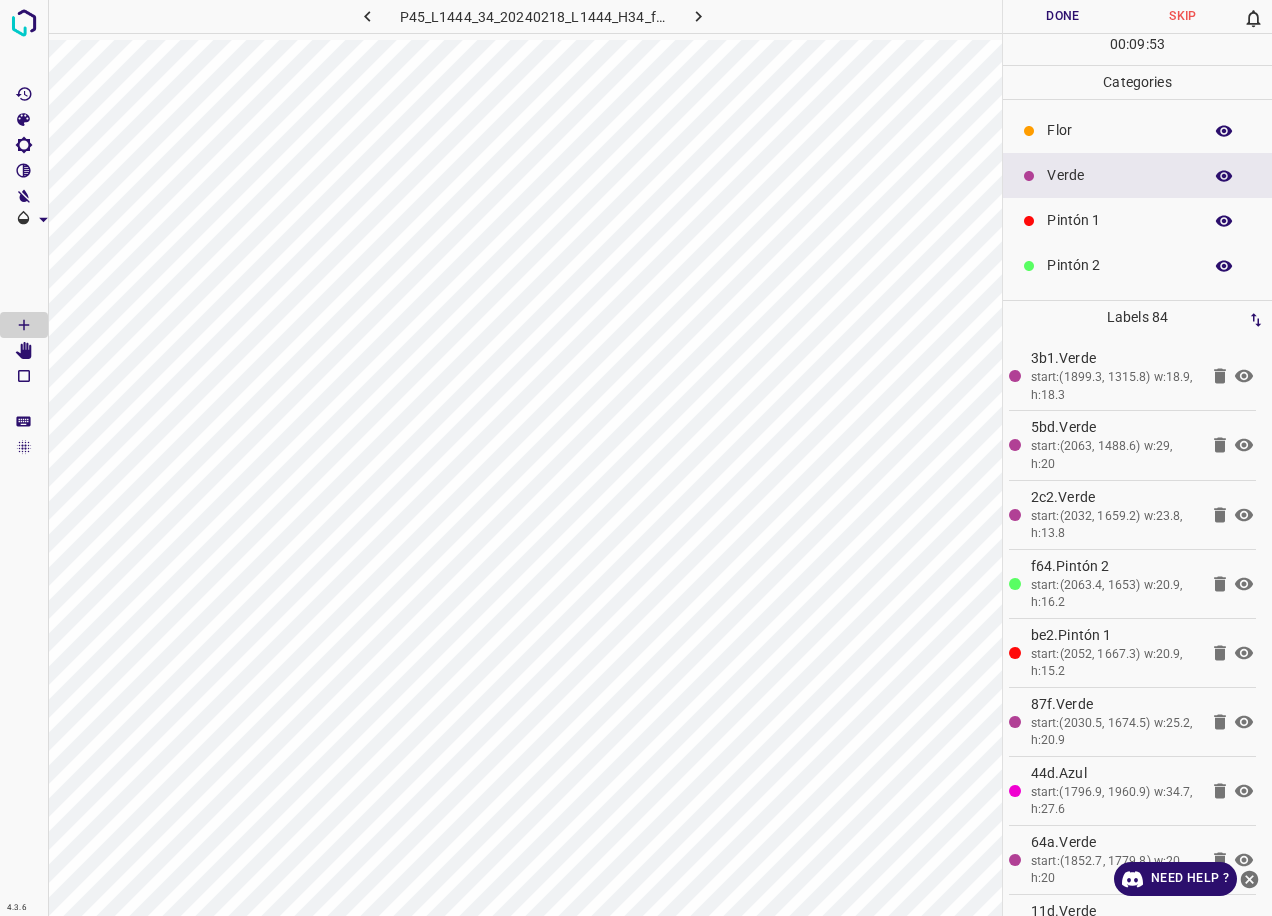 click on "Pintón 1" at bounding box center [1119, 220] 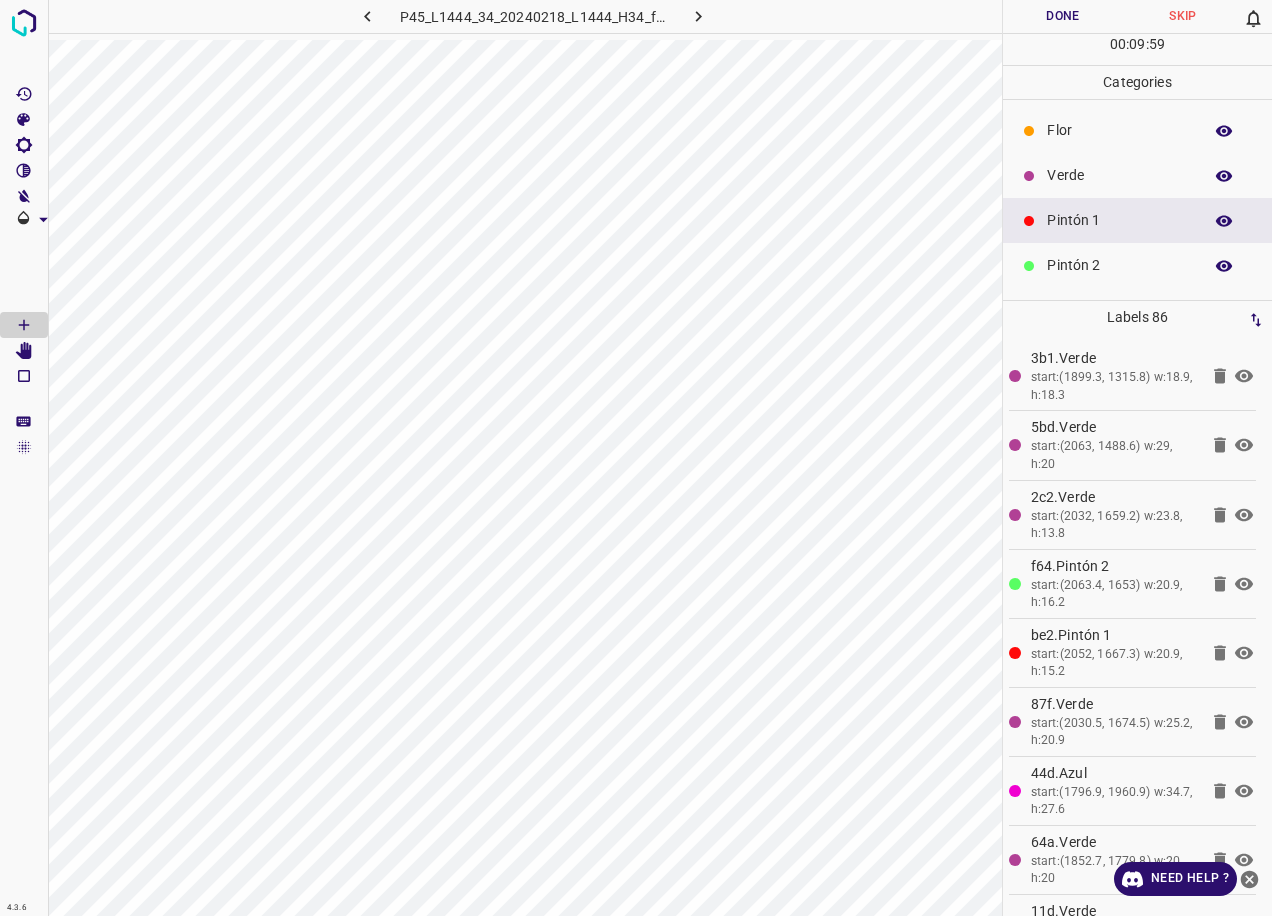 click on "Verde" at bounding box center [1137, 175] 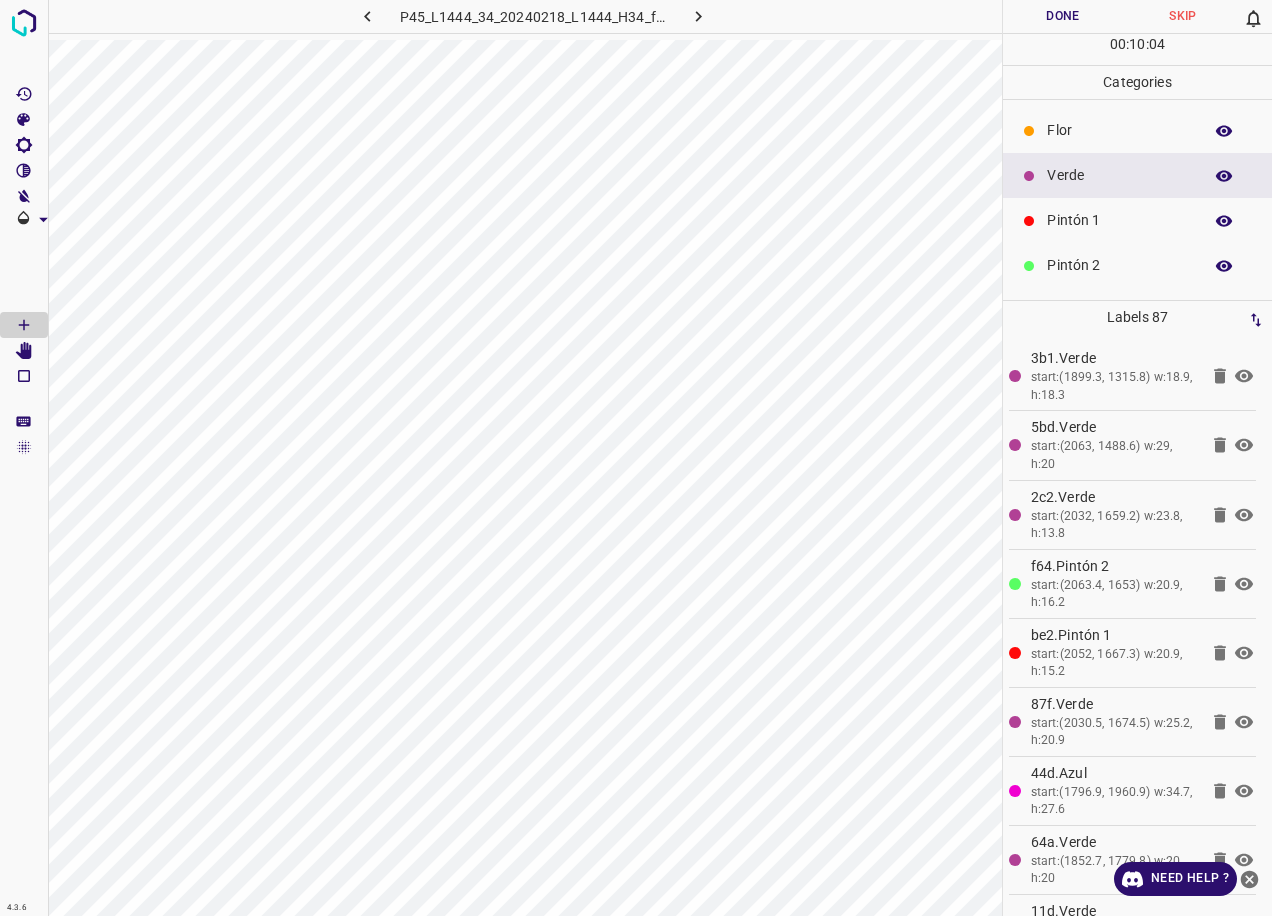 click on "Pintón 1" at bounding box center [1119, 220] 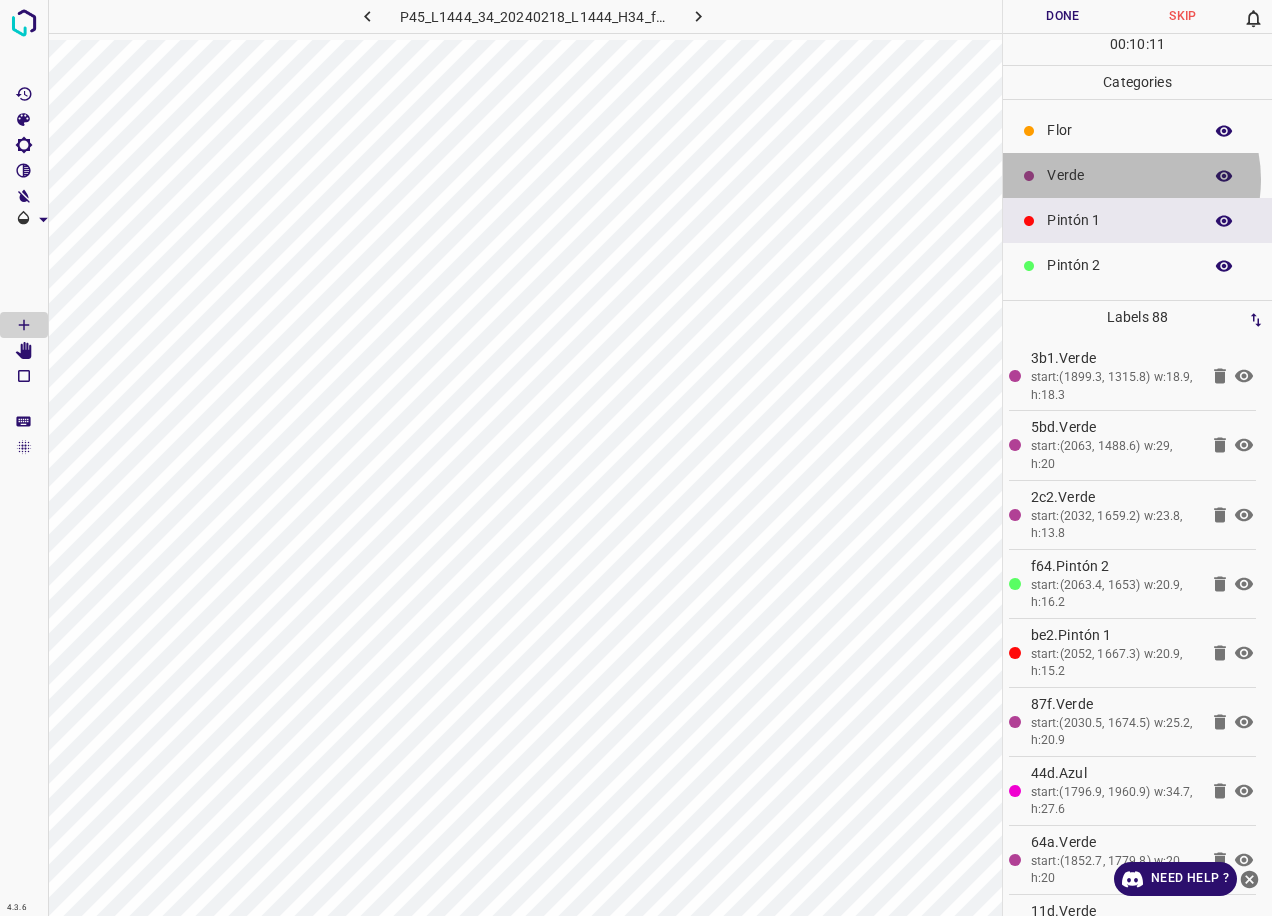 click on "Verde" at bounding box center (1119, 175) 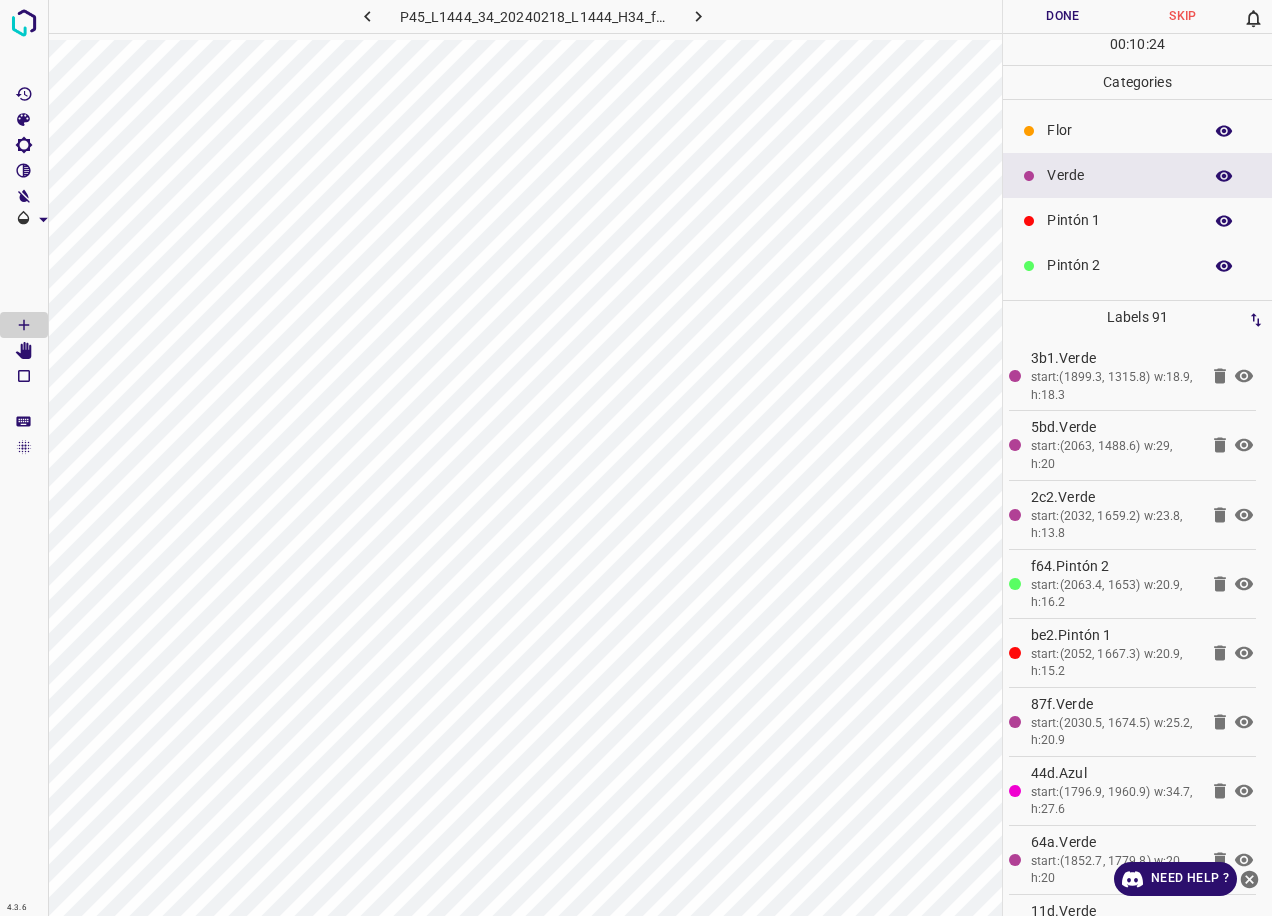 click on "Pintón 1" at bounding box center [1119, 220] 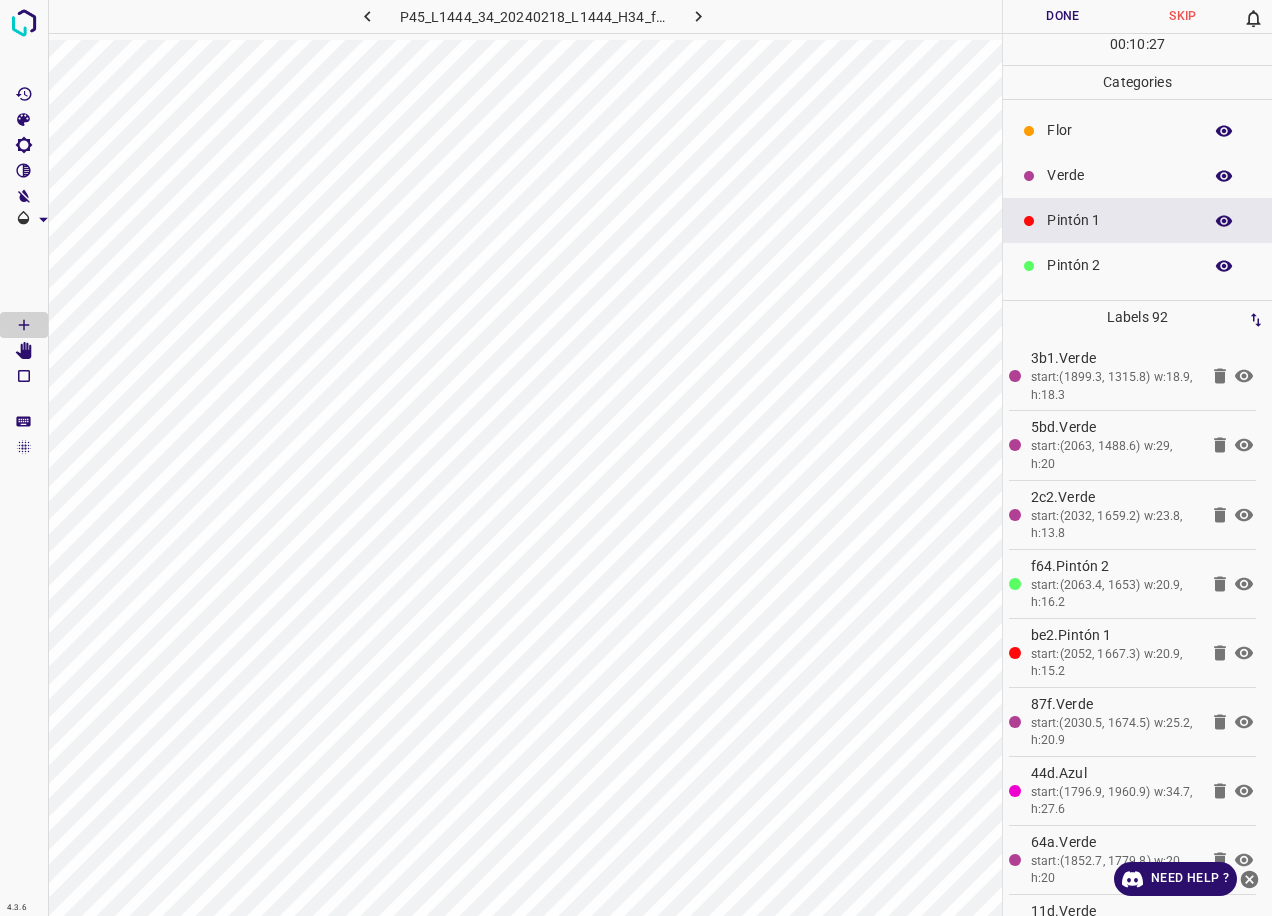 click on "Verde" at bounding box center (1119, 175) 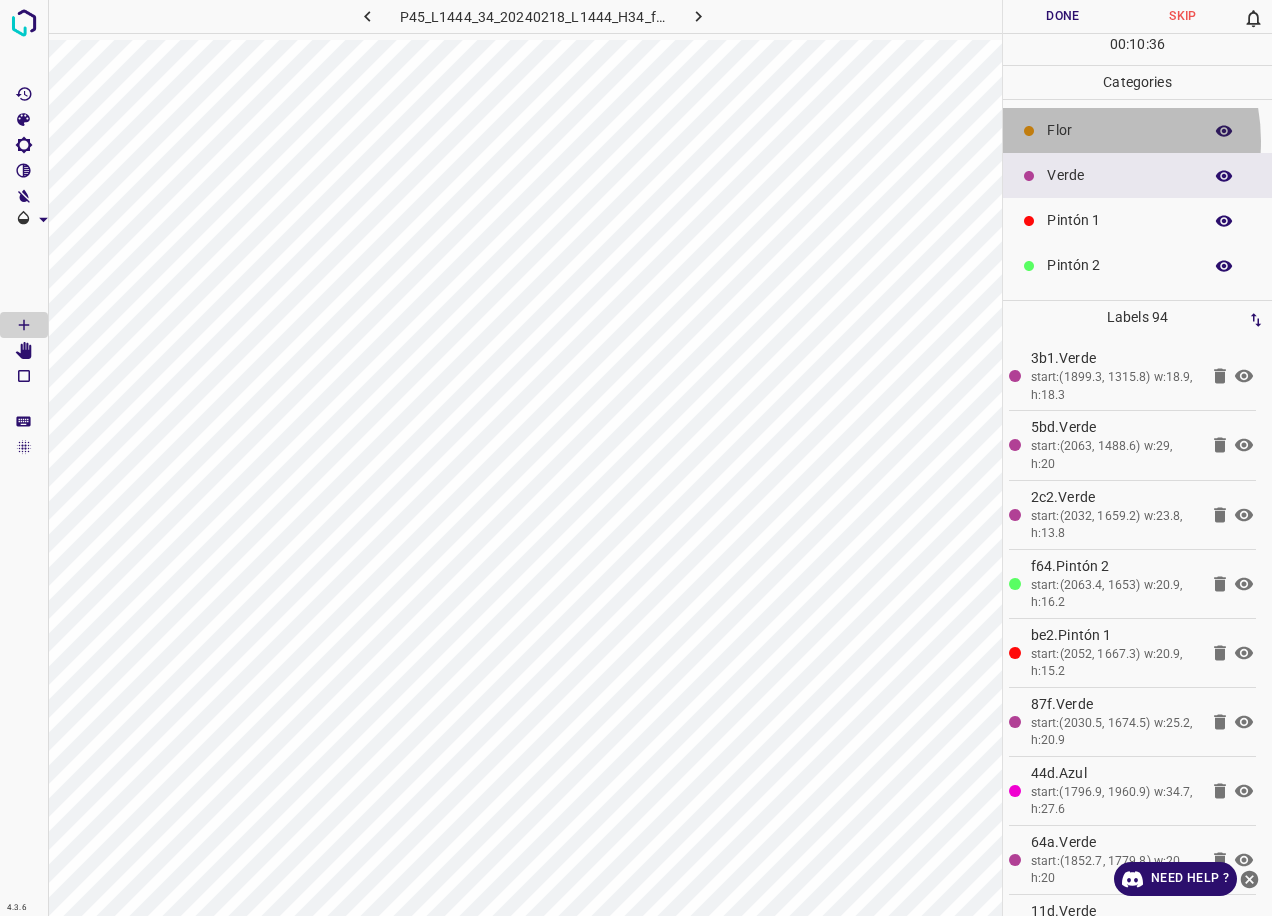 click on "Flor" at bounding box center (1119, 130) 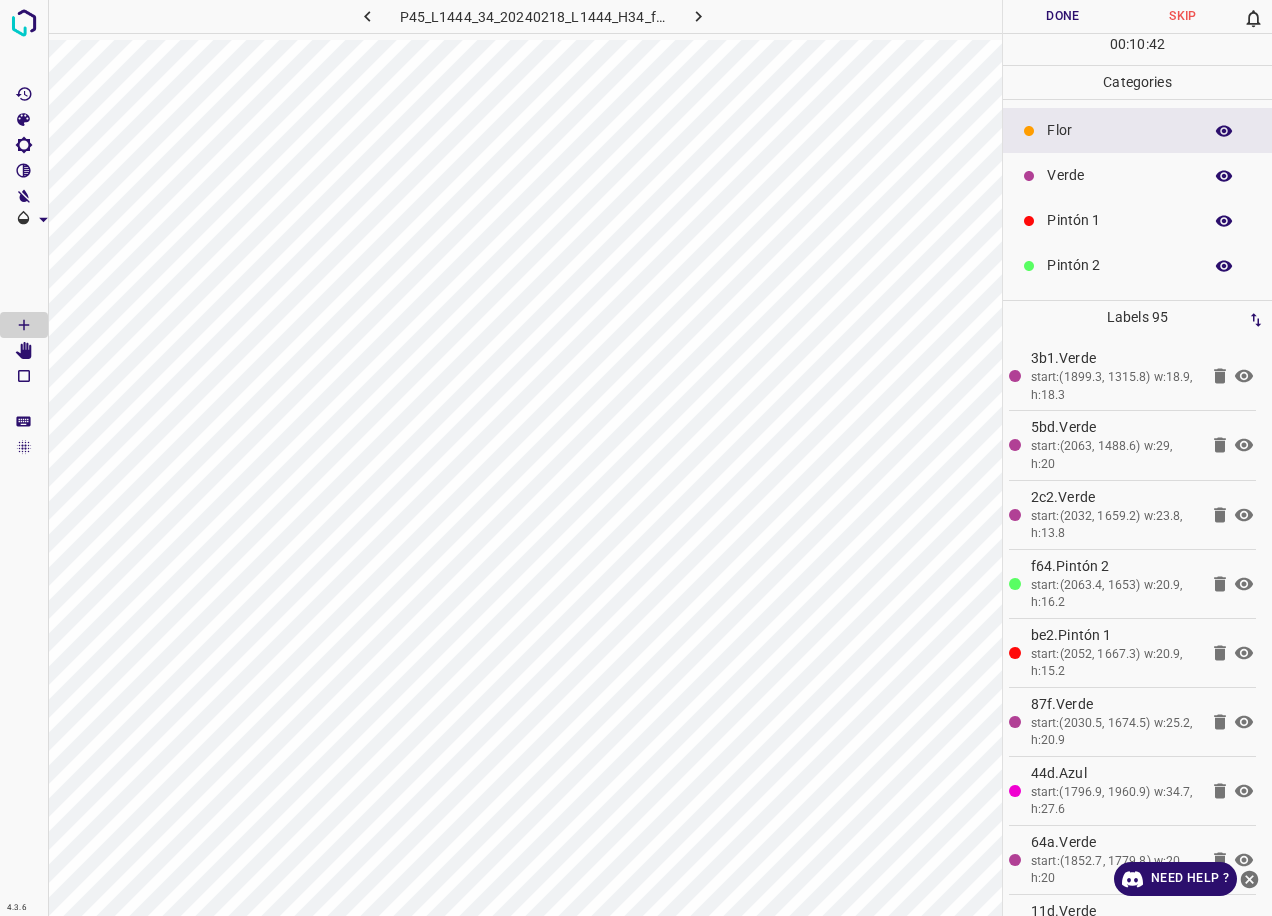 scroll, scrollTop: 176, scrollLeft: 0, axis: vertical 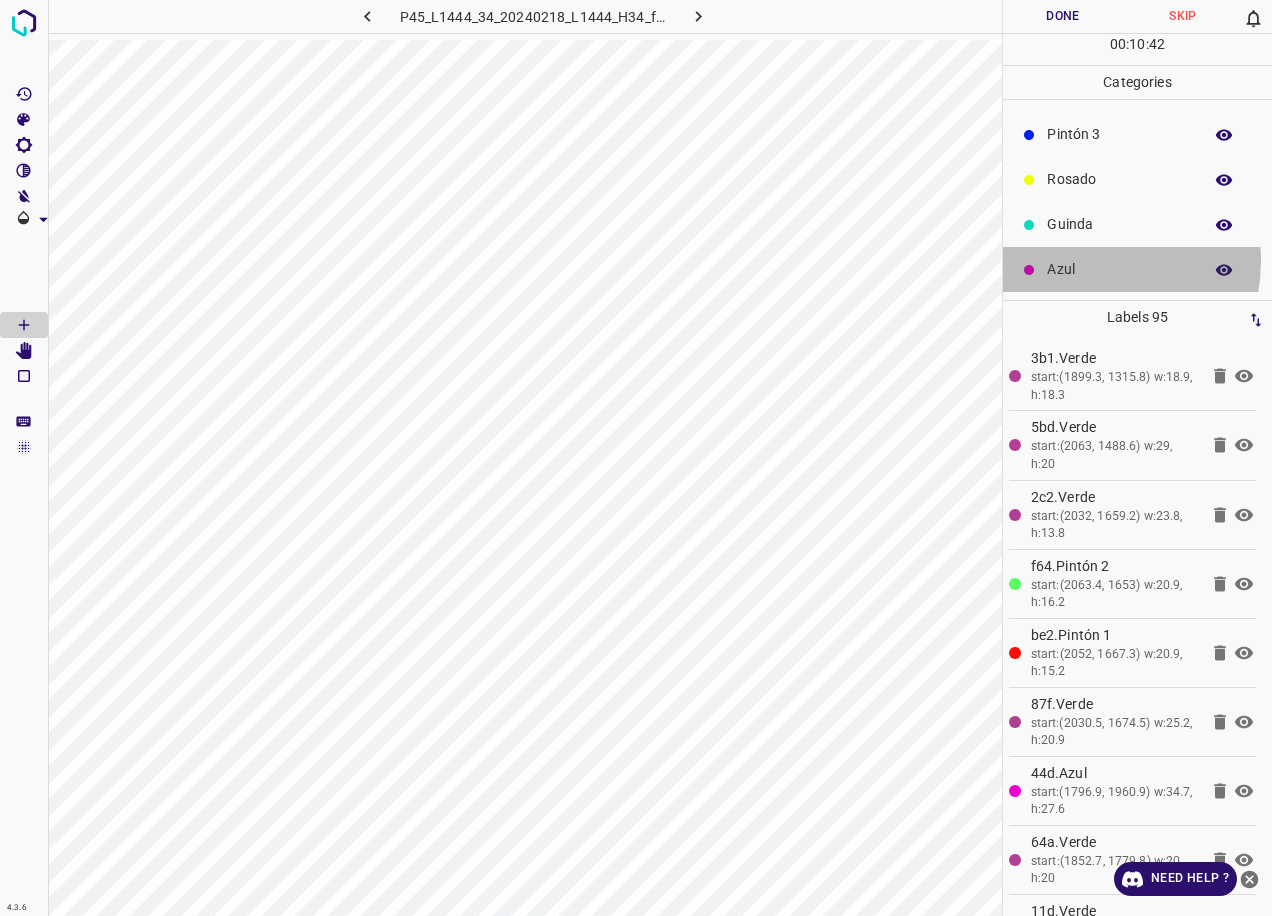 drag, startPoint x: 1091, startPoint y: 260, endPoint x: 1044, endPoint y: 281, distance: 51.47815 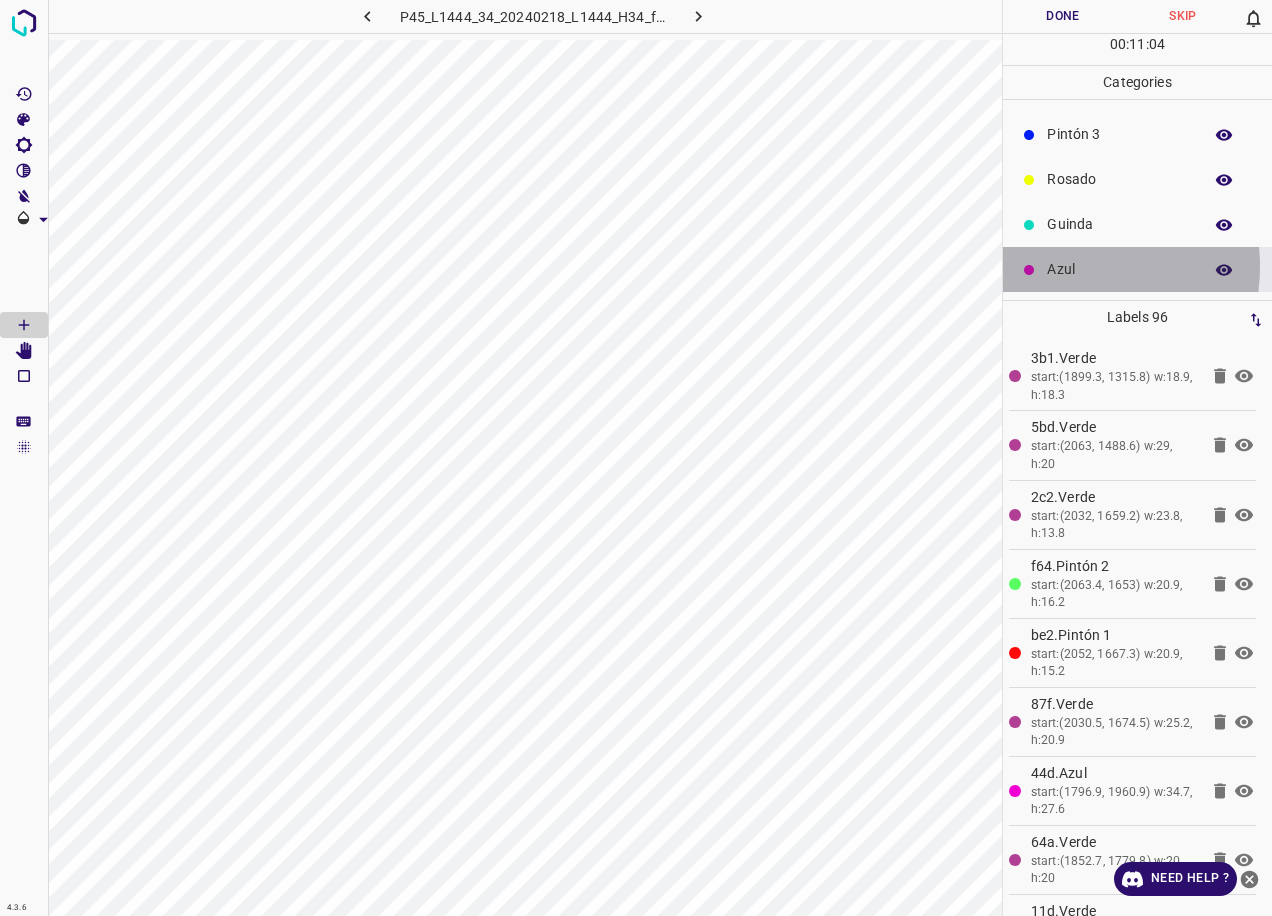 click on "Azul" at bounding box center [1119, 269] 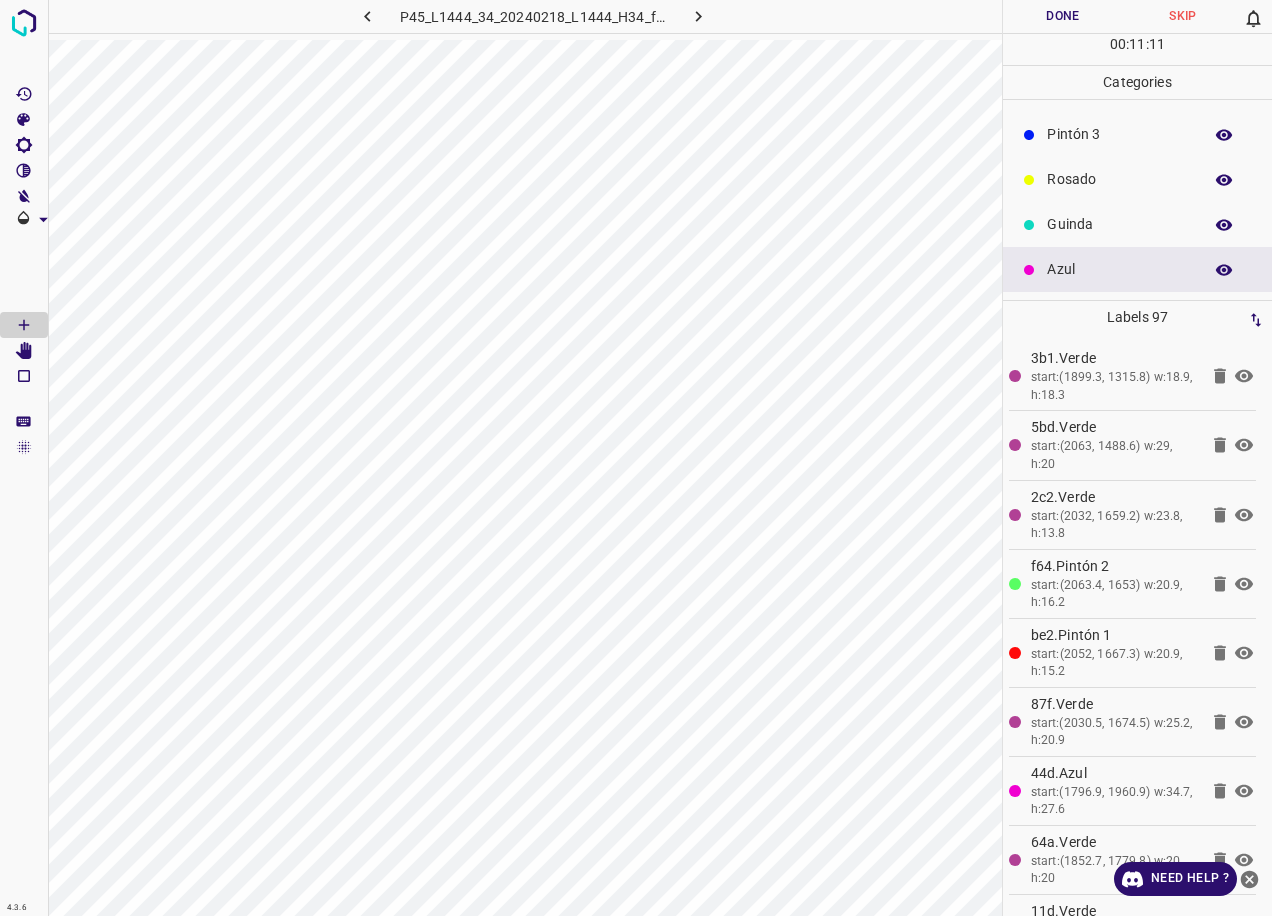 click on "Pintón 3" at bounding box center [1119, 134] 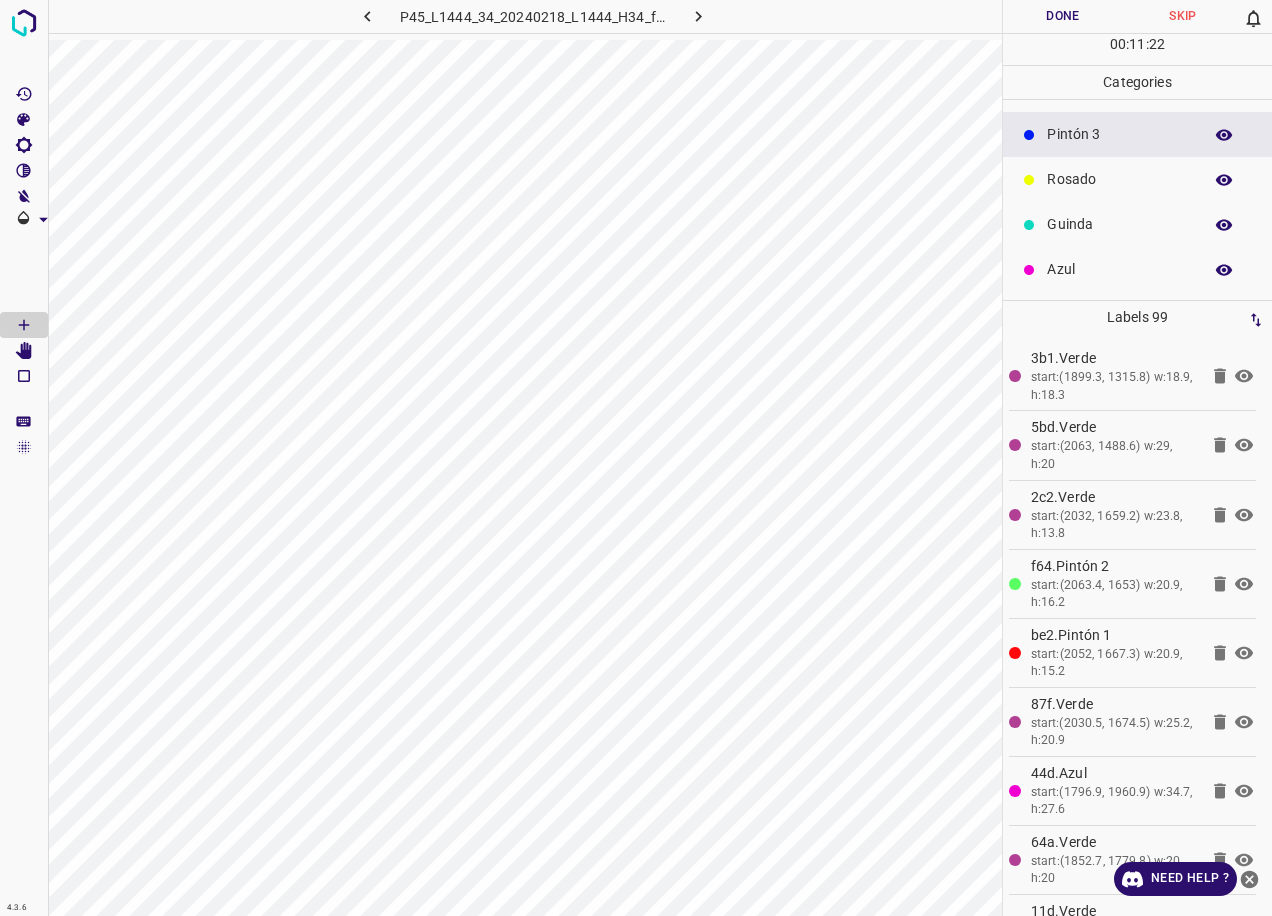drag, startPoint x: 1079, startPoint y: 261, endPoint x: 1058, endPoint y: 305, distance: 48.754486 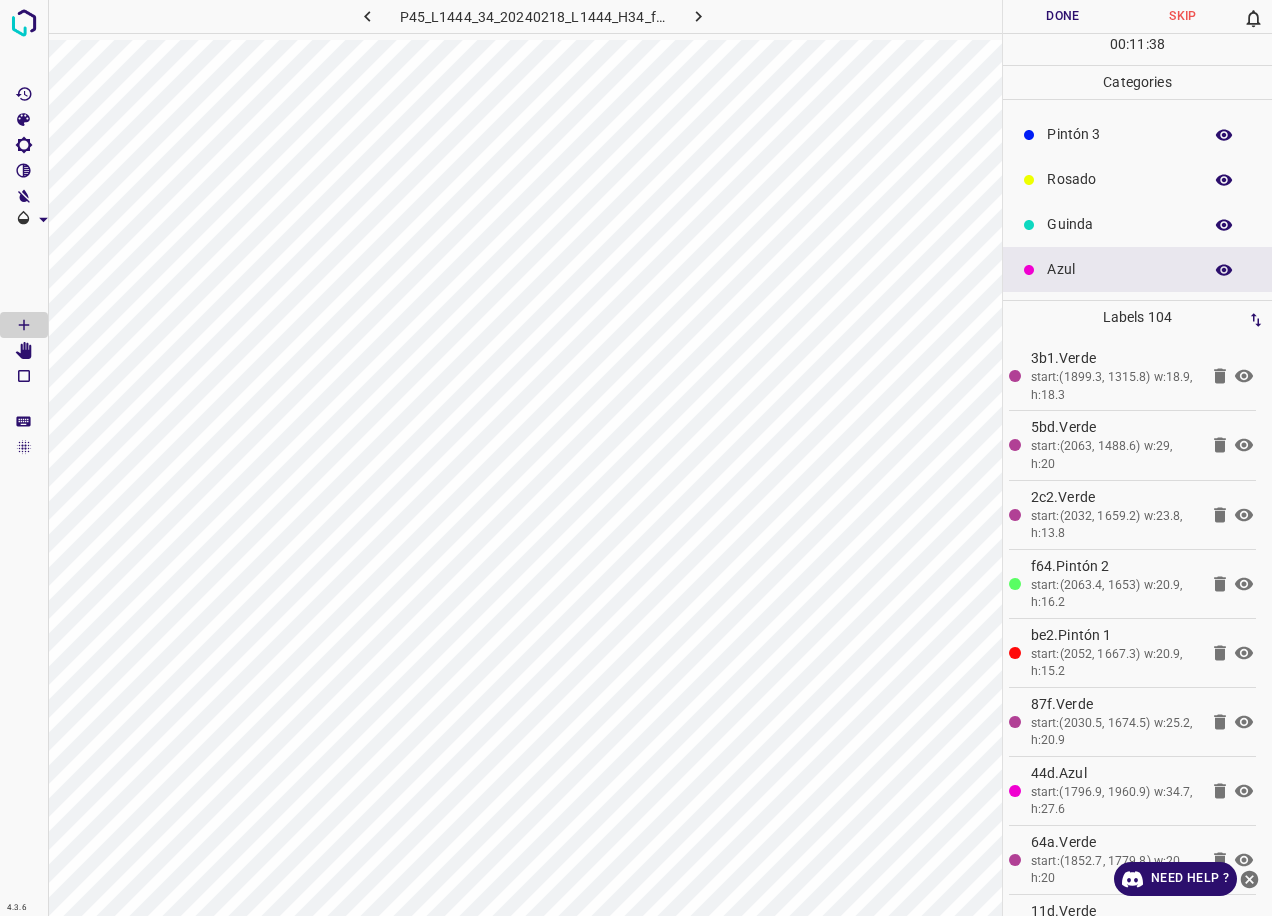 click on "Pintón 3" at bounding box center [1119, 134] 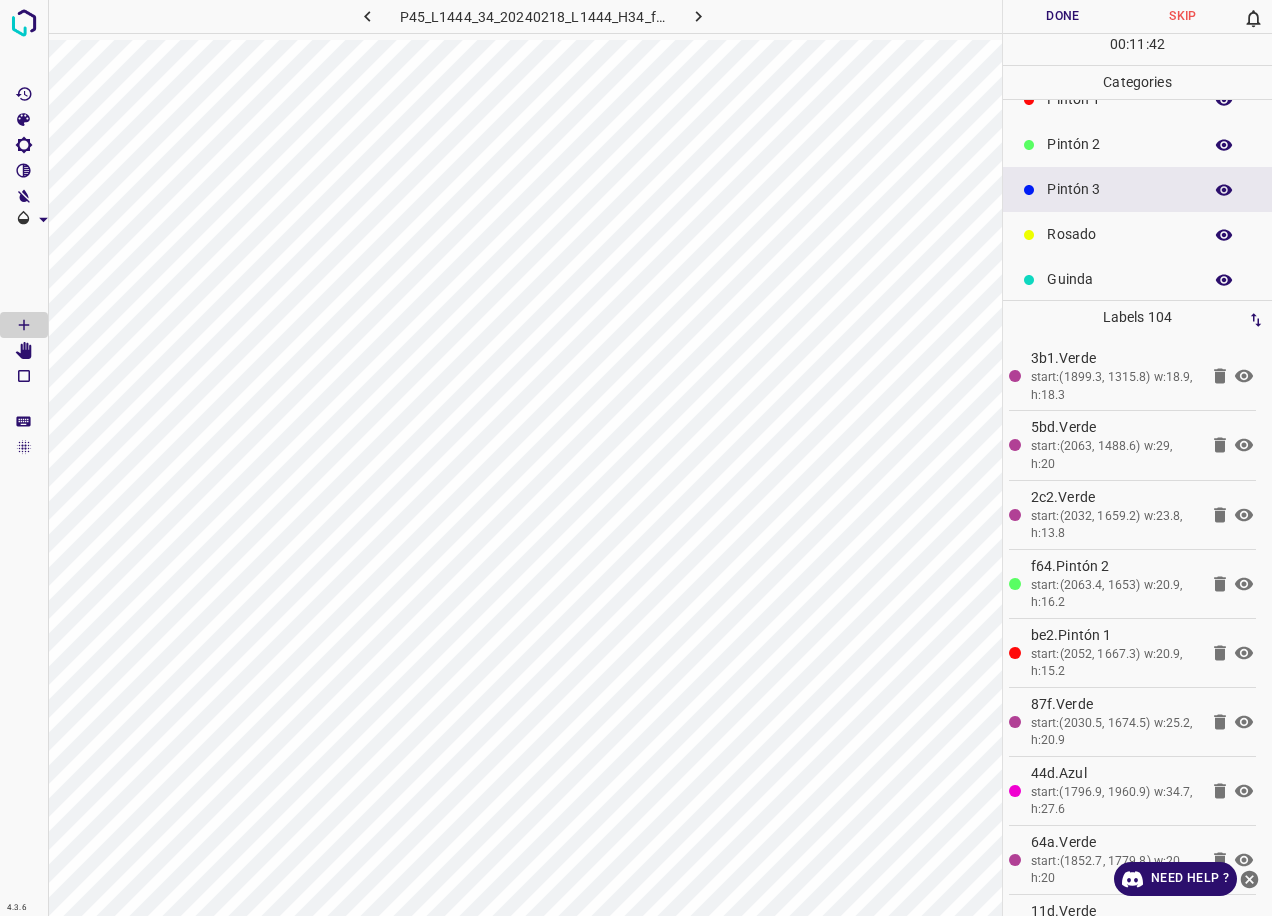 scroll, scrollTop: 76, scrollLeft: 0, axis: vertical 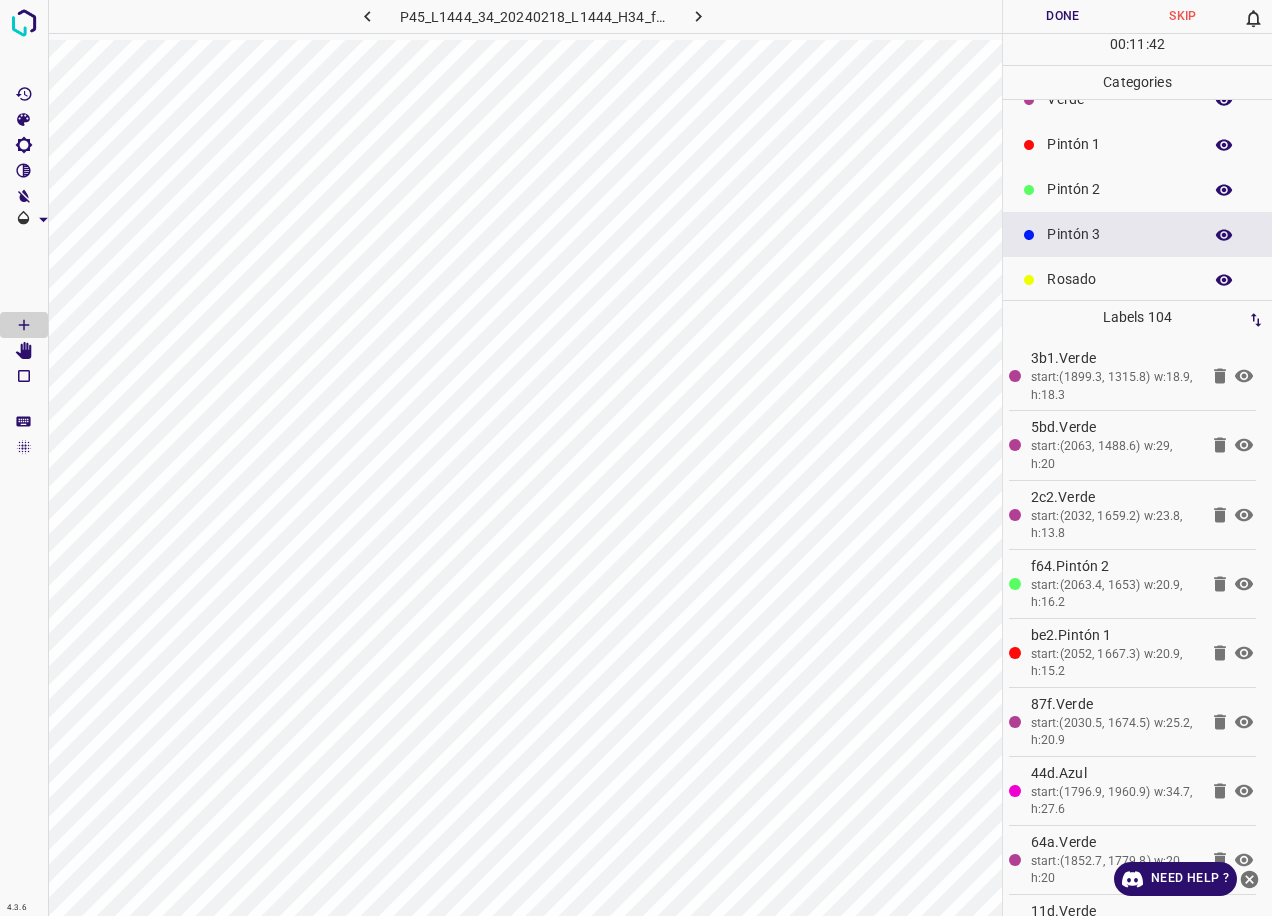 click on "Pintón 2" at bounding box center (1119, 189) 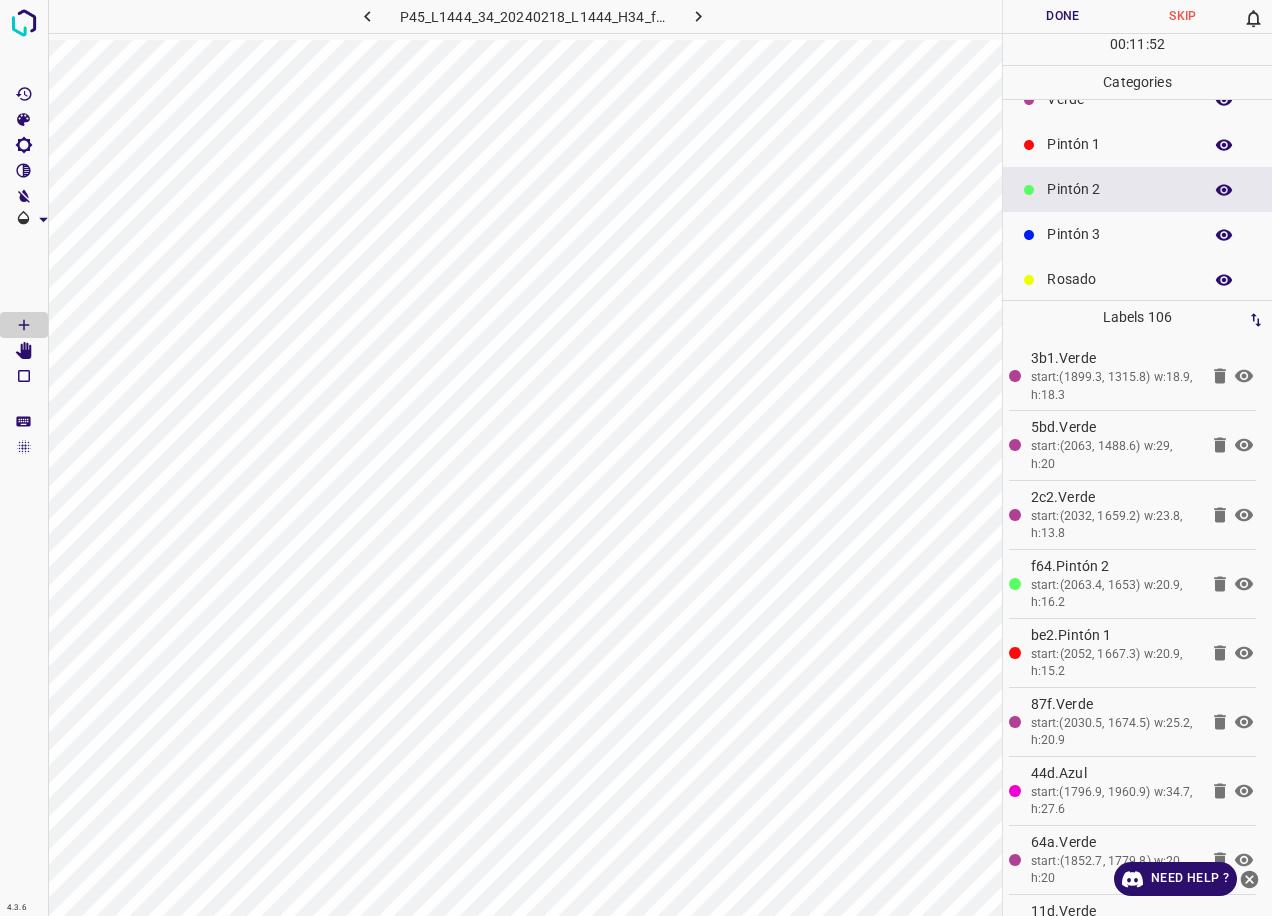 scroll, scrollTop: 0, scrollLeft: 0, axis: both 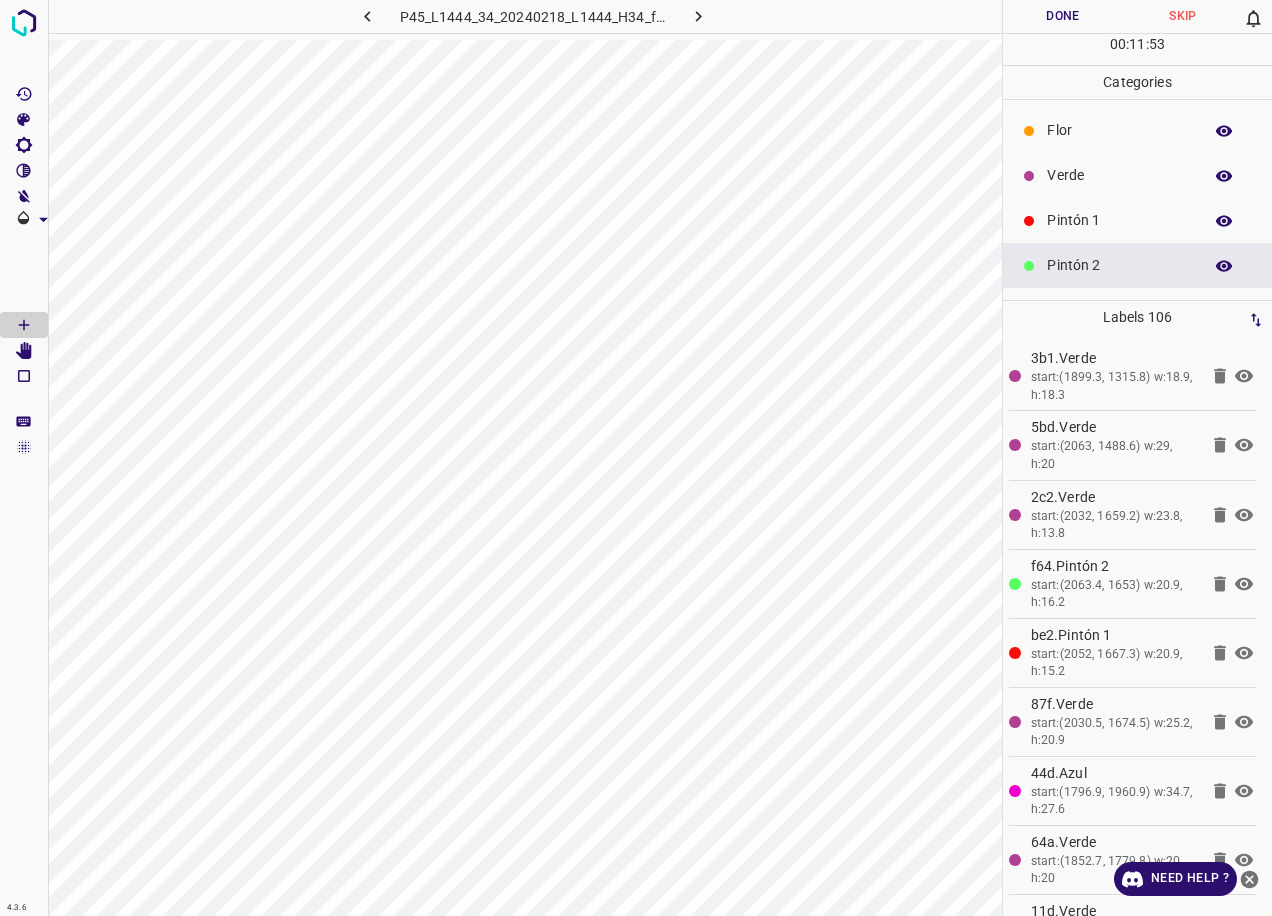 click on "Verde" at bounding box center [1119, 175] 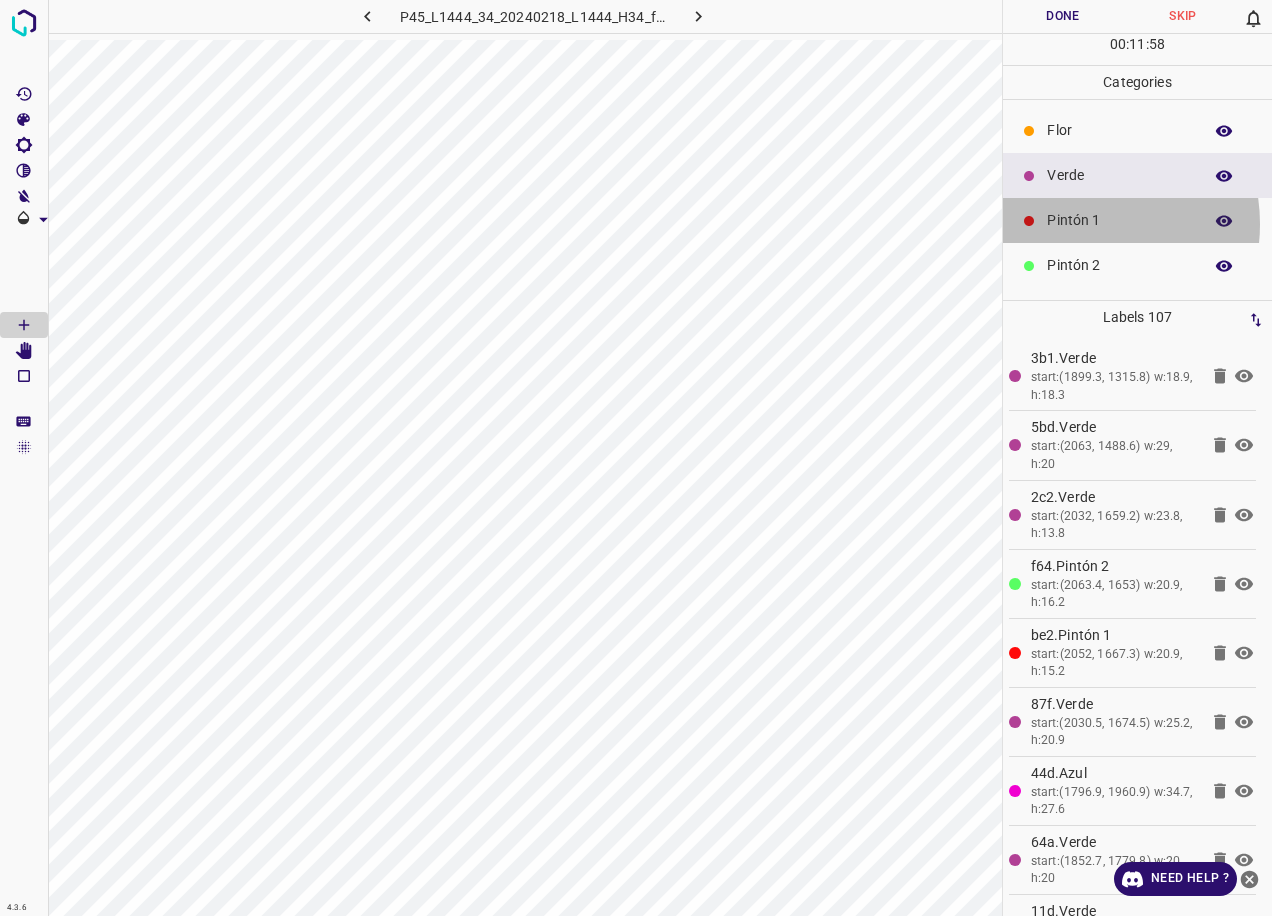 click on "Pintón 1" at bounding box center (1119, 220) 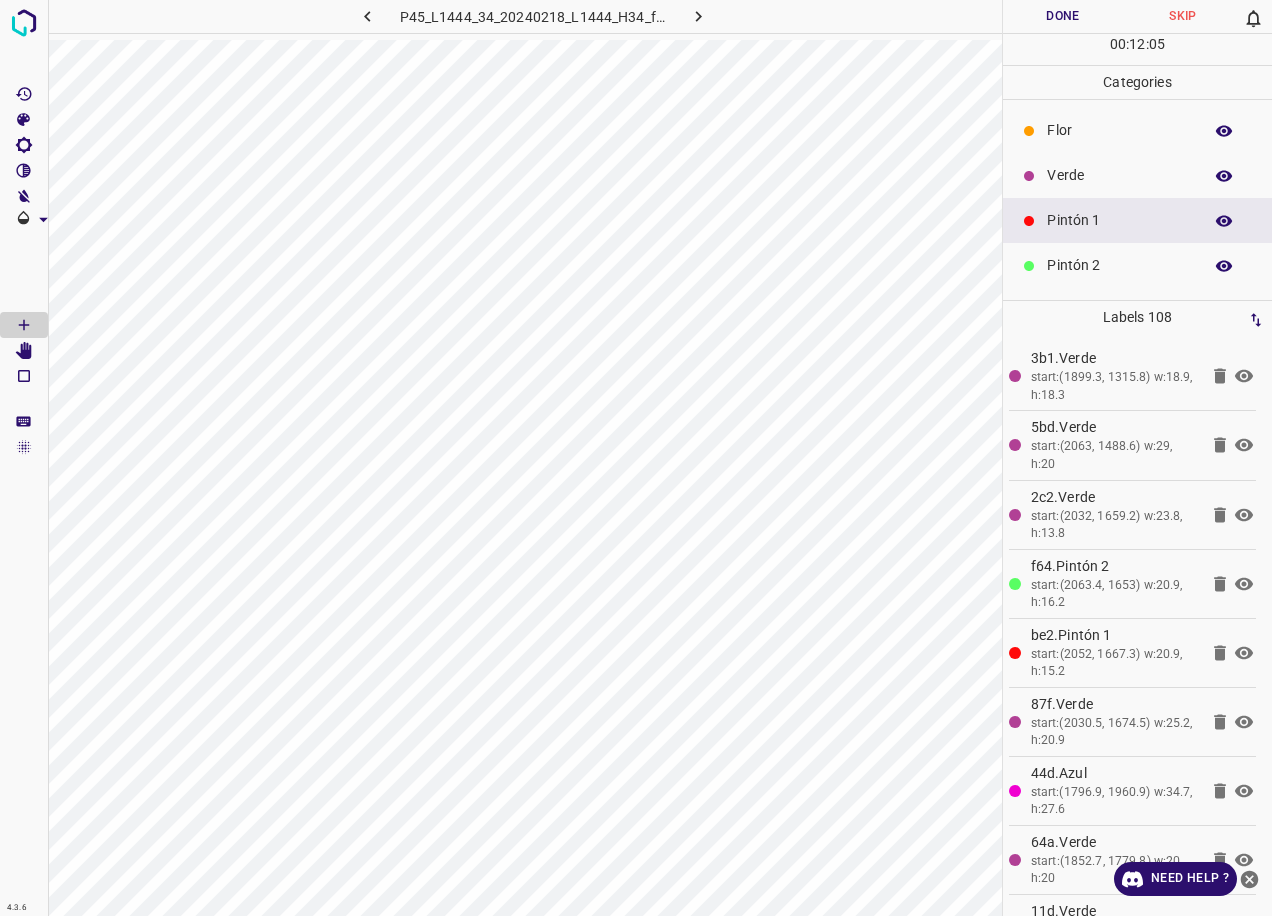 click on "Pintón 2" at bounding box center (1119, 265) 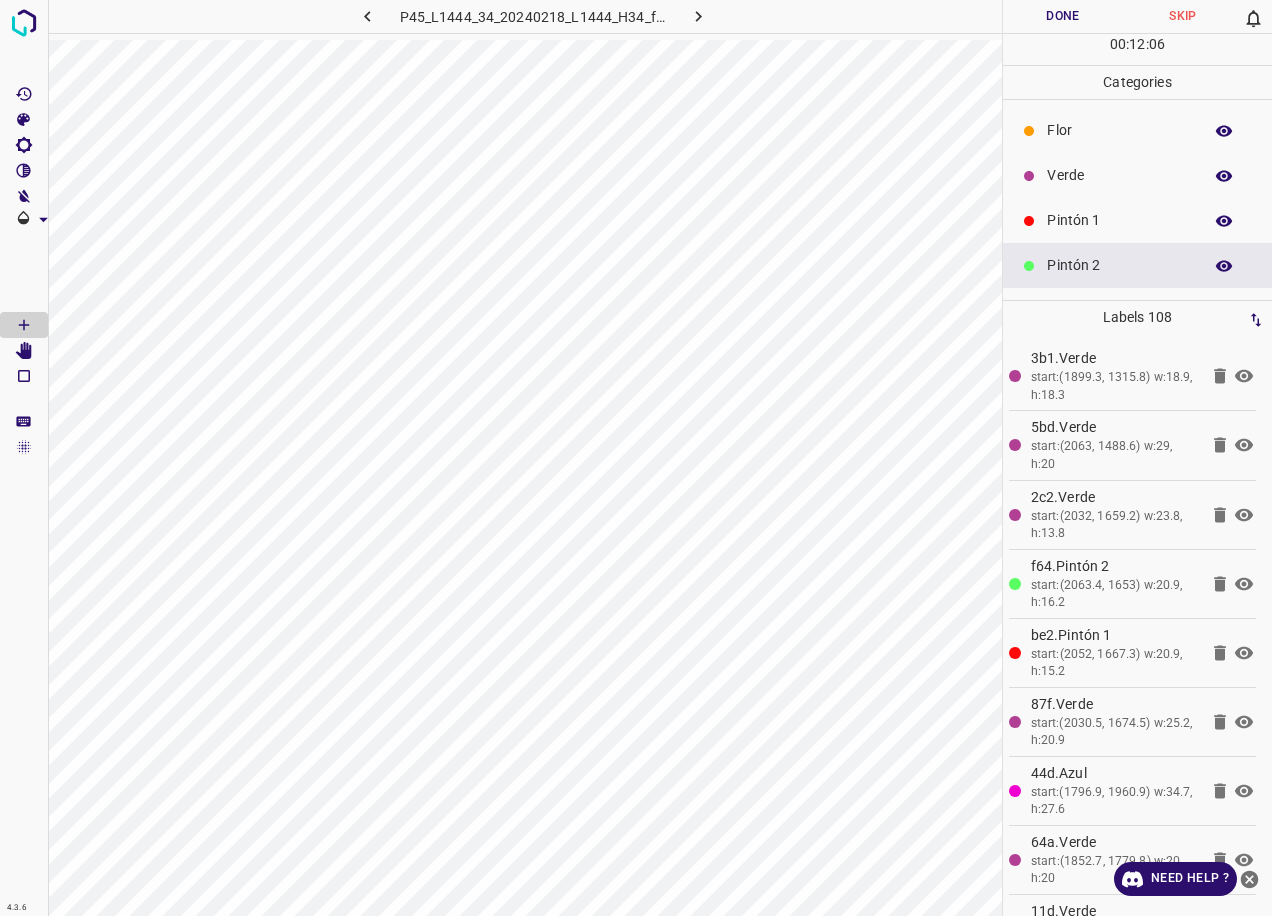 click on "Pintón 1" at bounding box center [1119, 220] 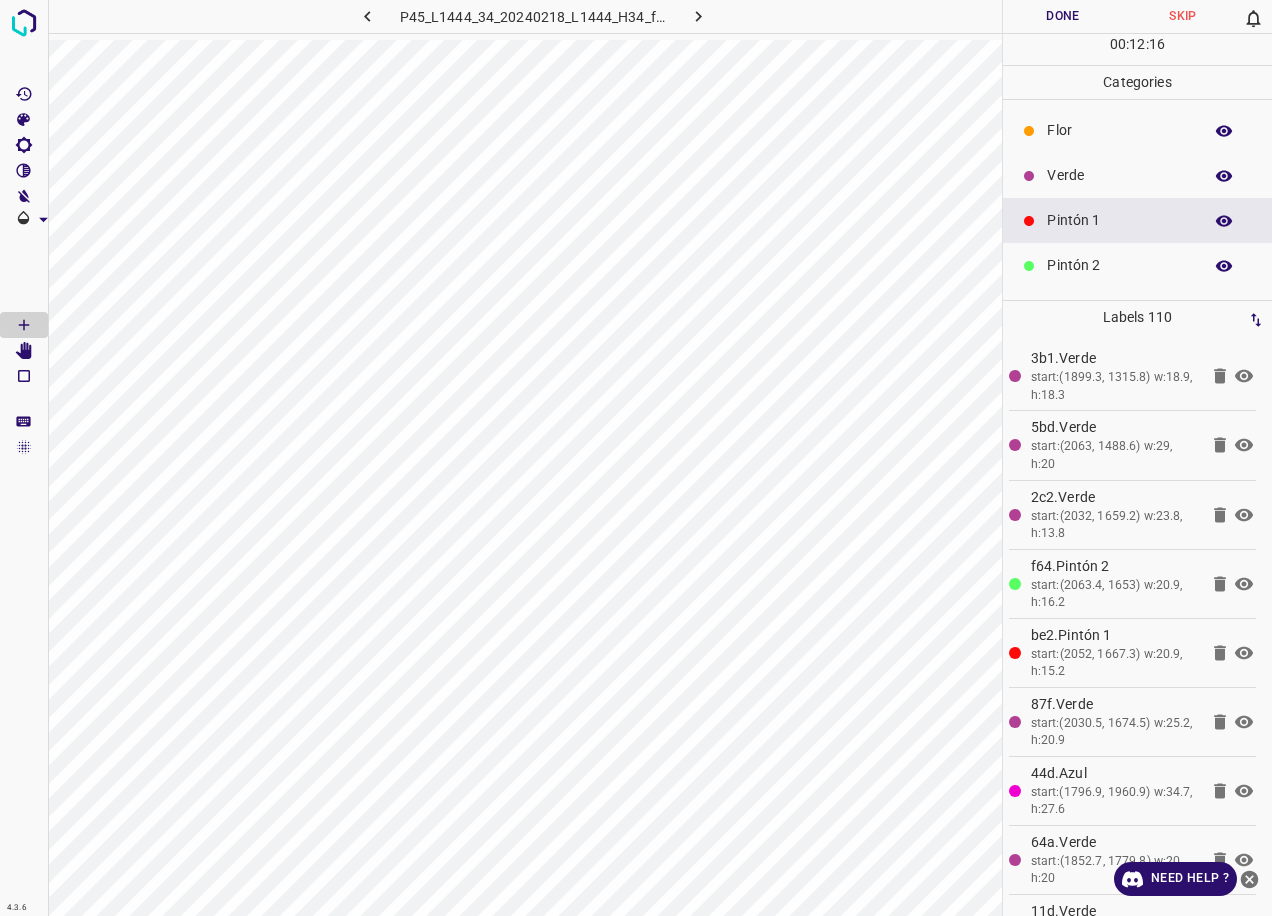click on "Verde" at bounding box center [1119, 175] 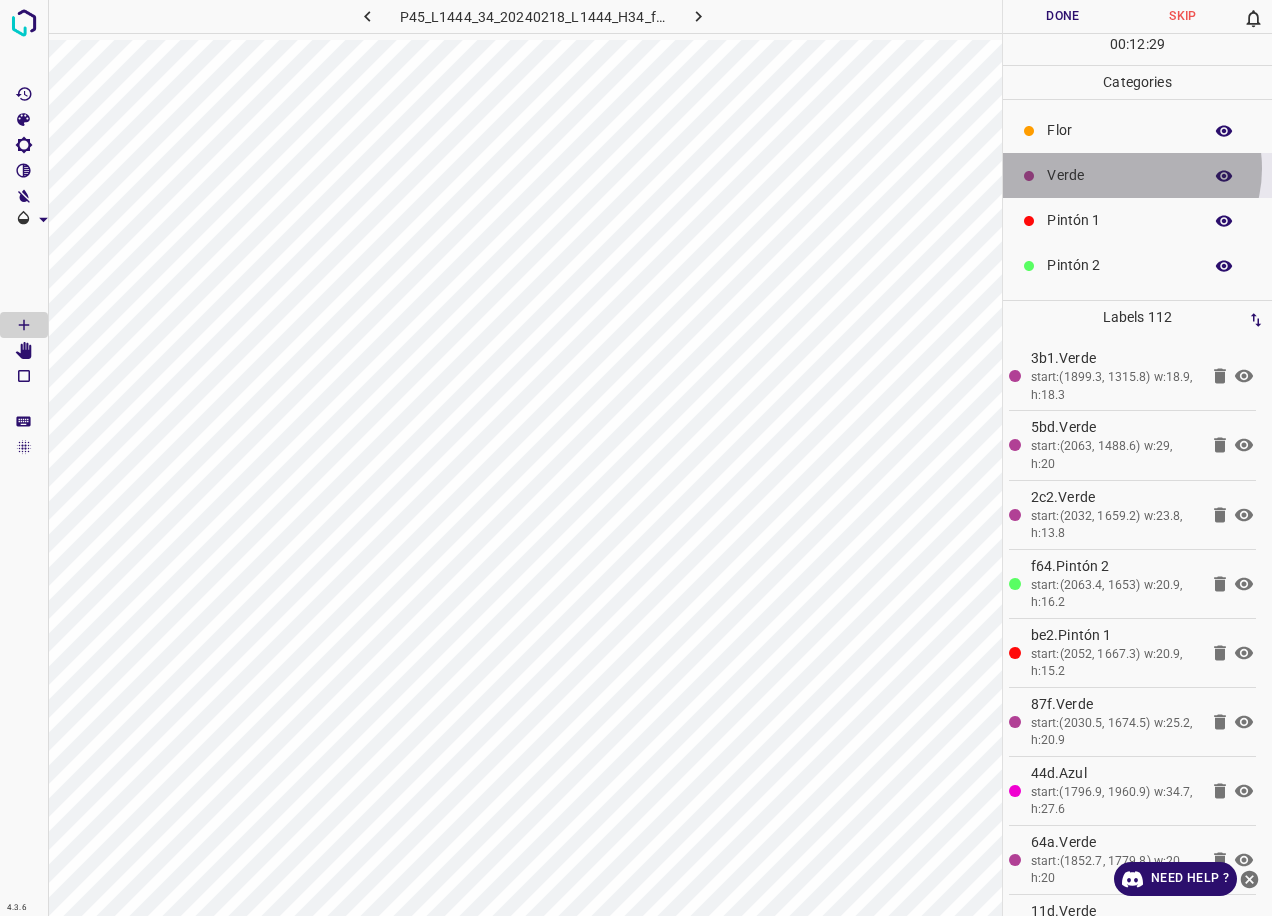 click on "Verde" at bounding box center (1119, 175) 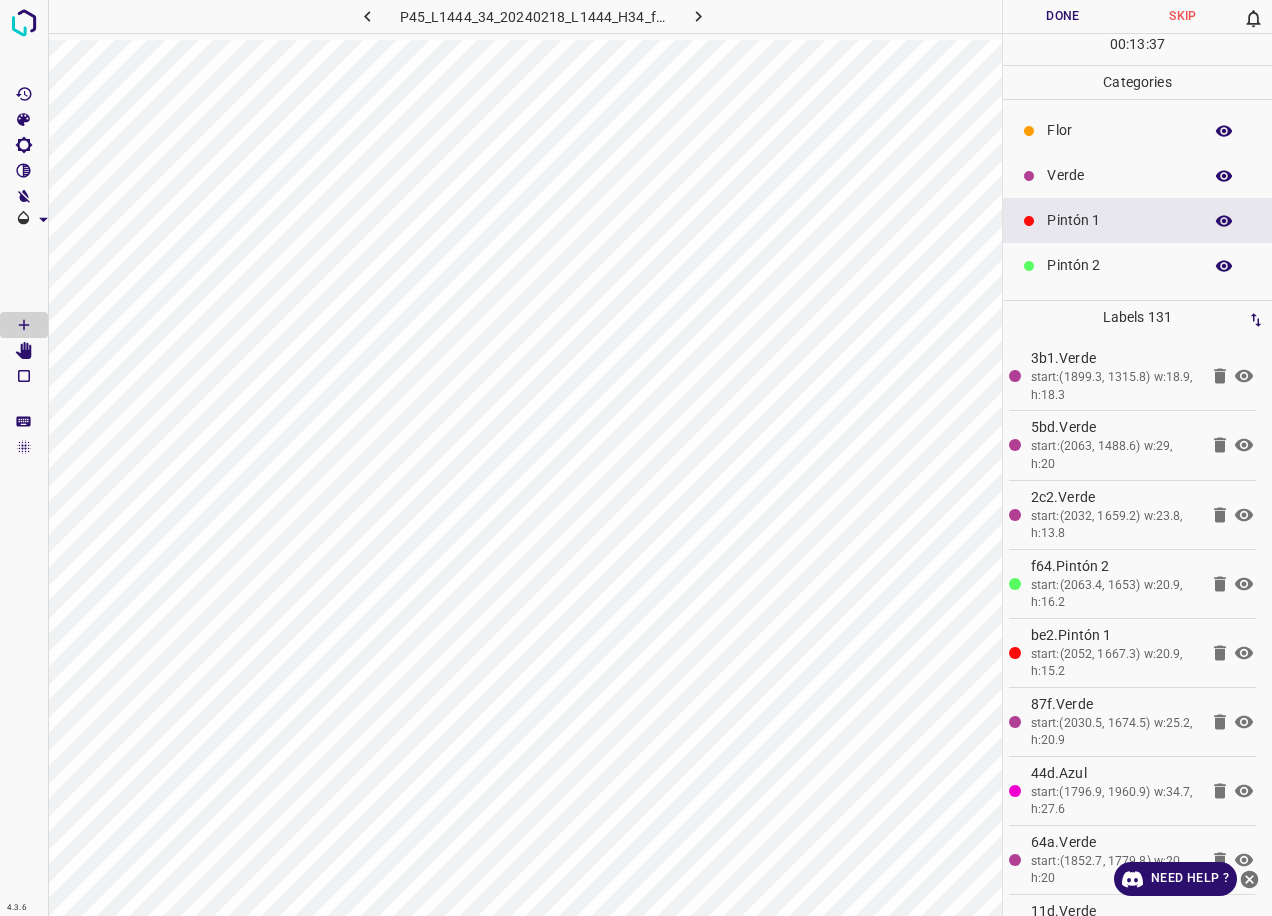 click on "Verde" at bounding box center (1119, 175) 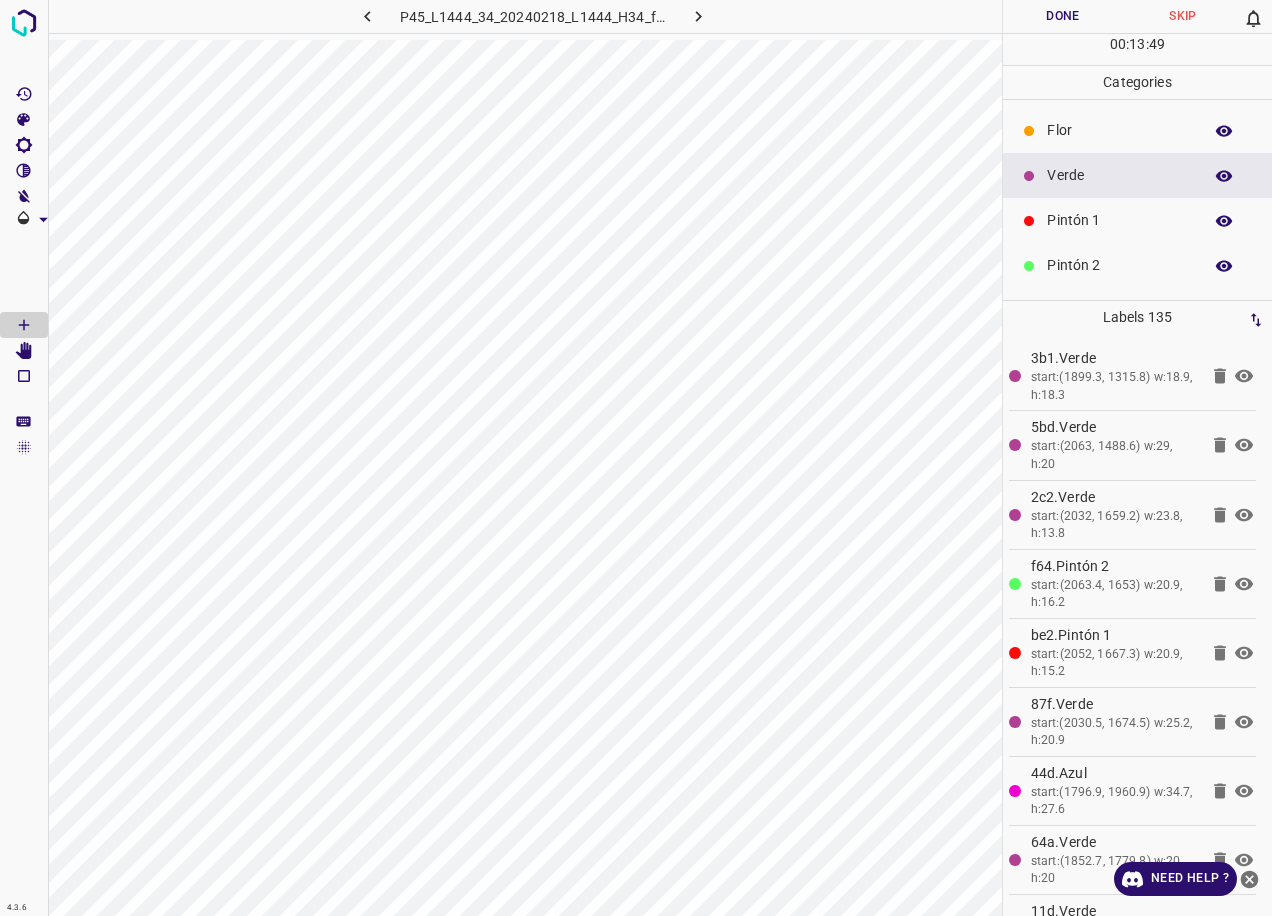 click on "Pintón 1" at bounding box center (1119, 220) 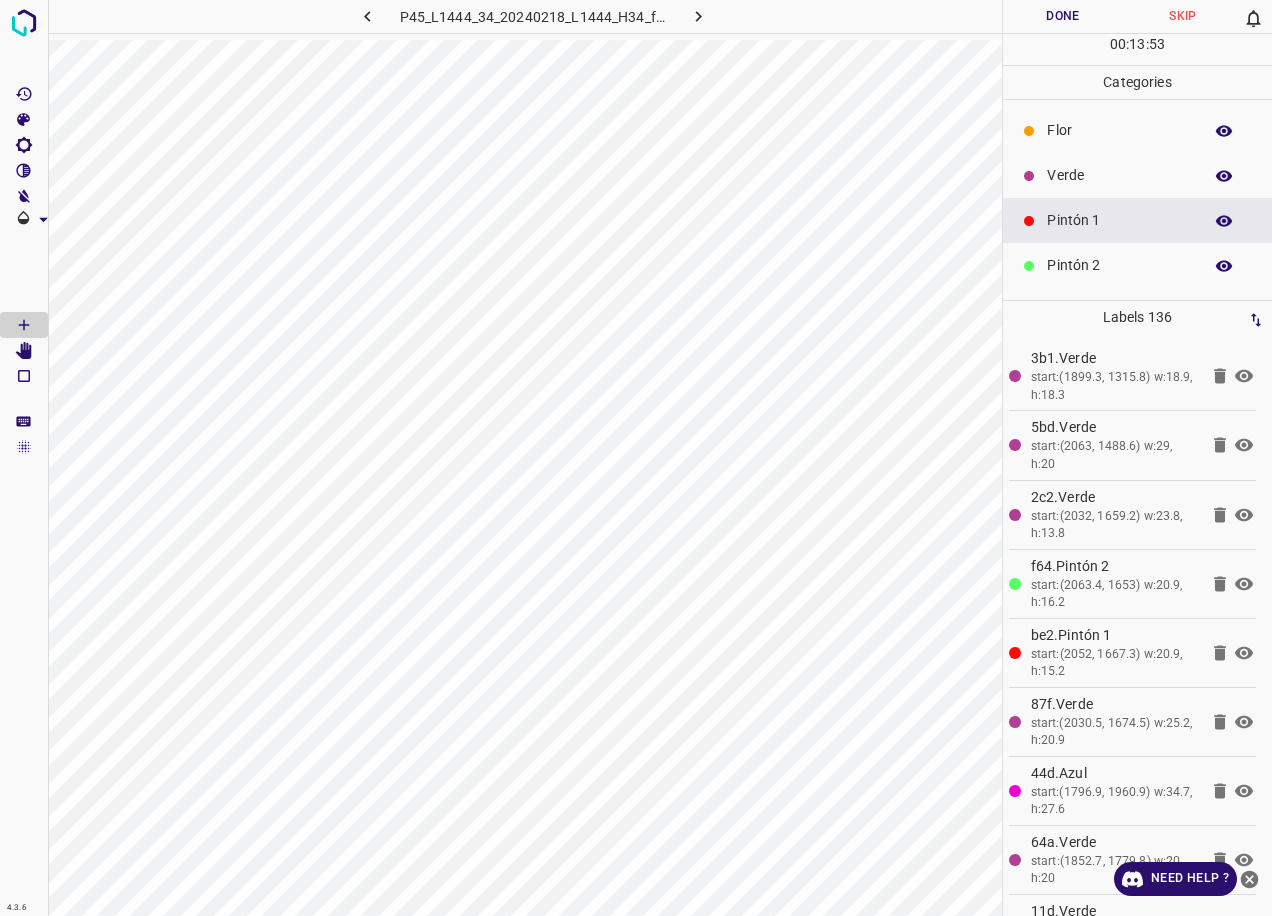 click at bounding box center (1029, 176) 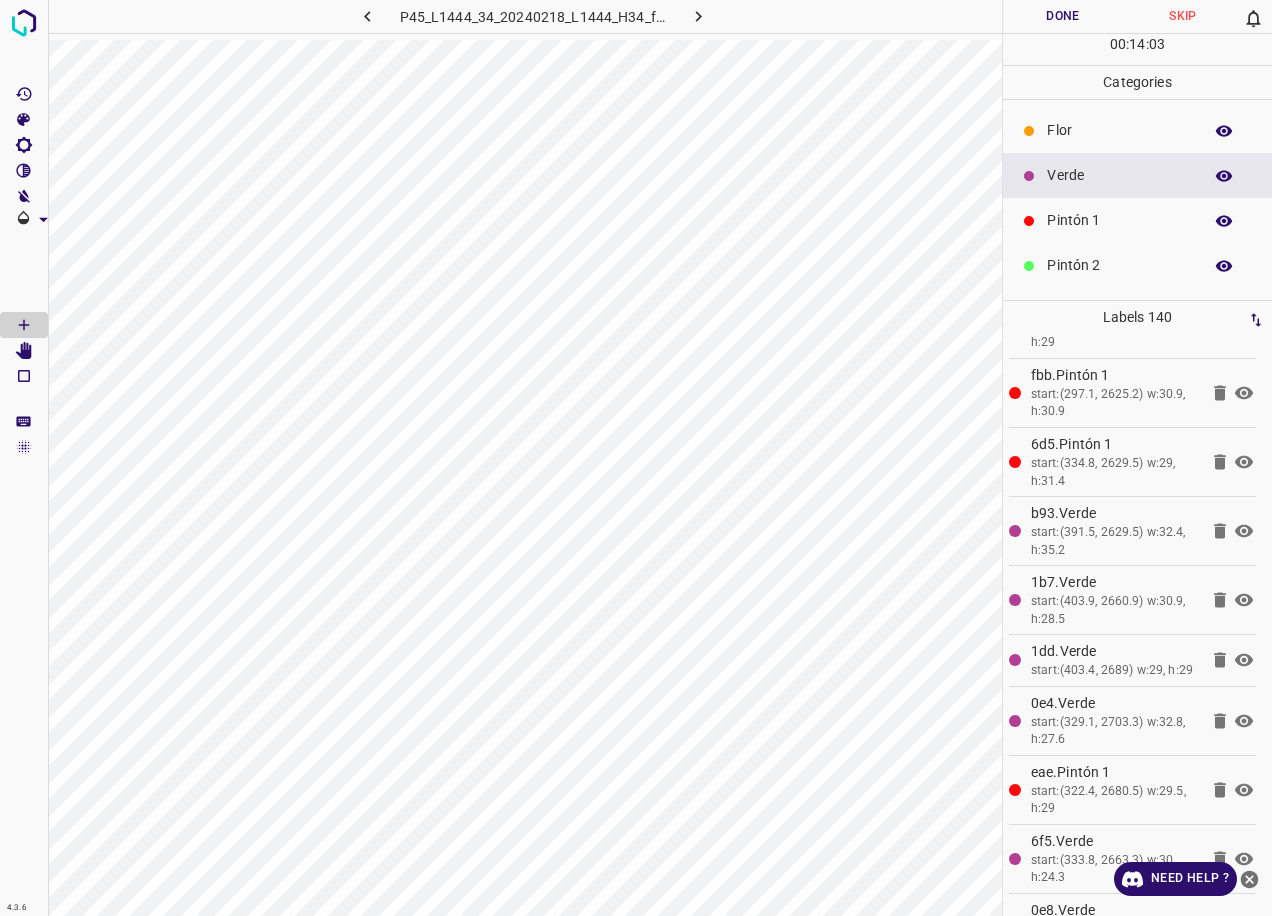 scroll, scrollTop: 8889, scrollLeft: 0, axis: vertical 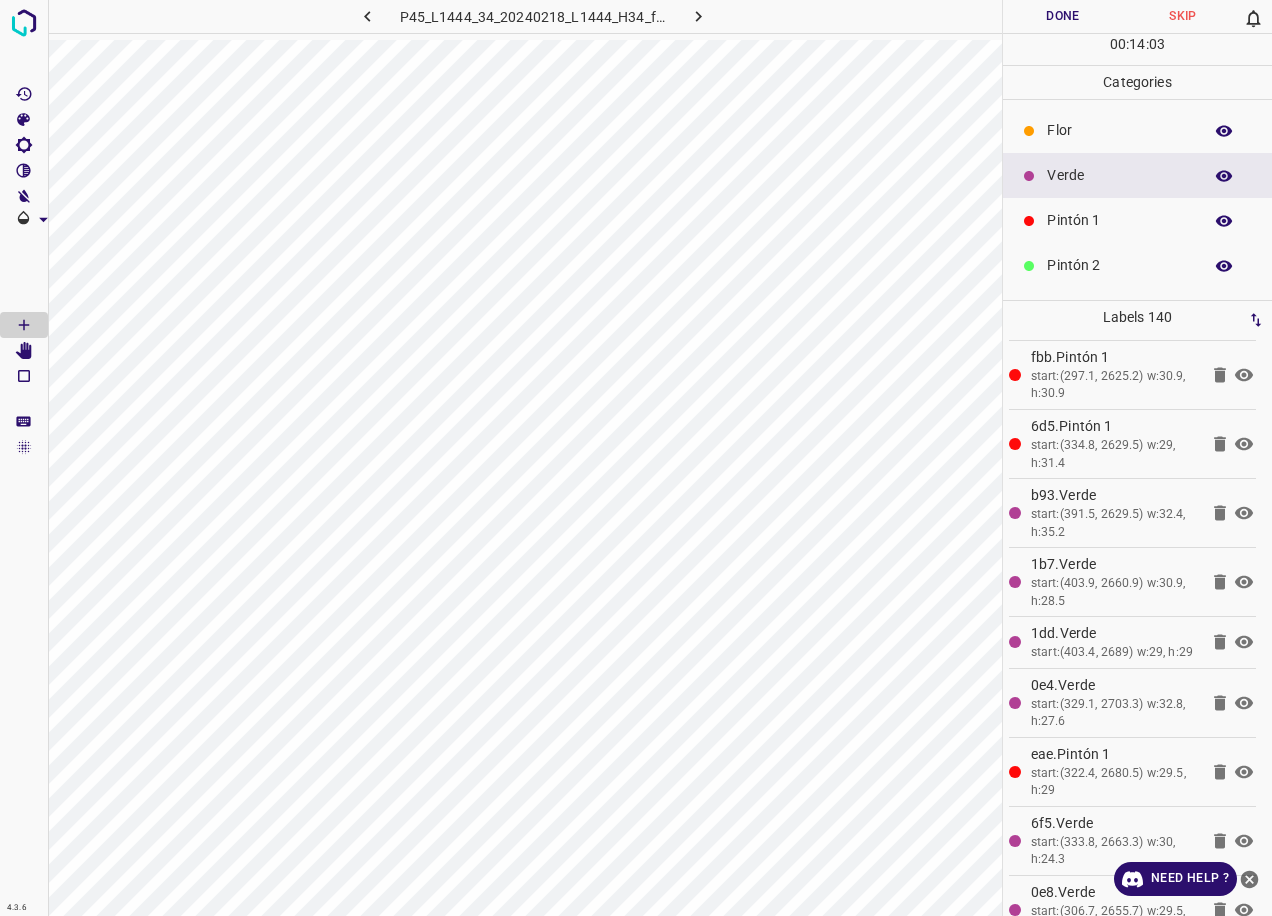 click 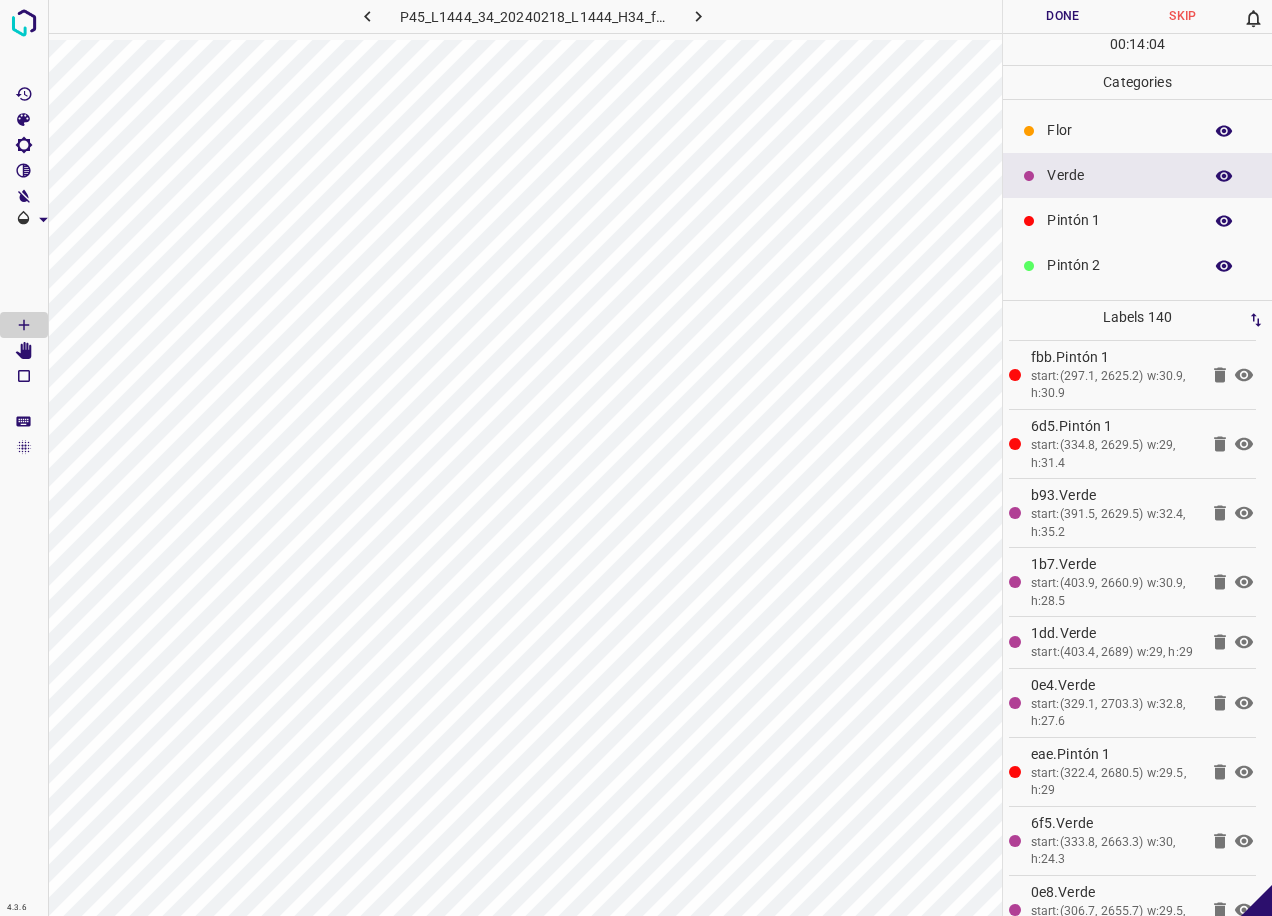 scroll, scrollTop: 9098, scrollLeft: 0, axis: vertical 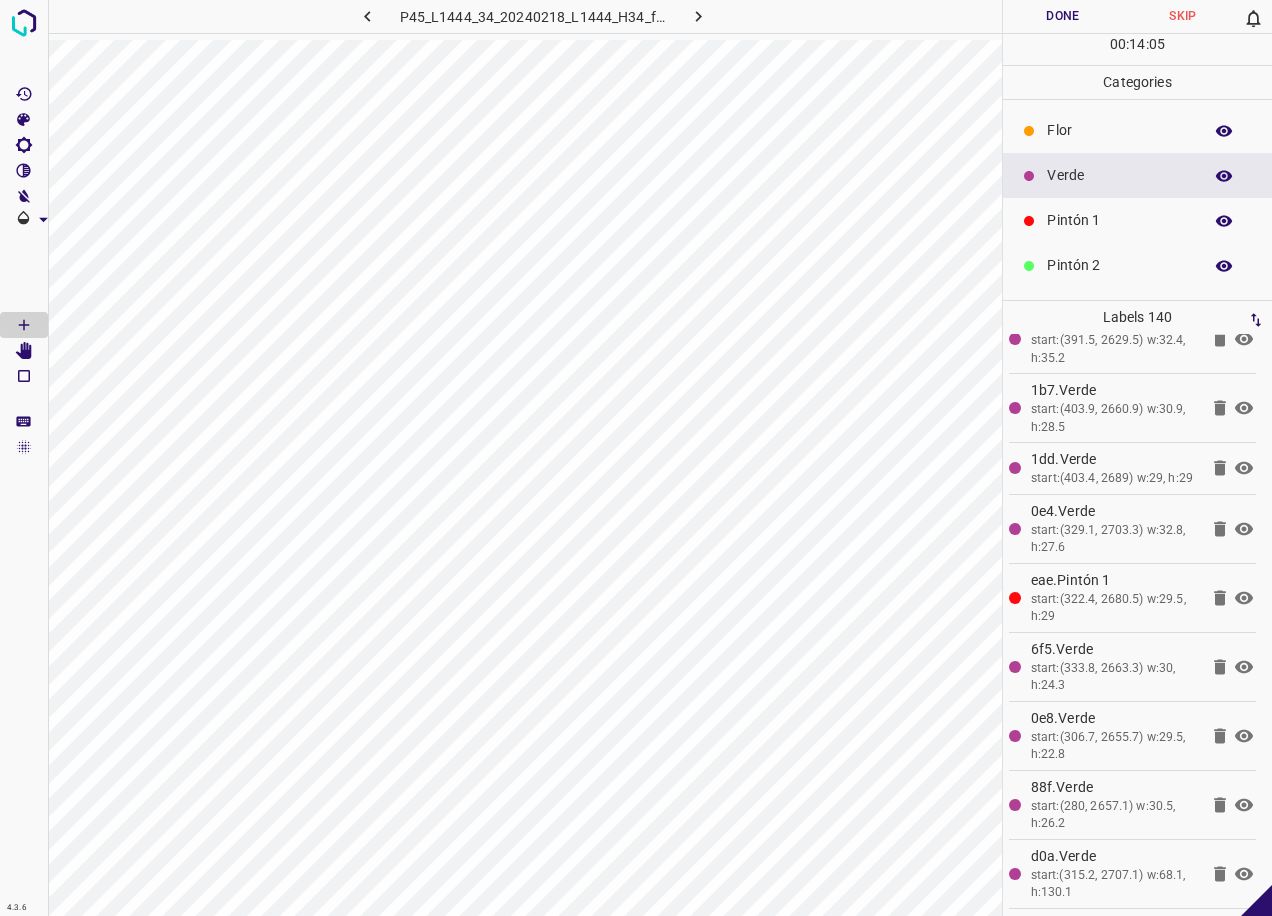 click 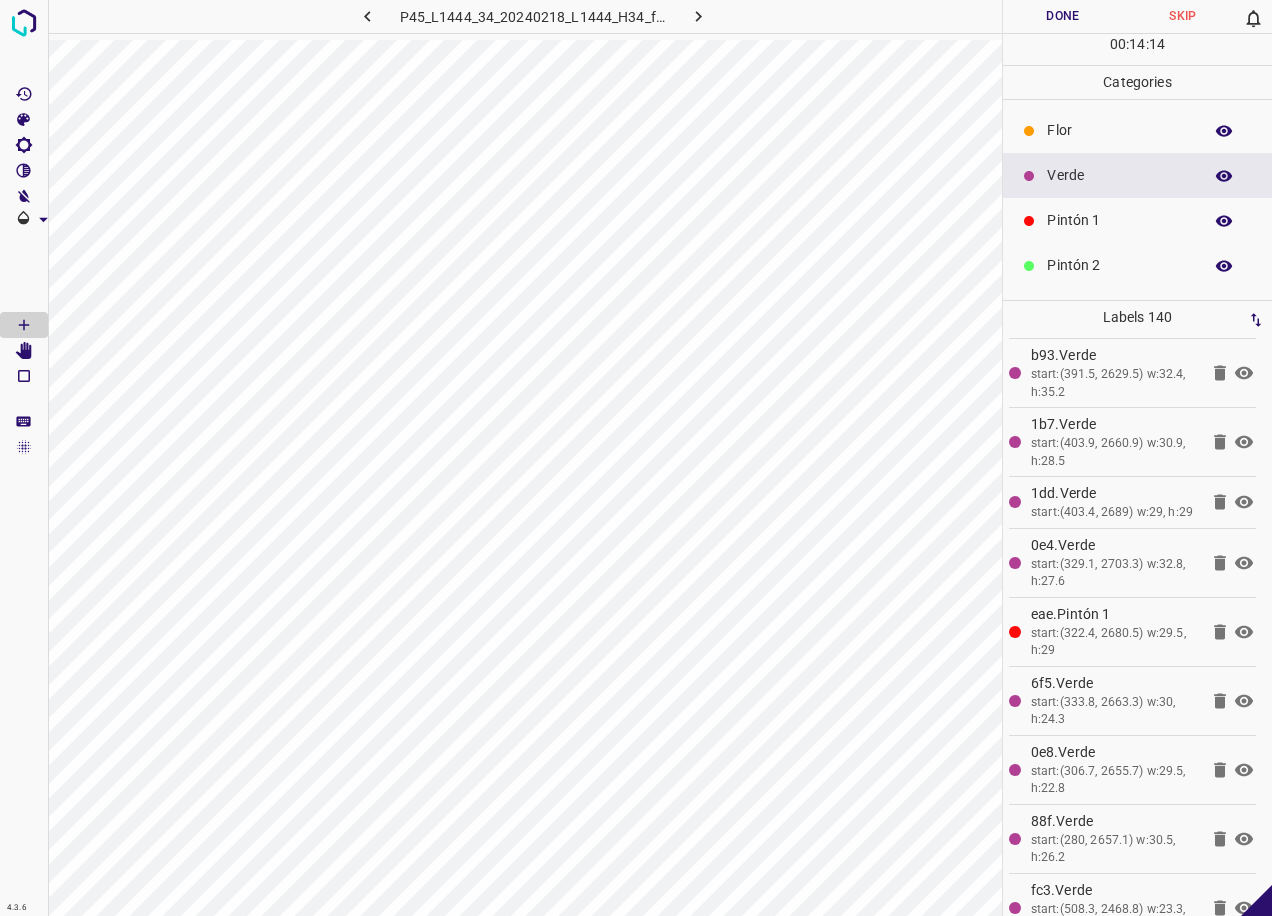 scroll, scrollTop: 9098, scrollLeft: 0, axis: vertical 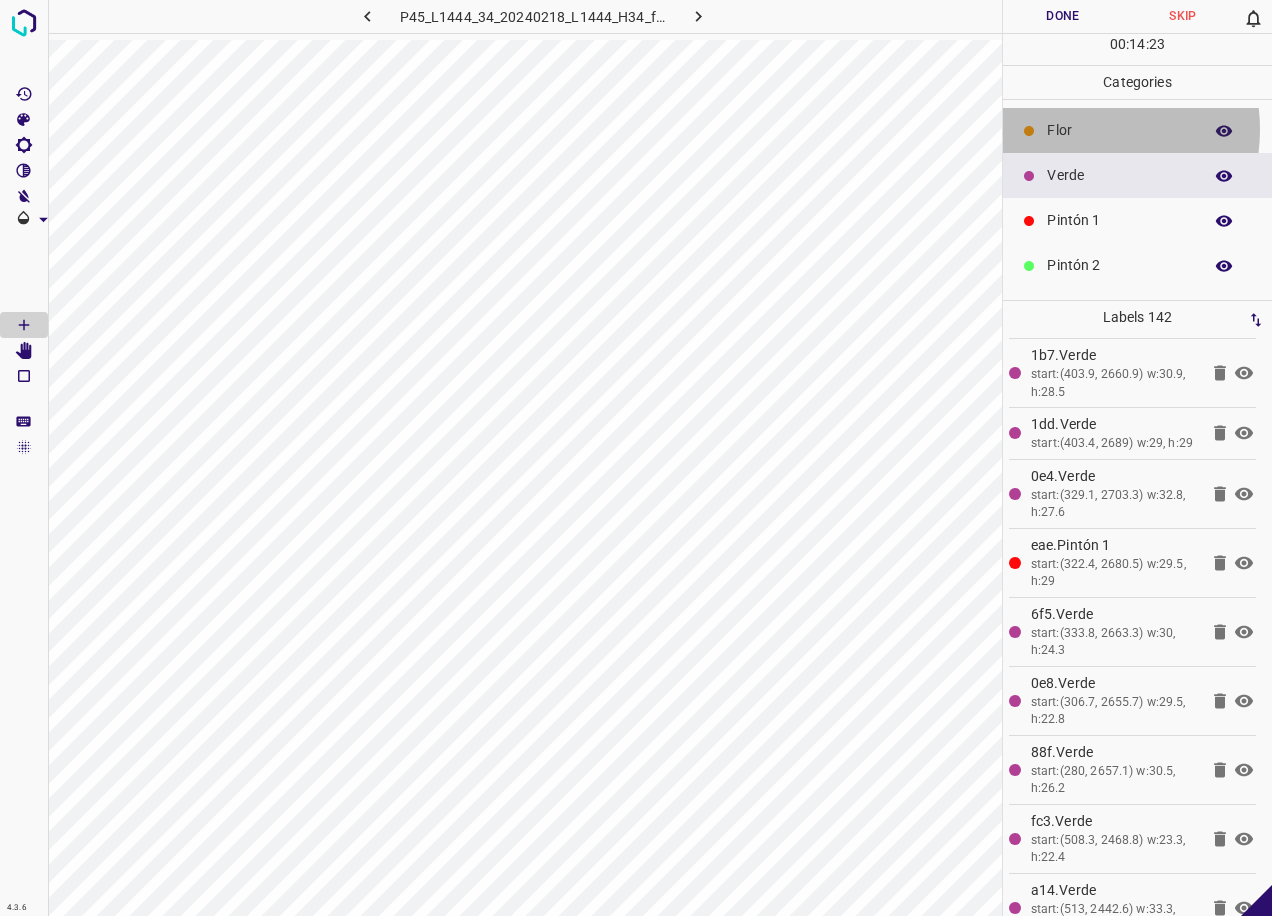 click on "Flor" at bounding box center (1119, 130) 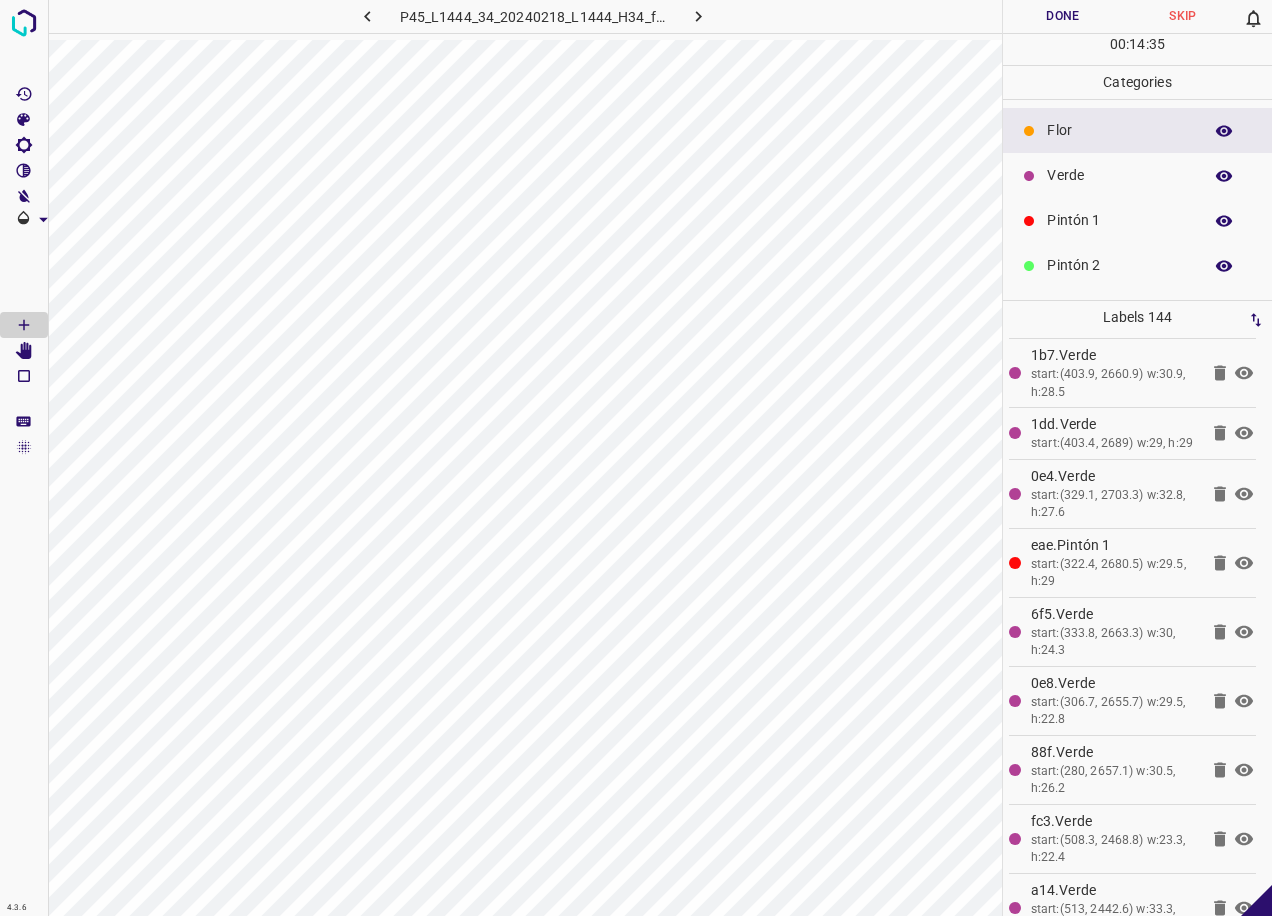 drag, startPoint x: 1086, startPoint y: 168, endPoint x: 1076, endPoint y: 235, distance: 67.74216 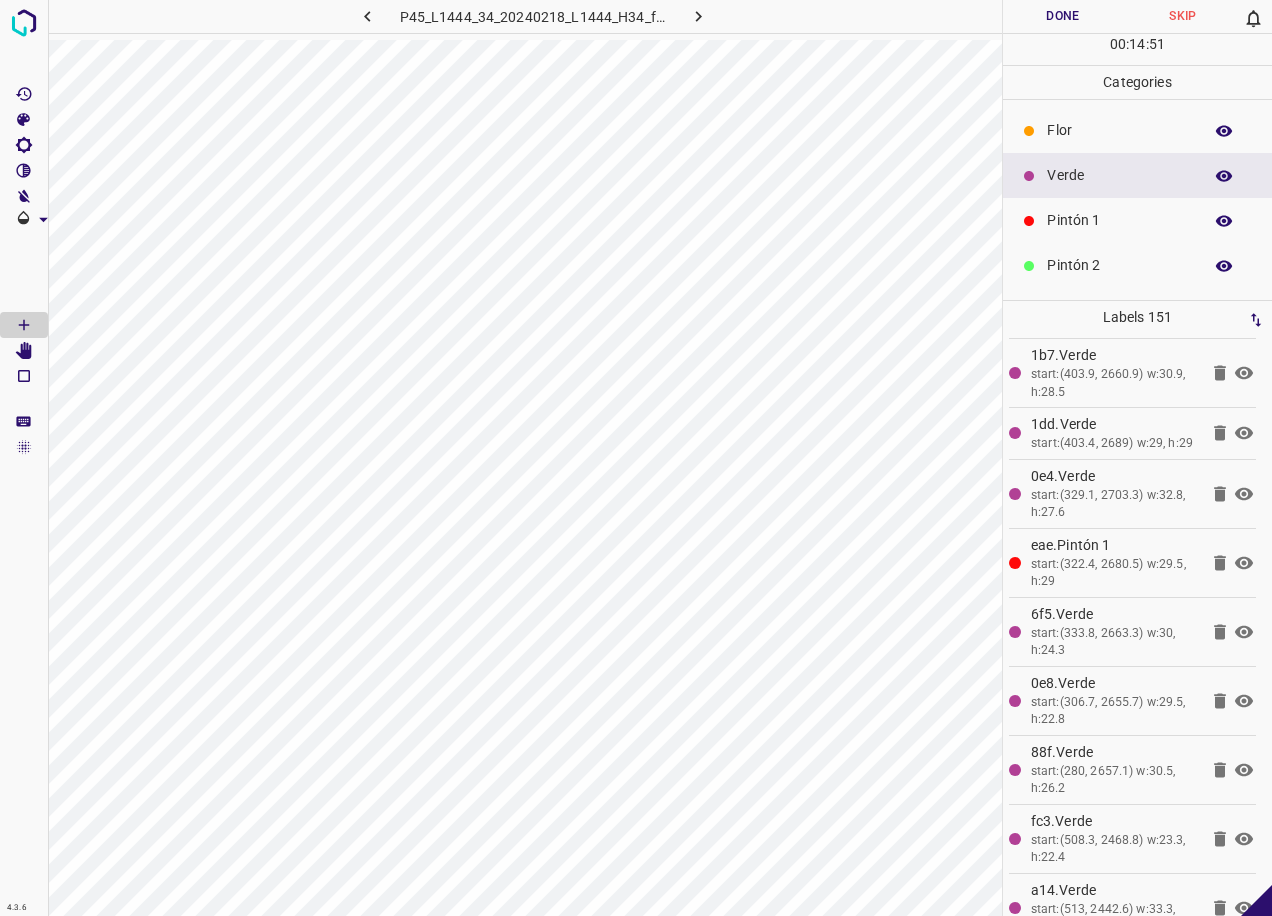 click on "Pintón 1" at bounding box center (1119, 220) 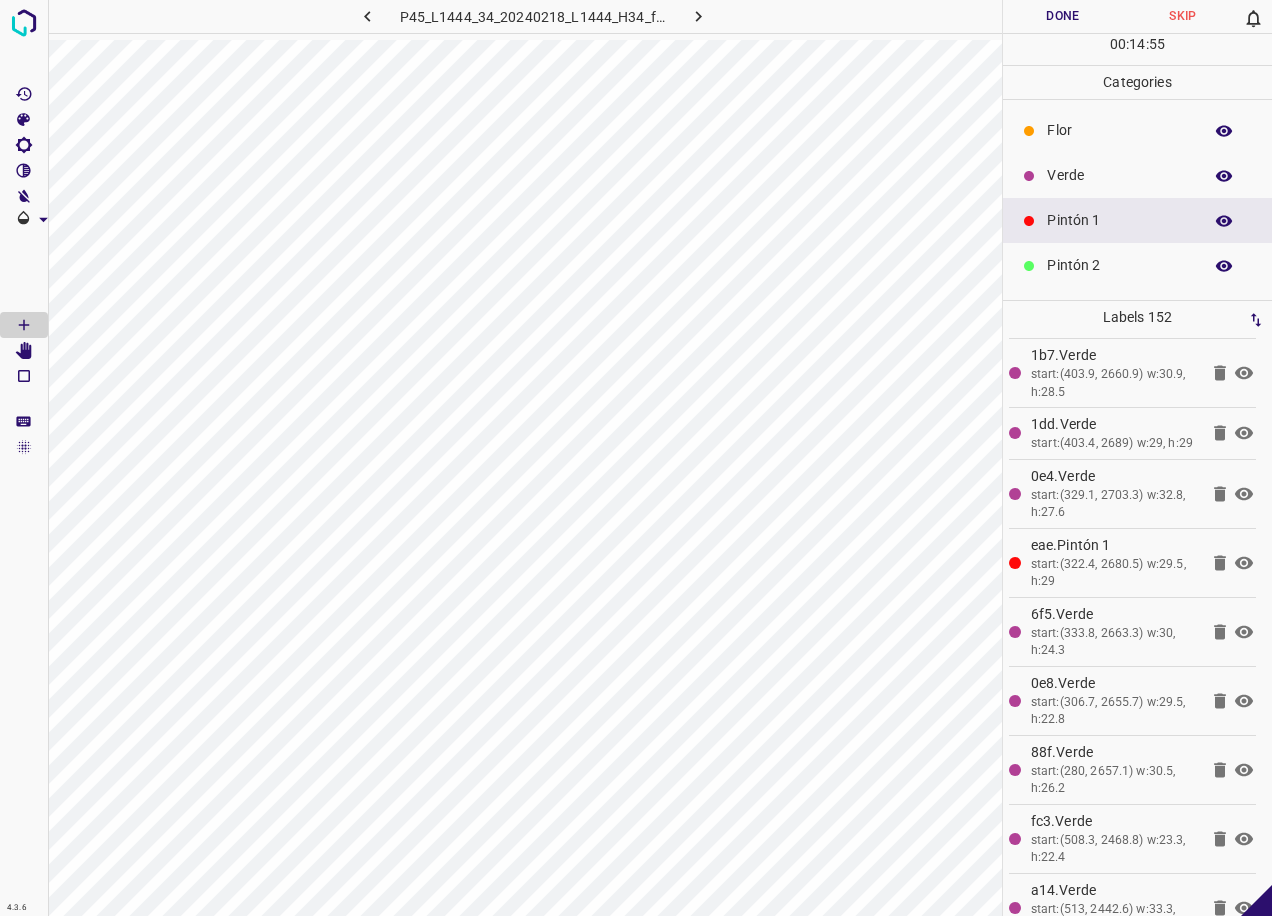 click on "Pintón 2" at bounding box center (1119, 265) 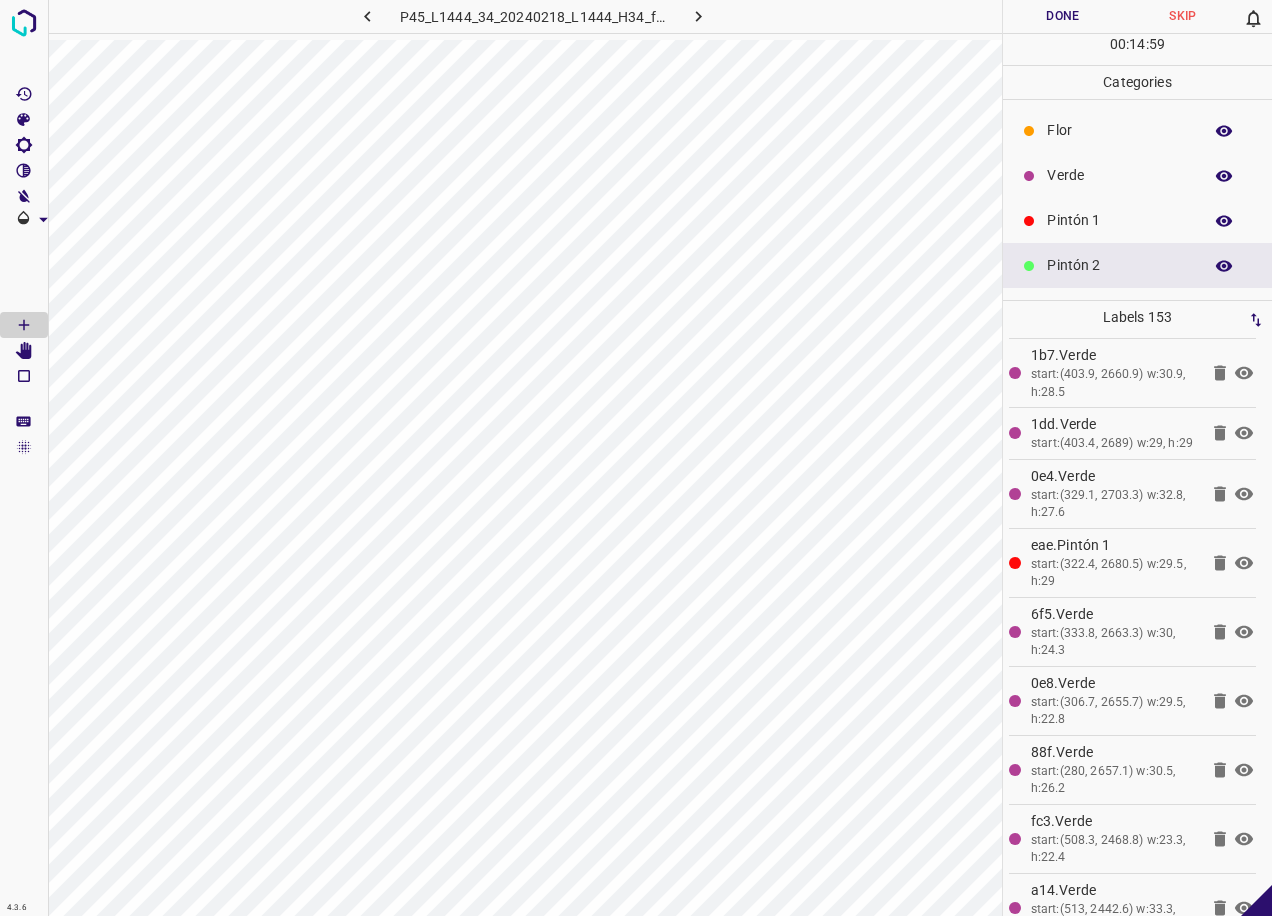 click on "Verde" at bounding box center [1119, 175] 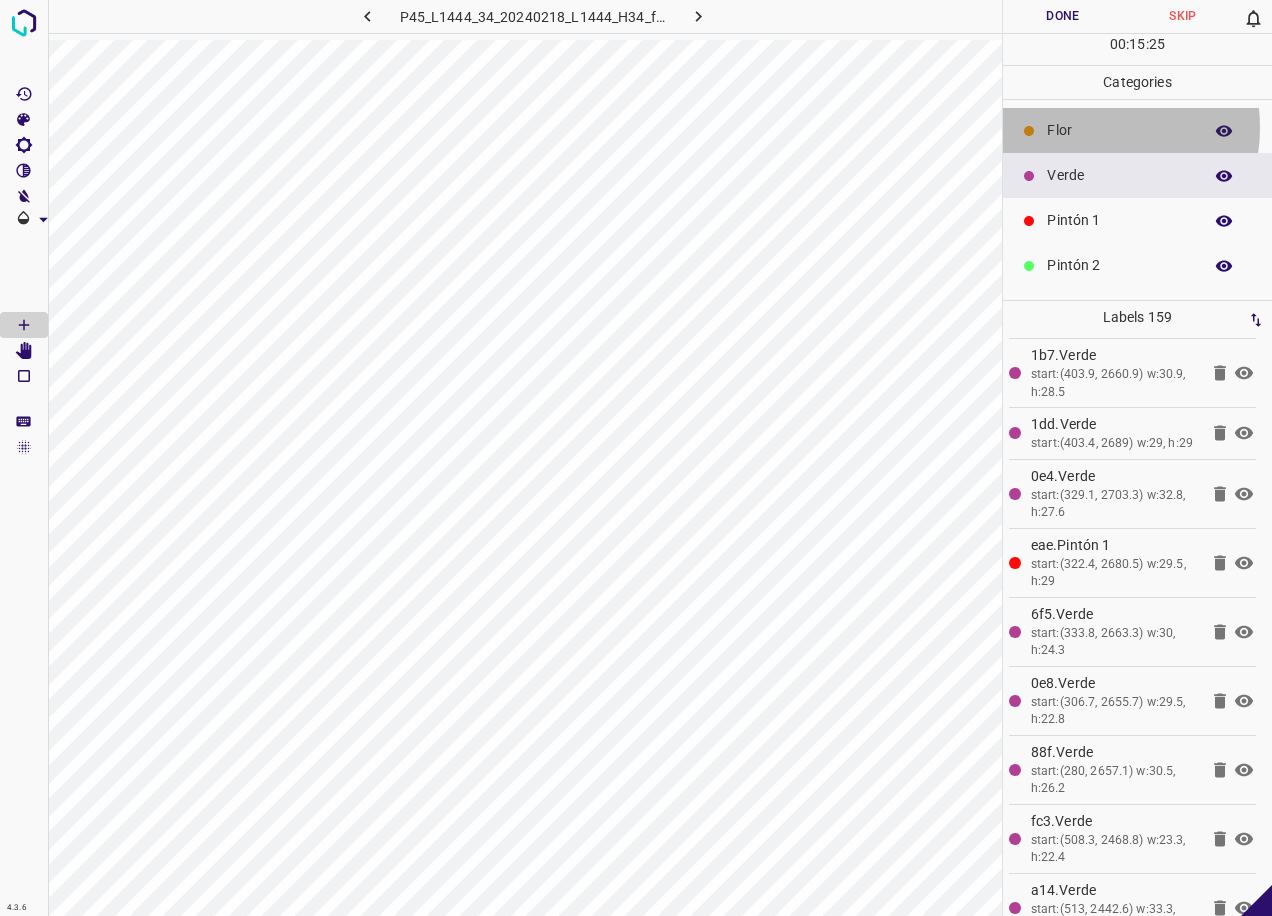 click on "Flor" at bounding box center [1119, 130] 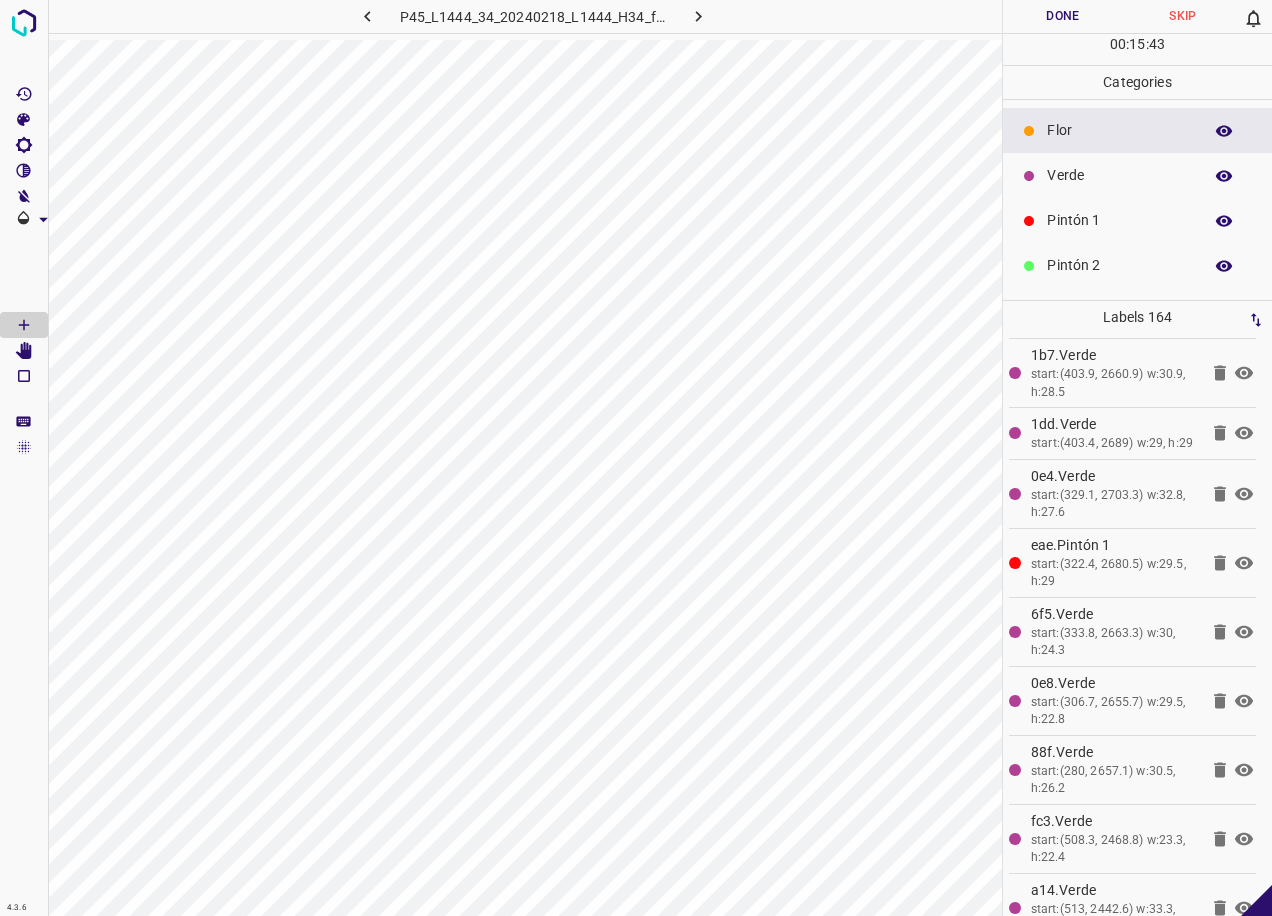 click on "Flor" at bounding box center (1137, 130) 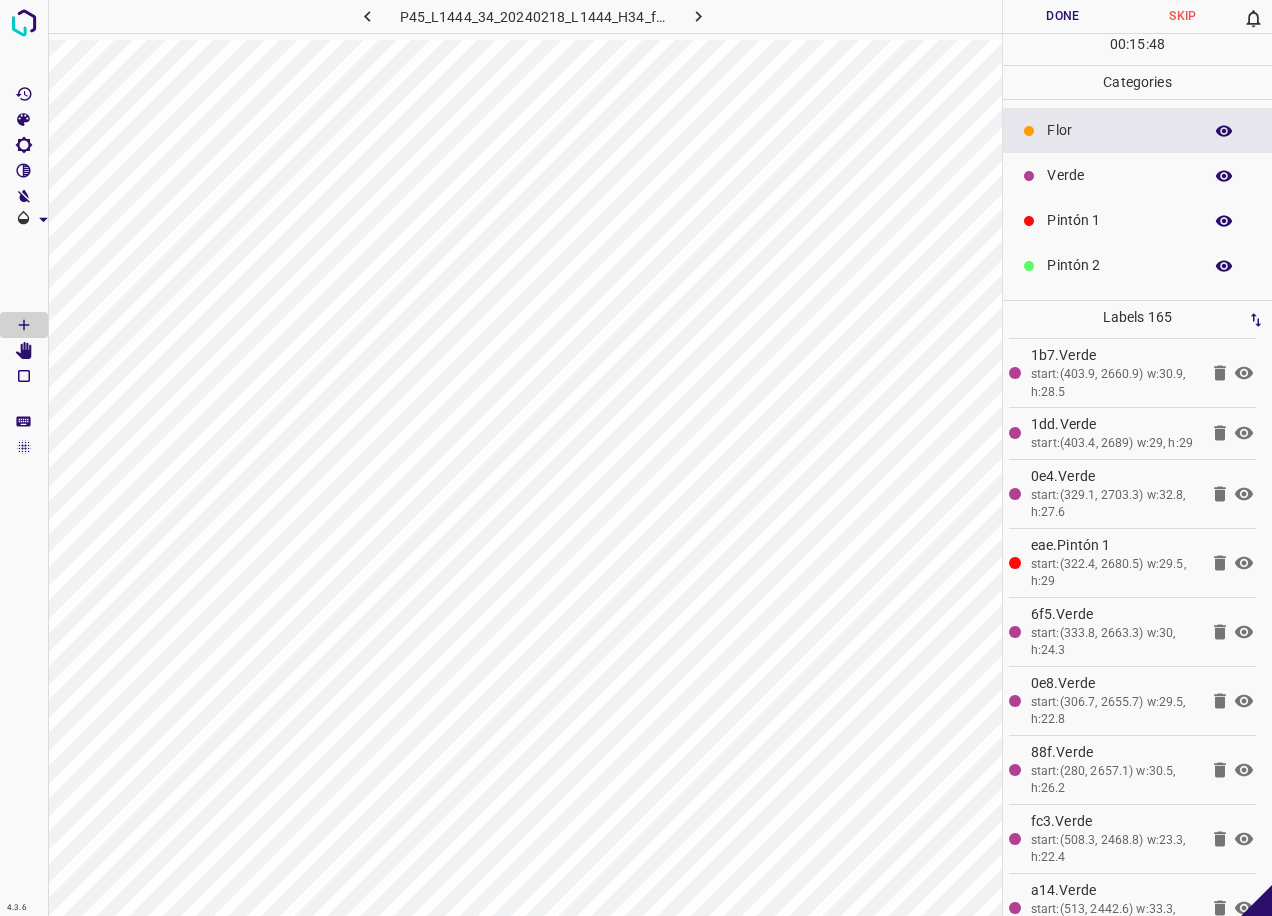click on "Verde" at bounding box center [1137, 175] 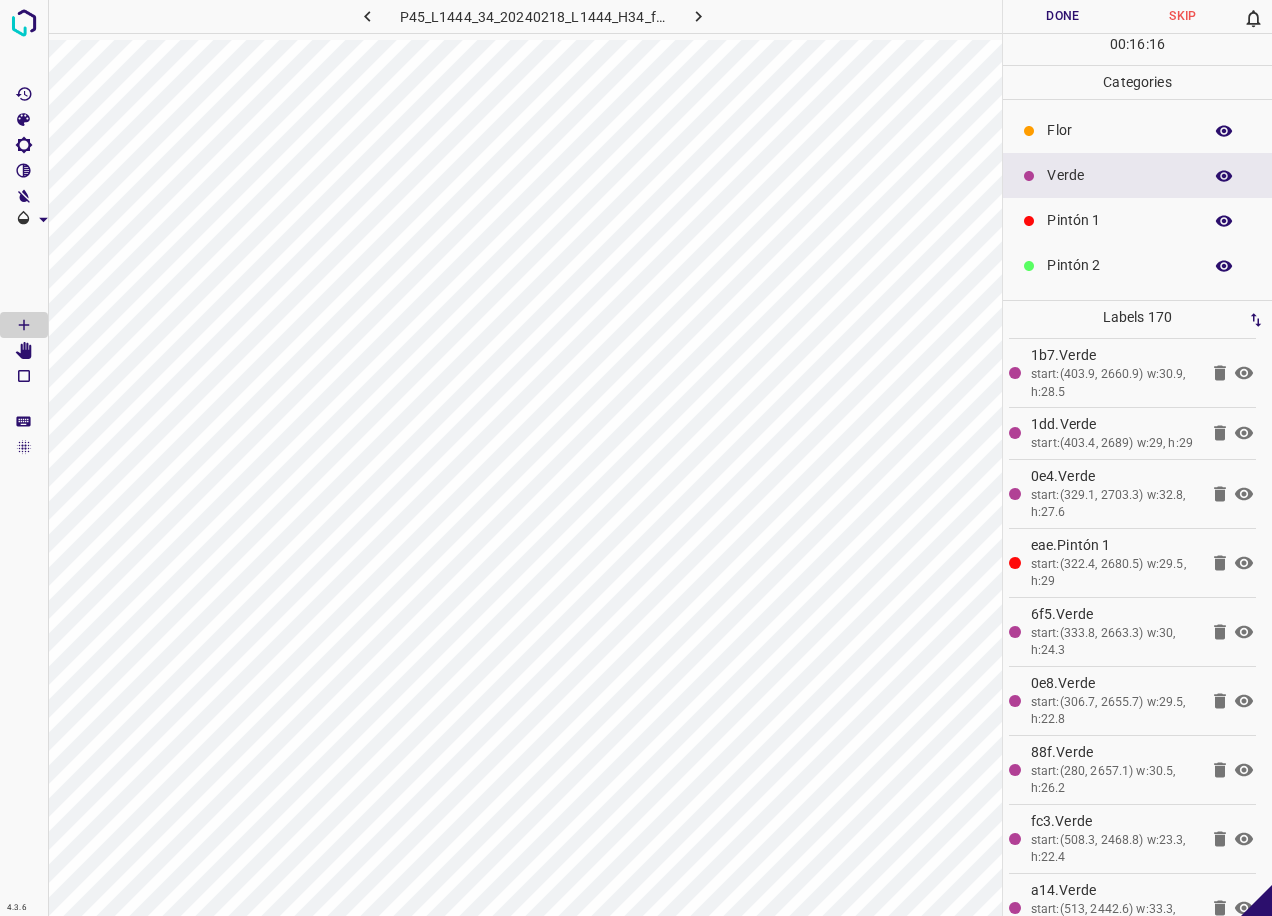scroll, scrollTop: 9098, scrollLeft: 0, axis: vertical 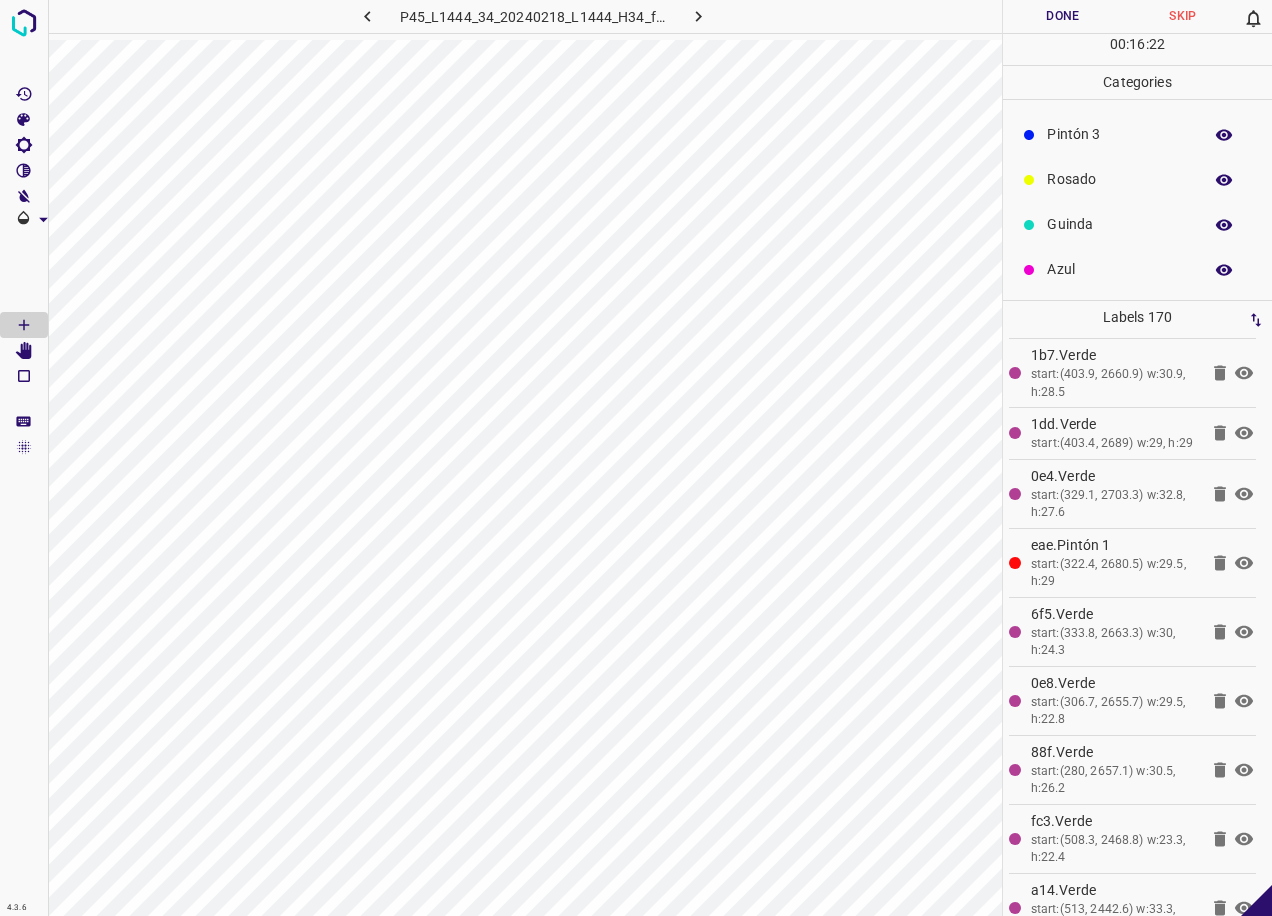 click on "Azul" at bounding box center [1119, 269] 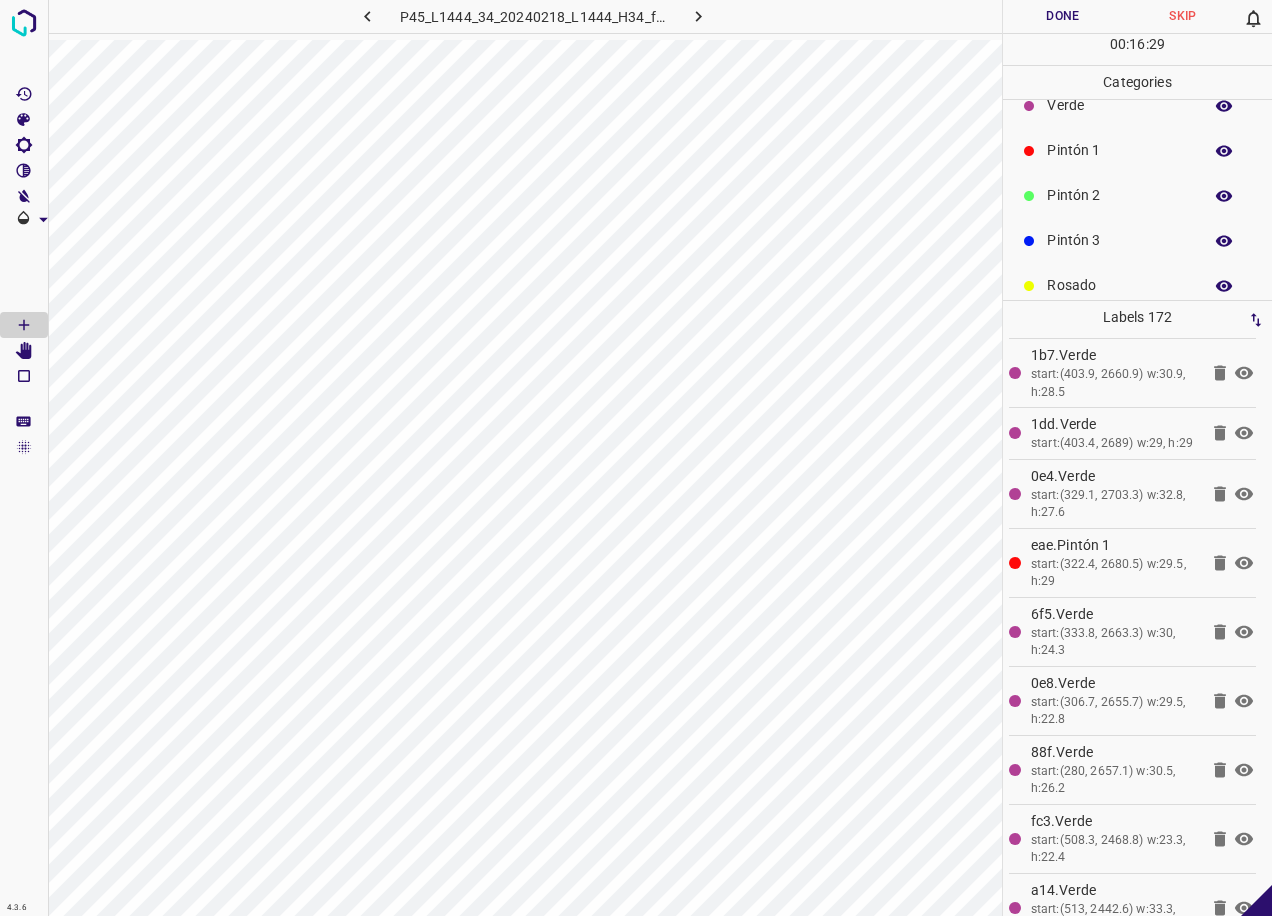 scroll, scrollTop: 0, scrollLeft: 0, axis: both 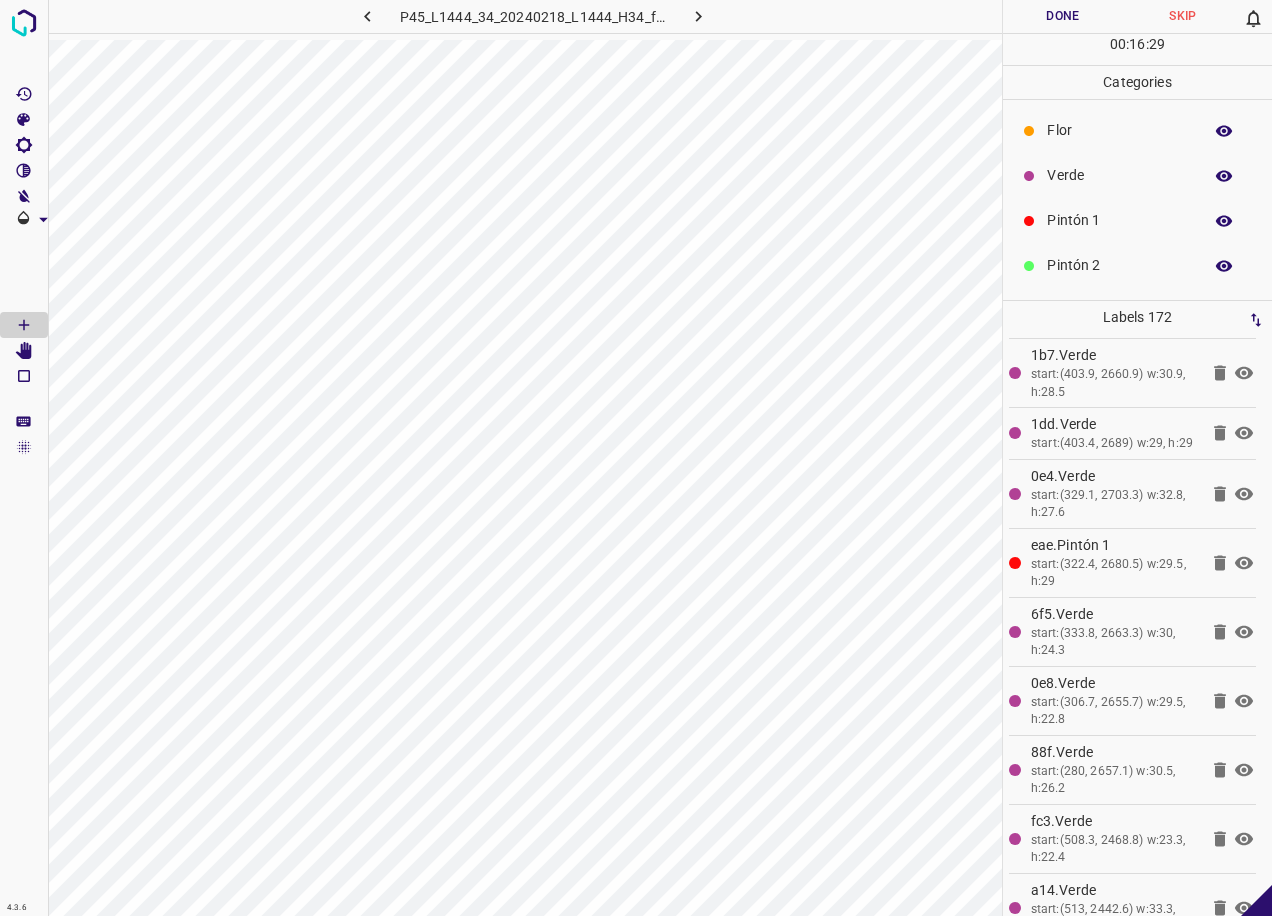 click on "Flor" at bounding box center (1119, 130) 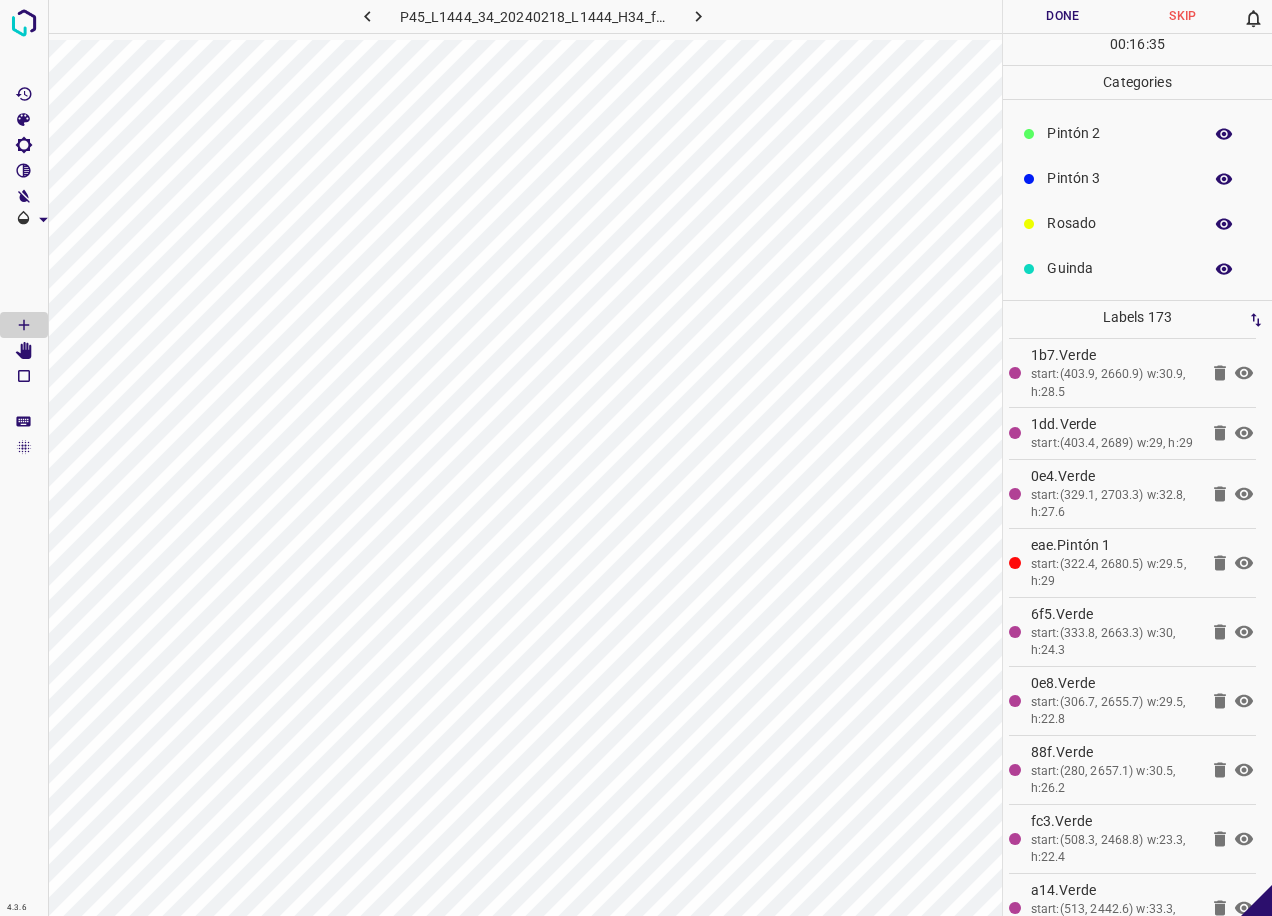 scroll, scrollTop: 176, scrollLeft: 0, axis: vertical 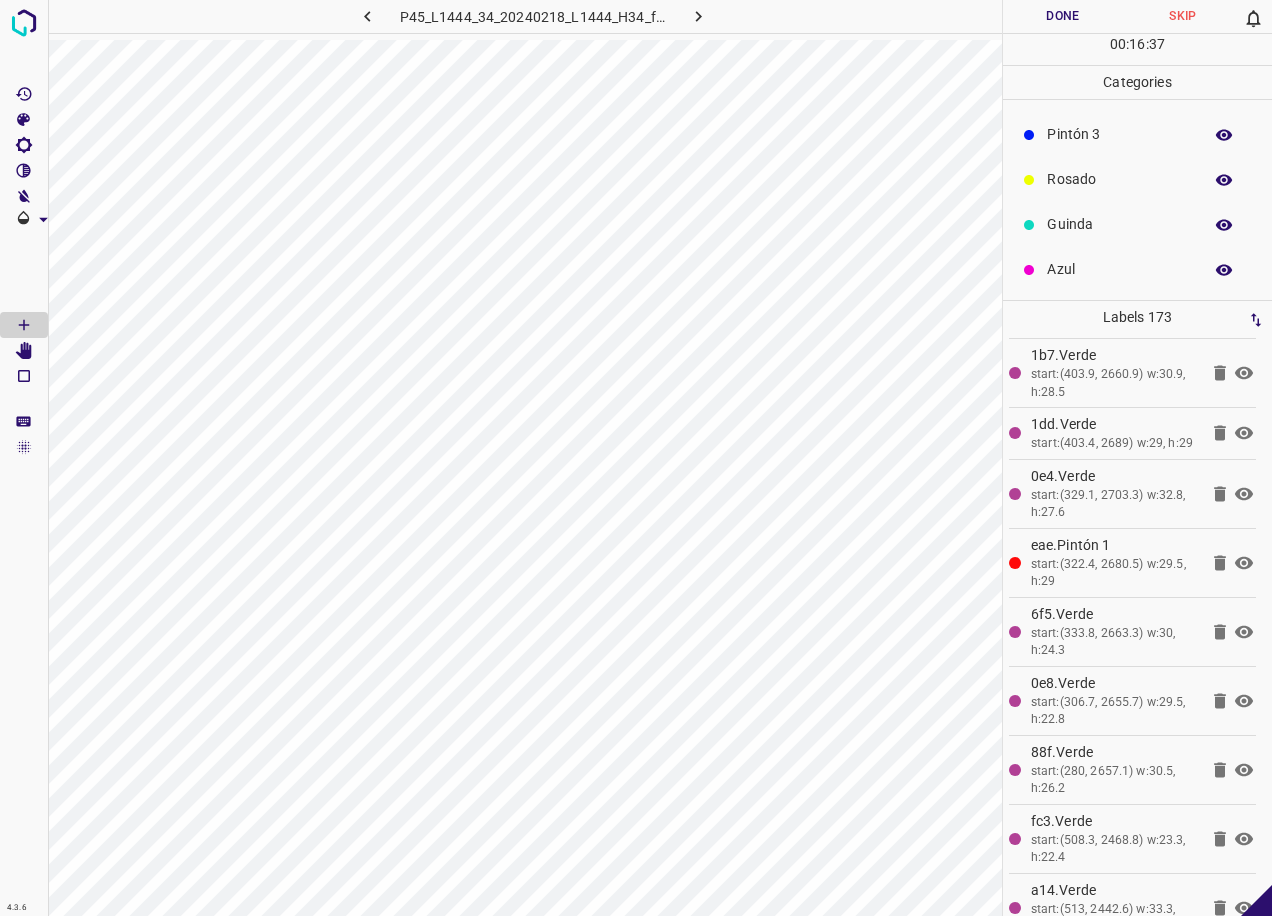 click on "Azul" at bounding box center (1119, 269) 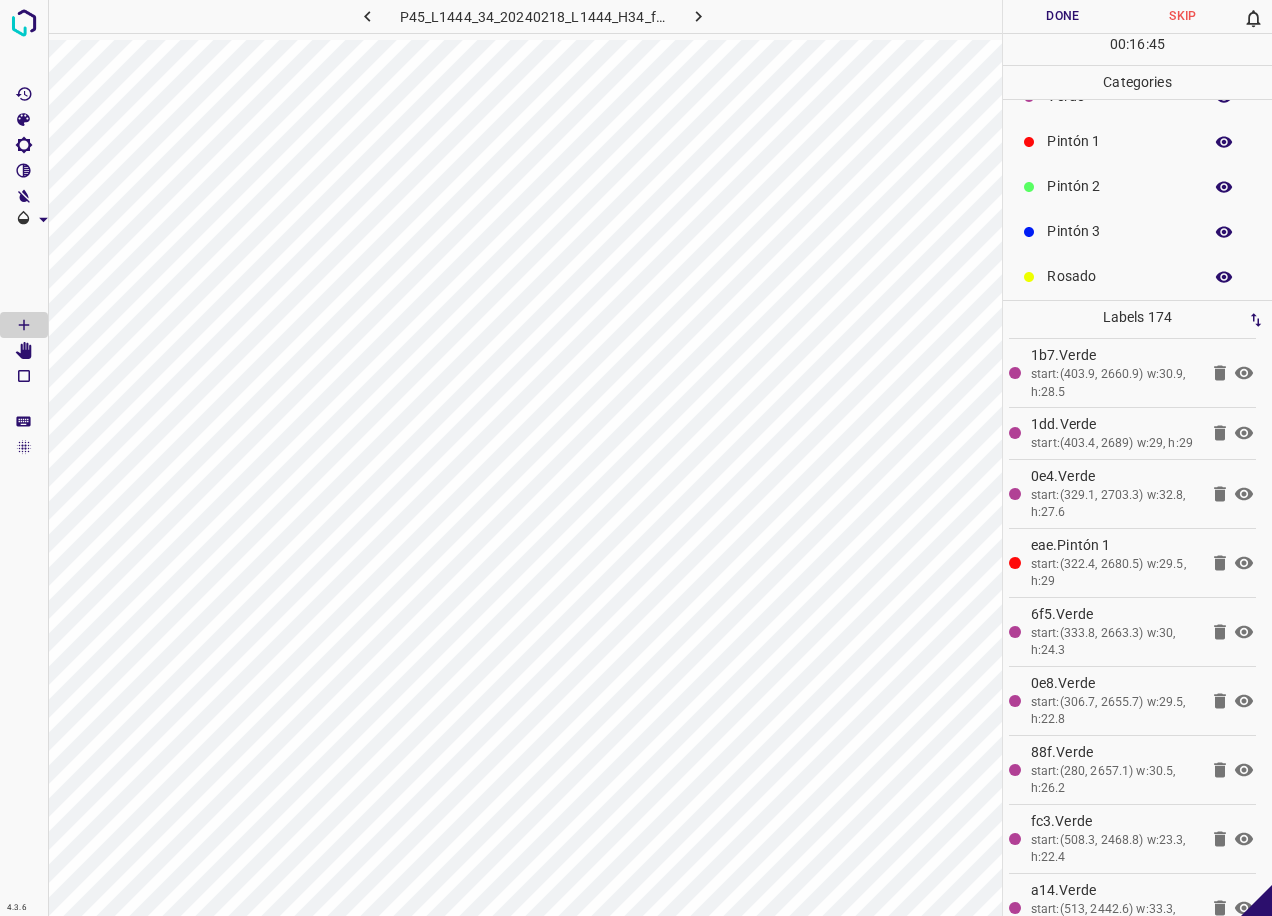 scroll, scrollTop: 0, scrollLeft: 0, axis: both 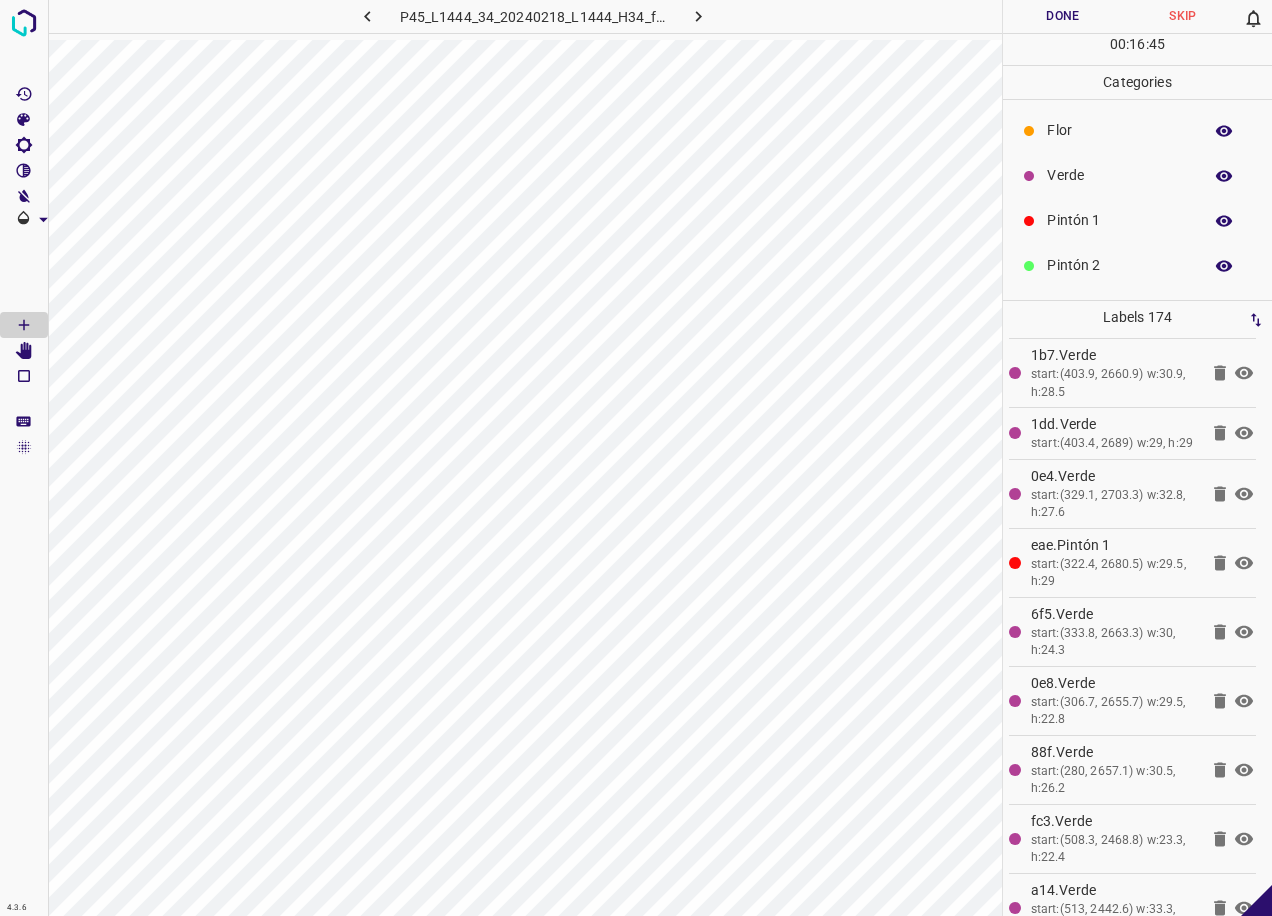 click on "Verde" at bounding box center [1119, 175] 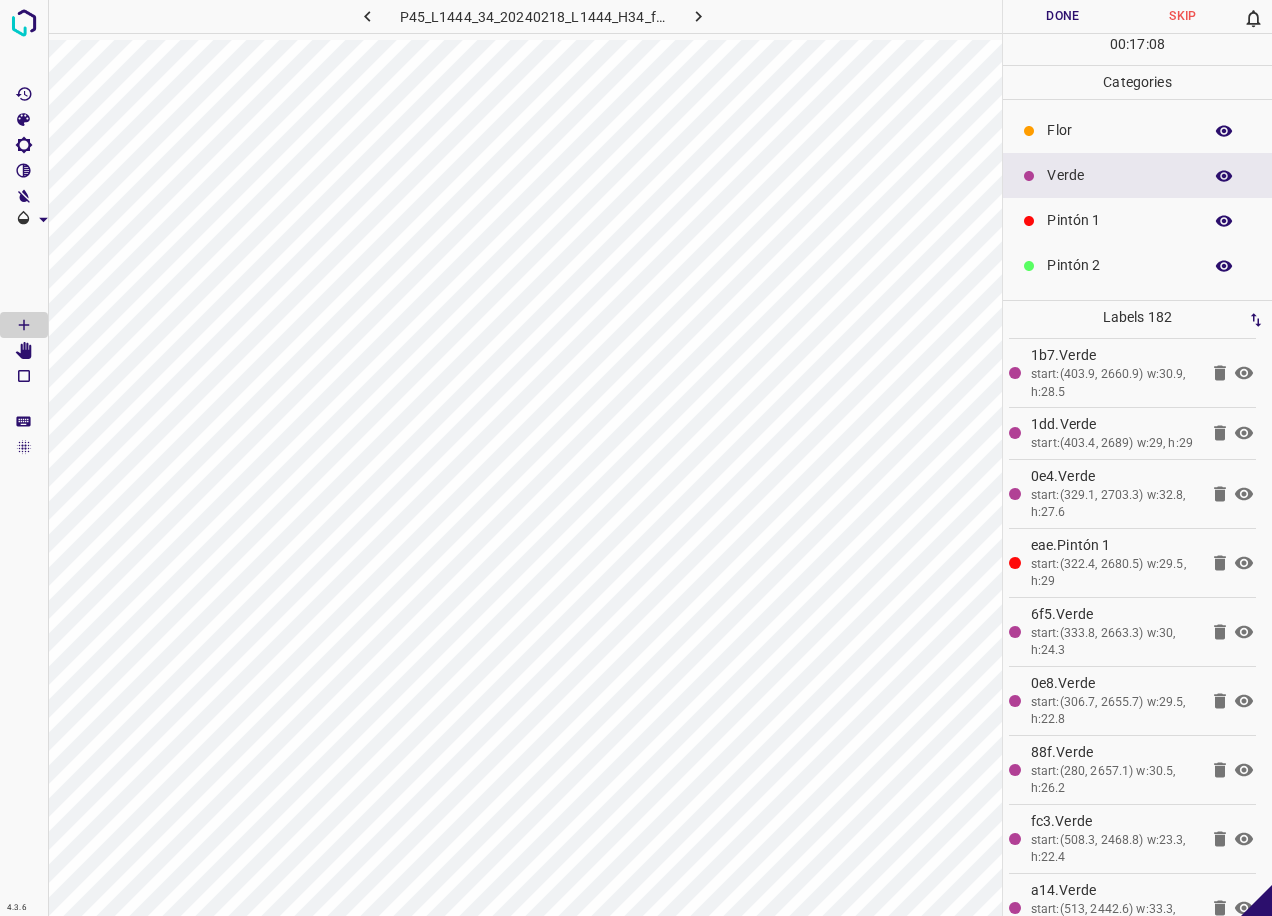 click on "Done" at bounding box center [1063, 16] 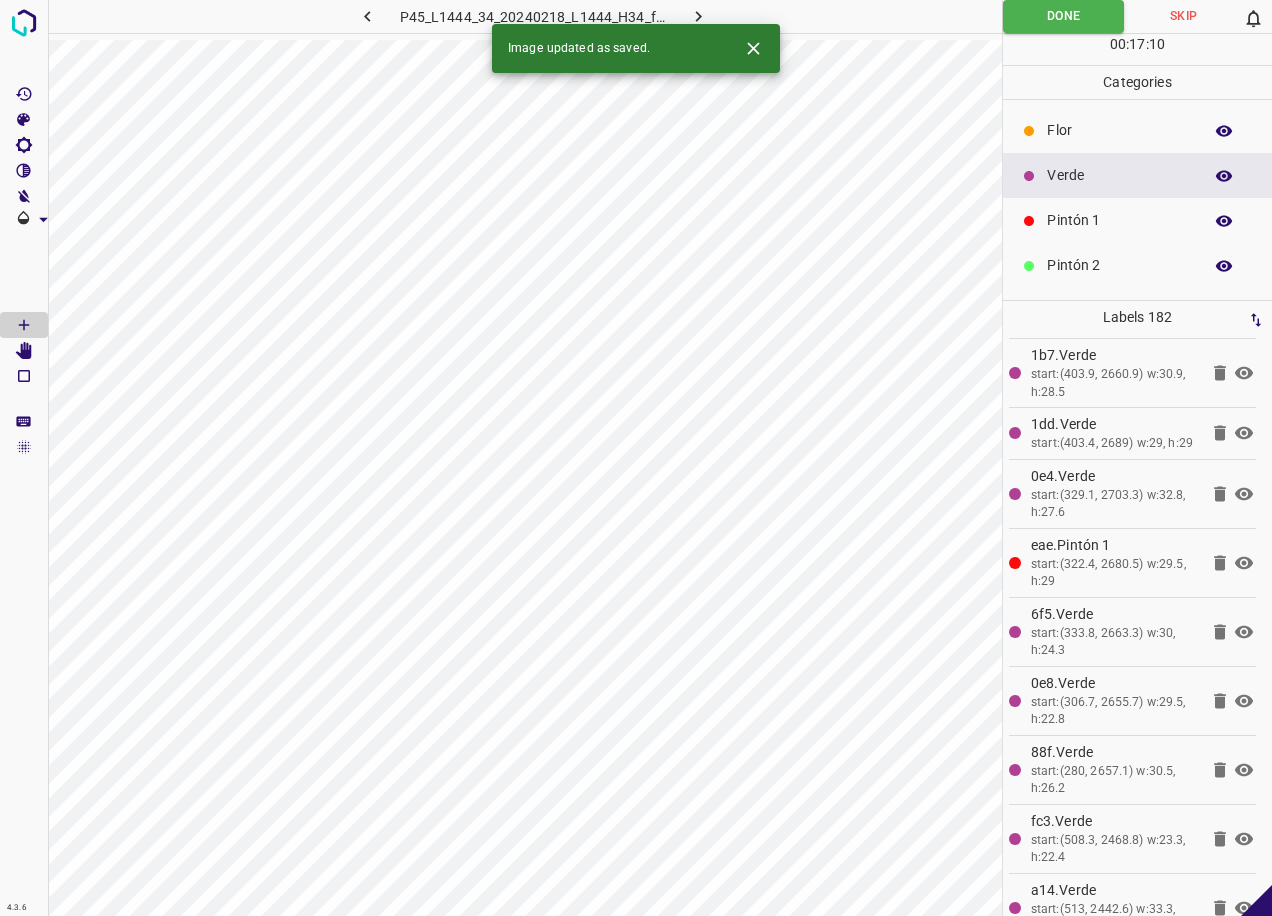 click at bounding box center [698, 16] 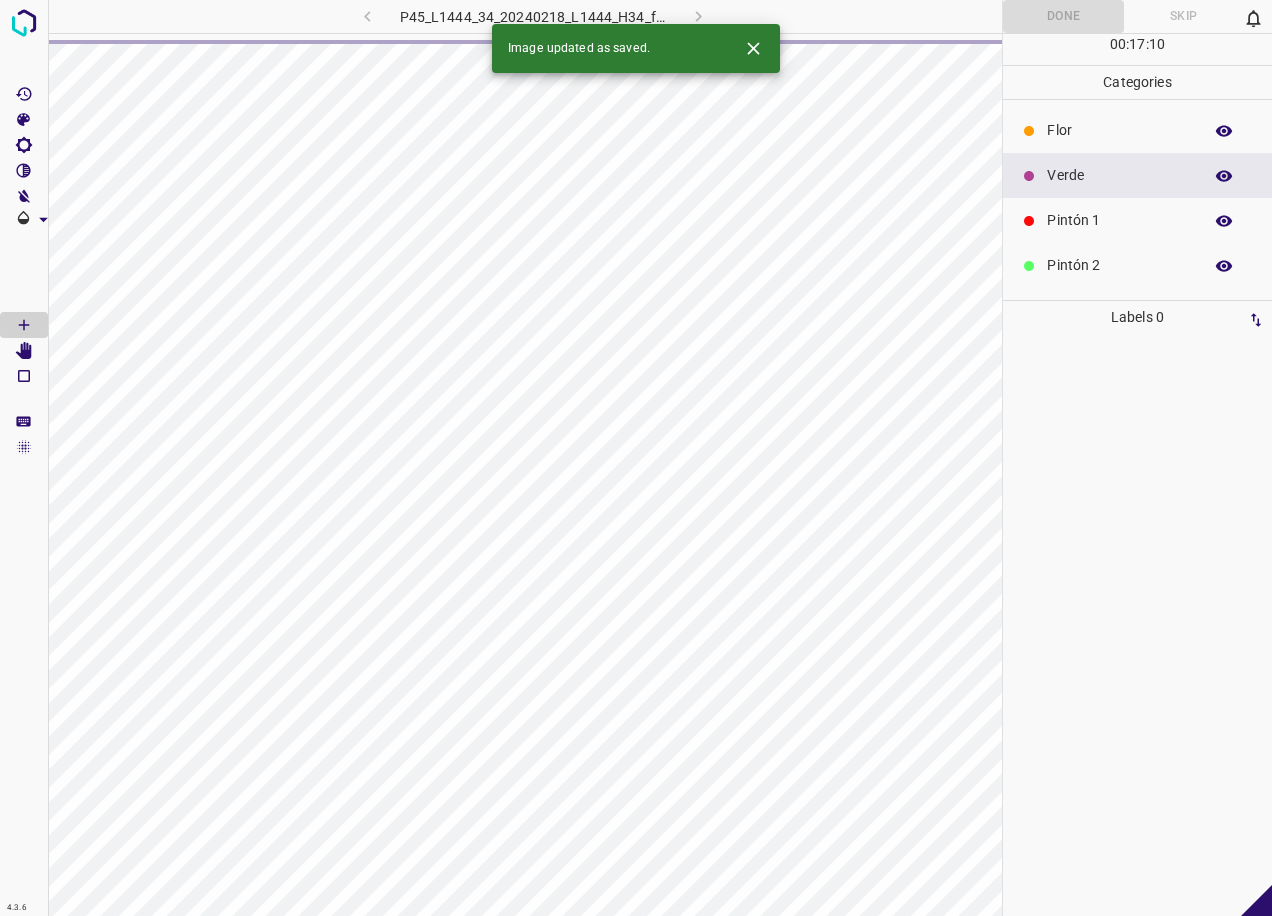 scroll, scrollTop: 0, scrollLeft: 0, axis: both 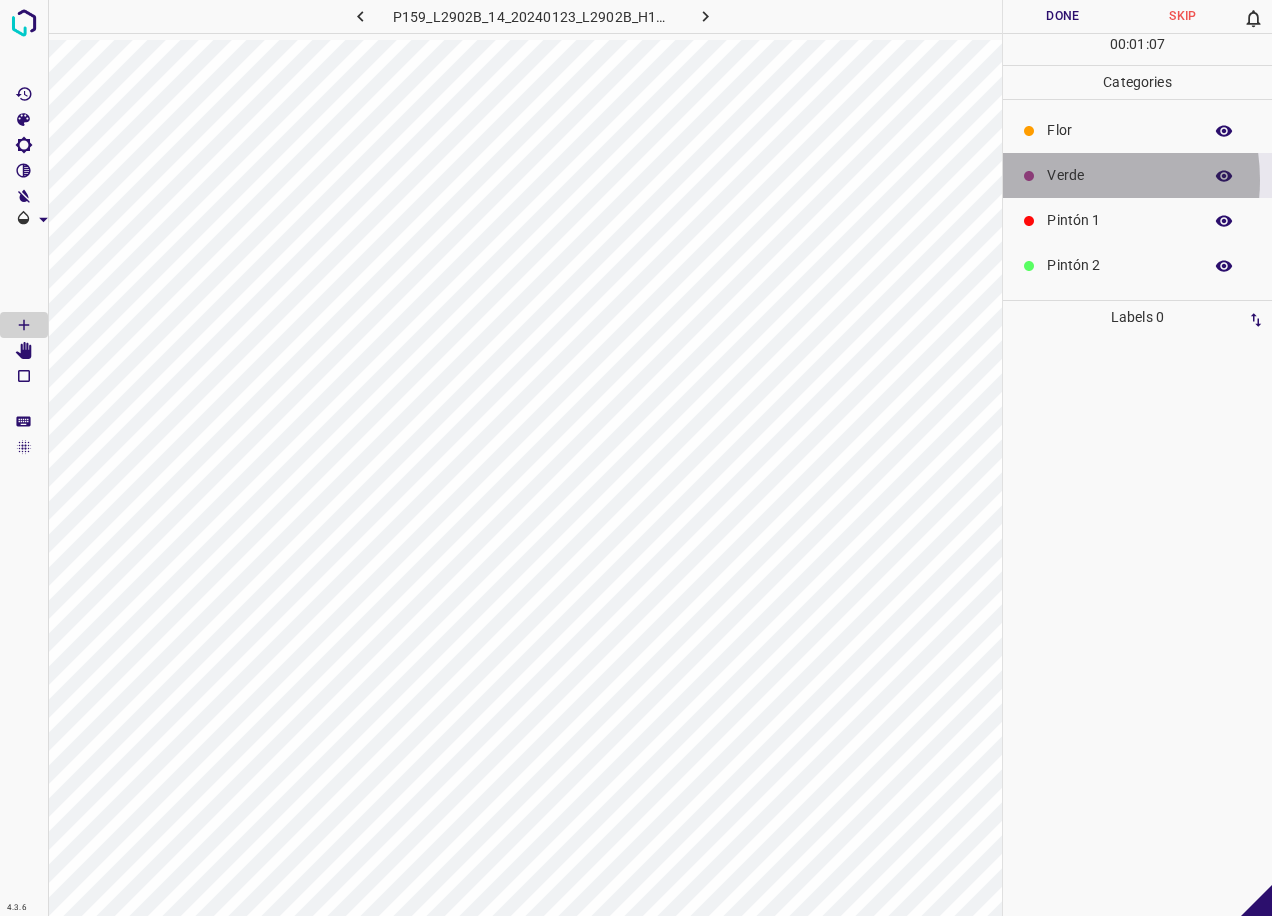 drag, startPoint x: 1061, startPoint y: 180, endPoint x: 1035, endPoint y: 198, distance: 31.622776 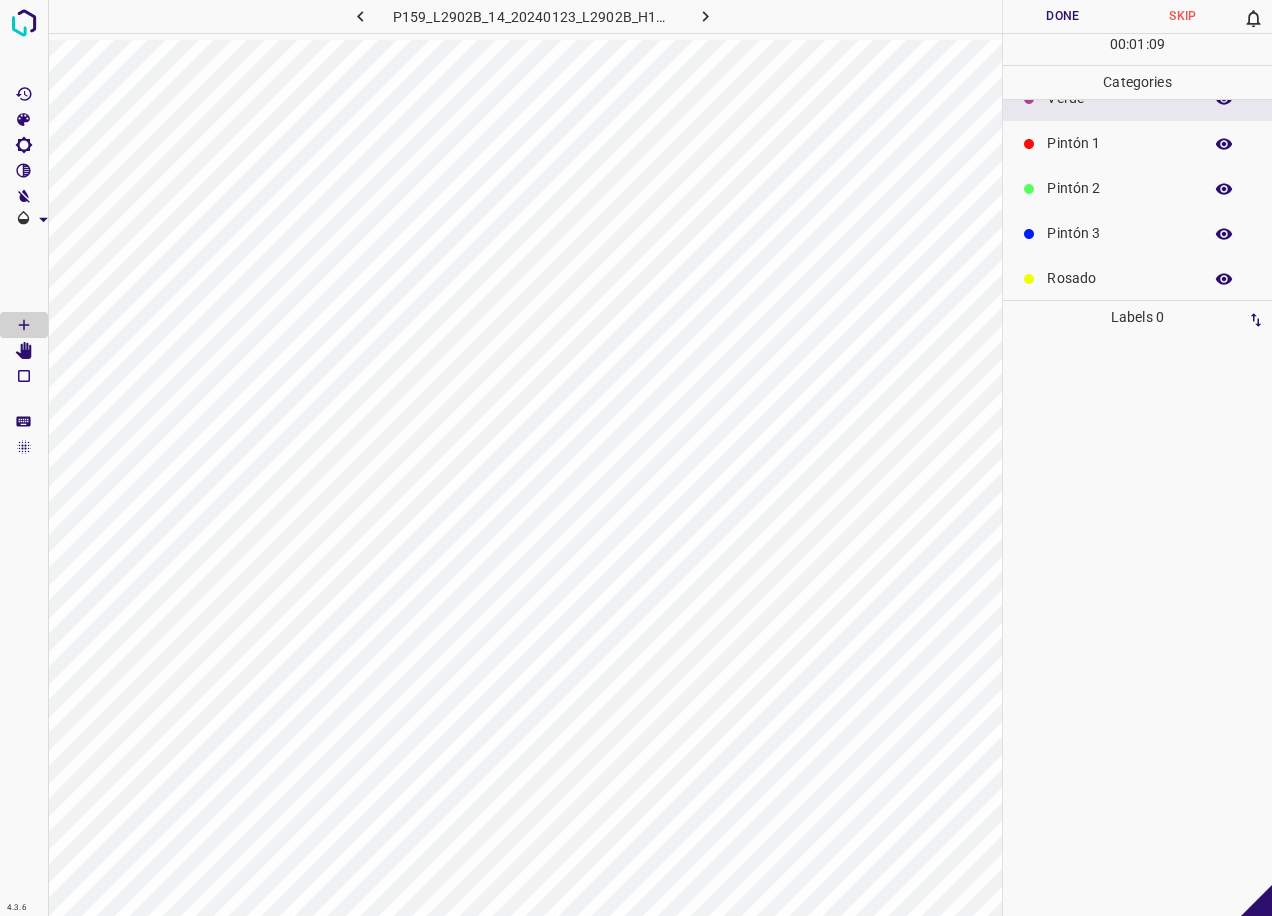 scroll, scrollTop: 100, scrollLeft: 0, axis: vertical 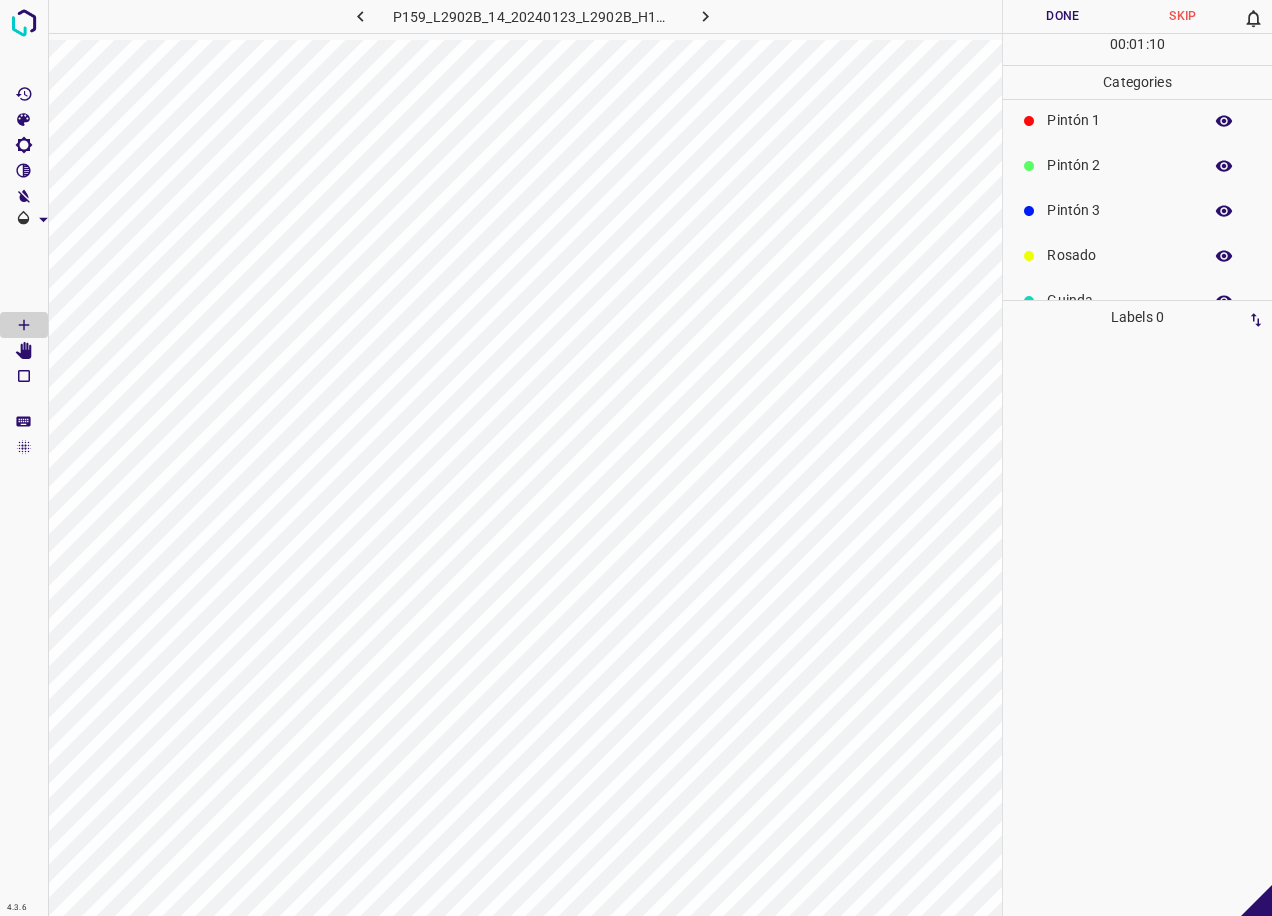click on "Pintón 1" at bounding box center [1119, 120] 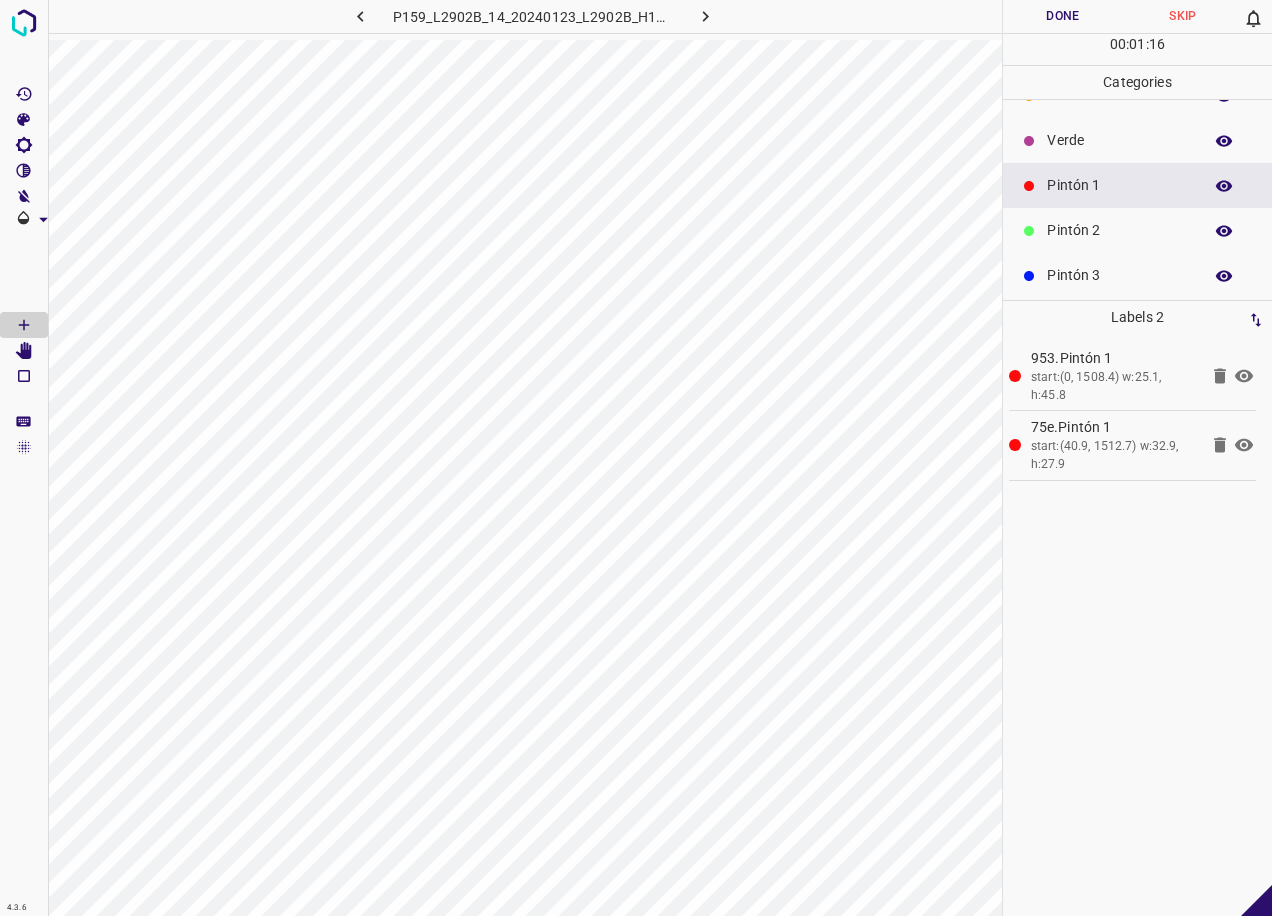 scroll, scrollTop: 0, scrollLeft: 0, axis: both 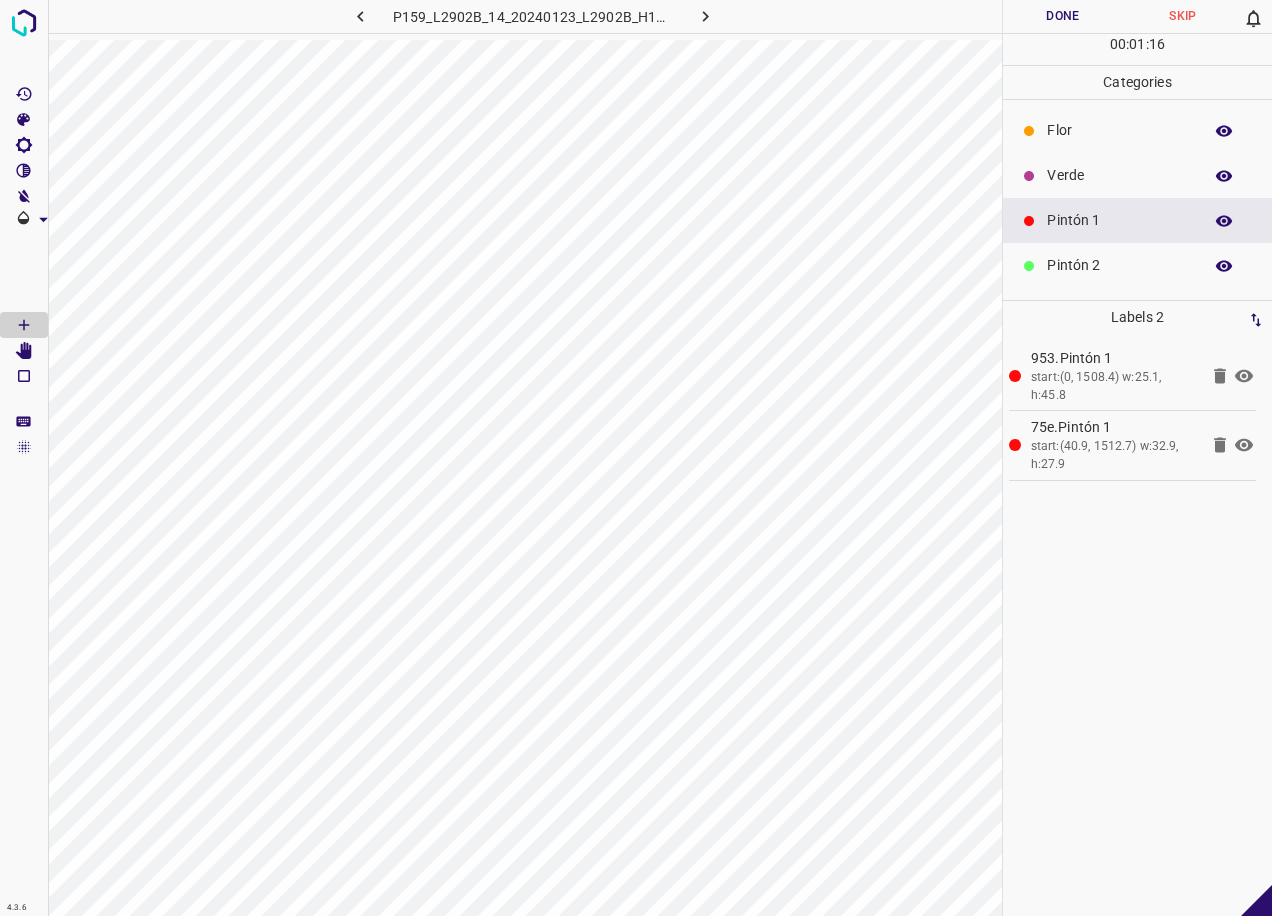 click on "Verde" at bounding box center (1119, 175) 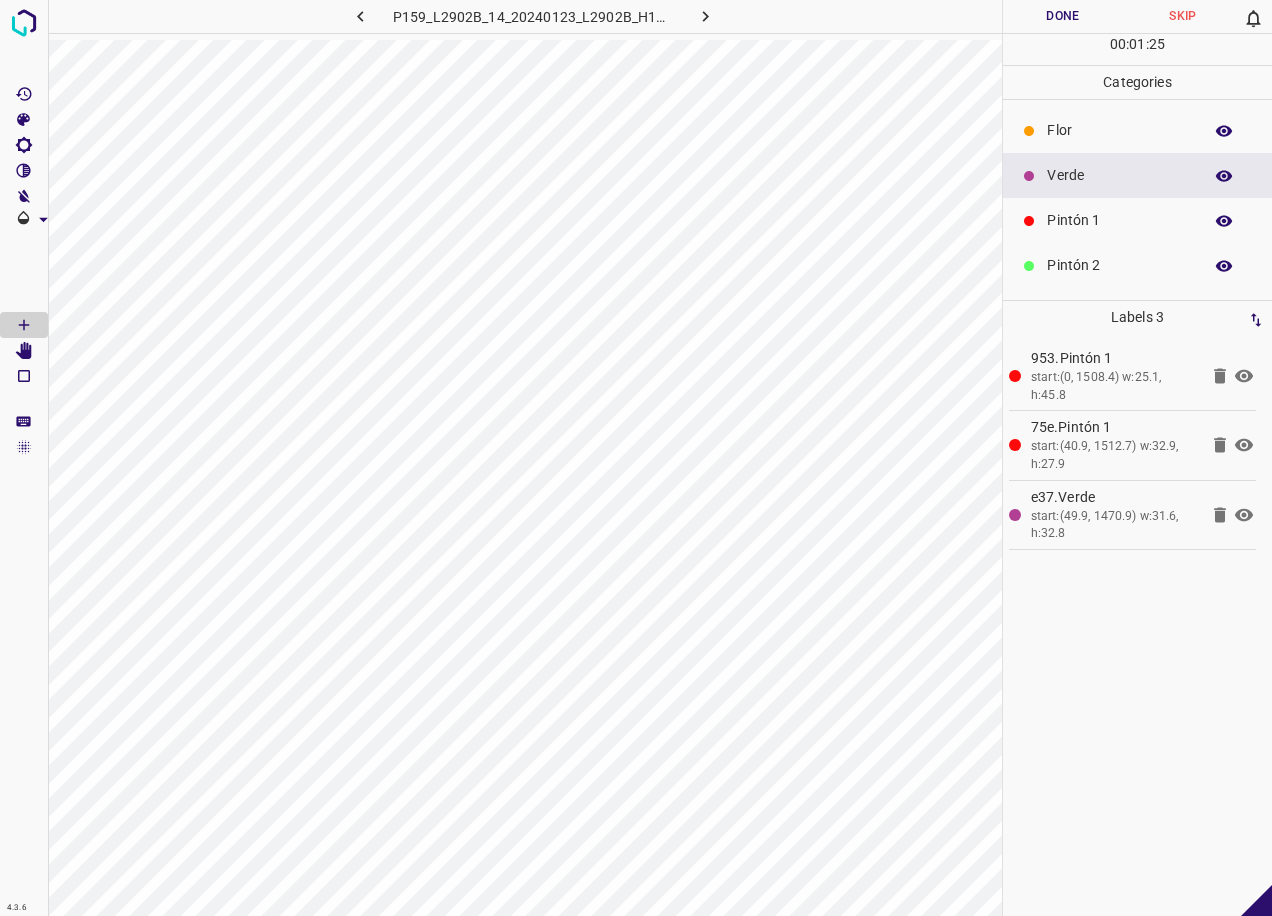 click on "Verde" at bounding box center [1119, 175] 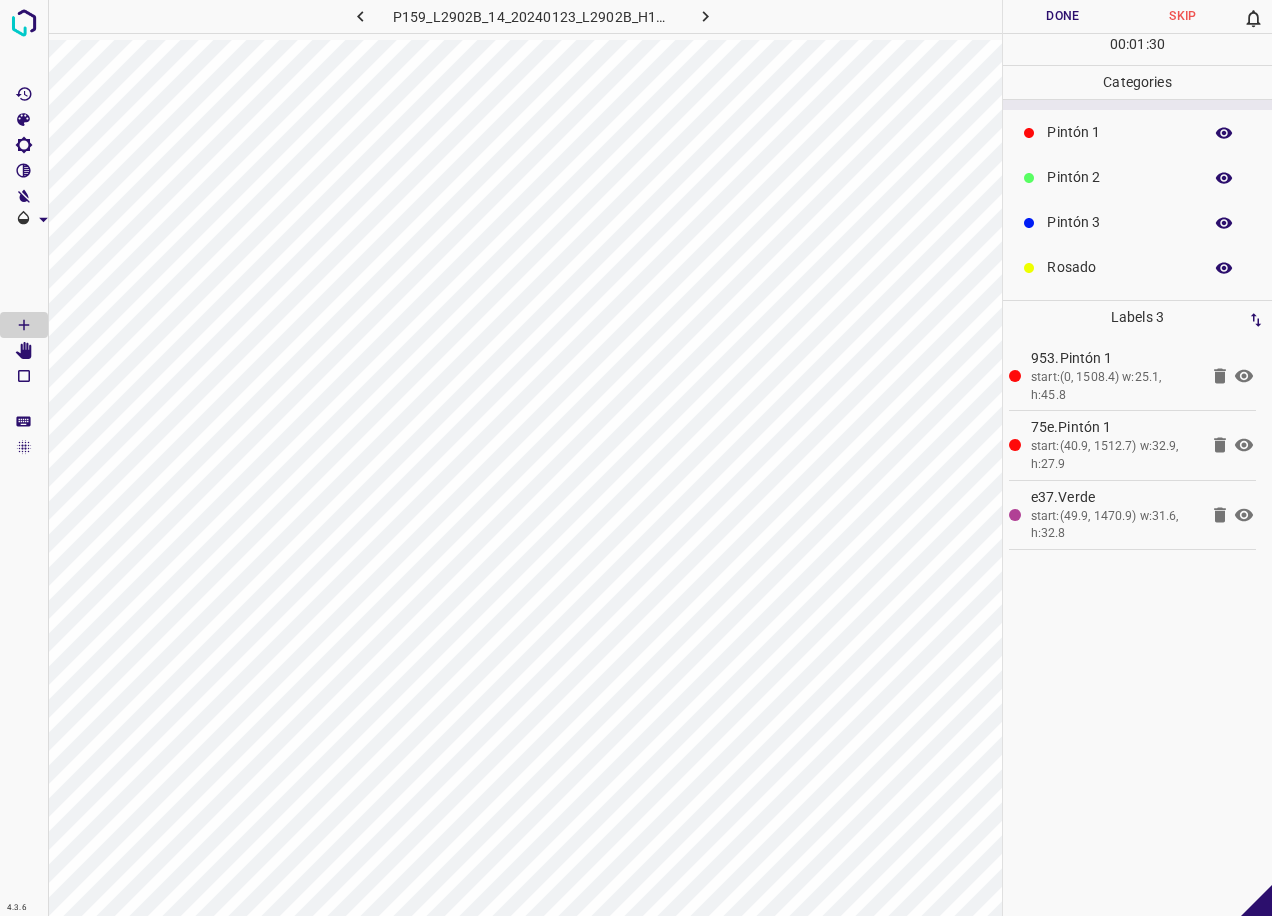 scroll, scrollTop: 176, scrollLeft: 0, axis: vertical 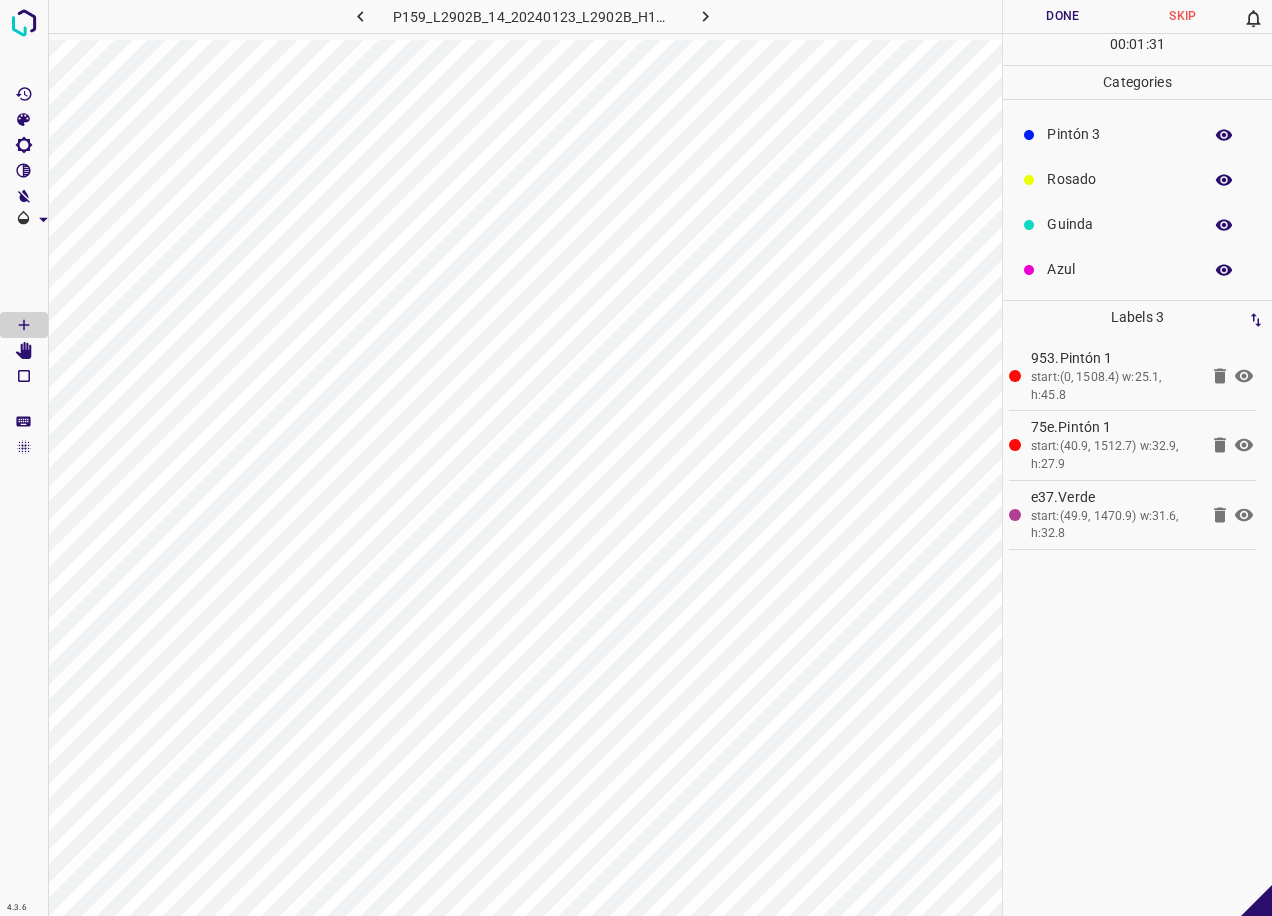 click on "Guinda" at bounding box center (1119, 224) 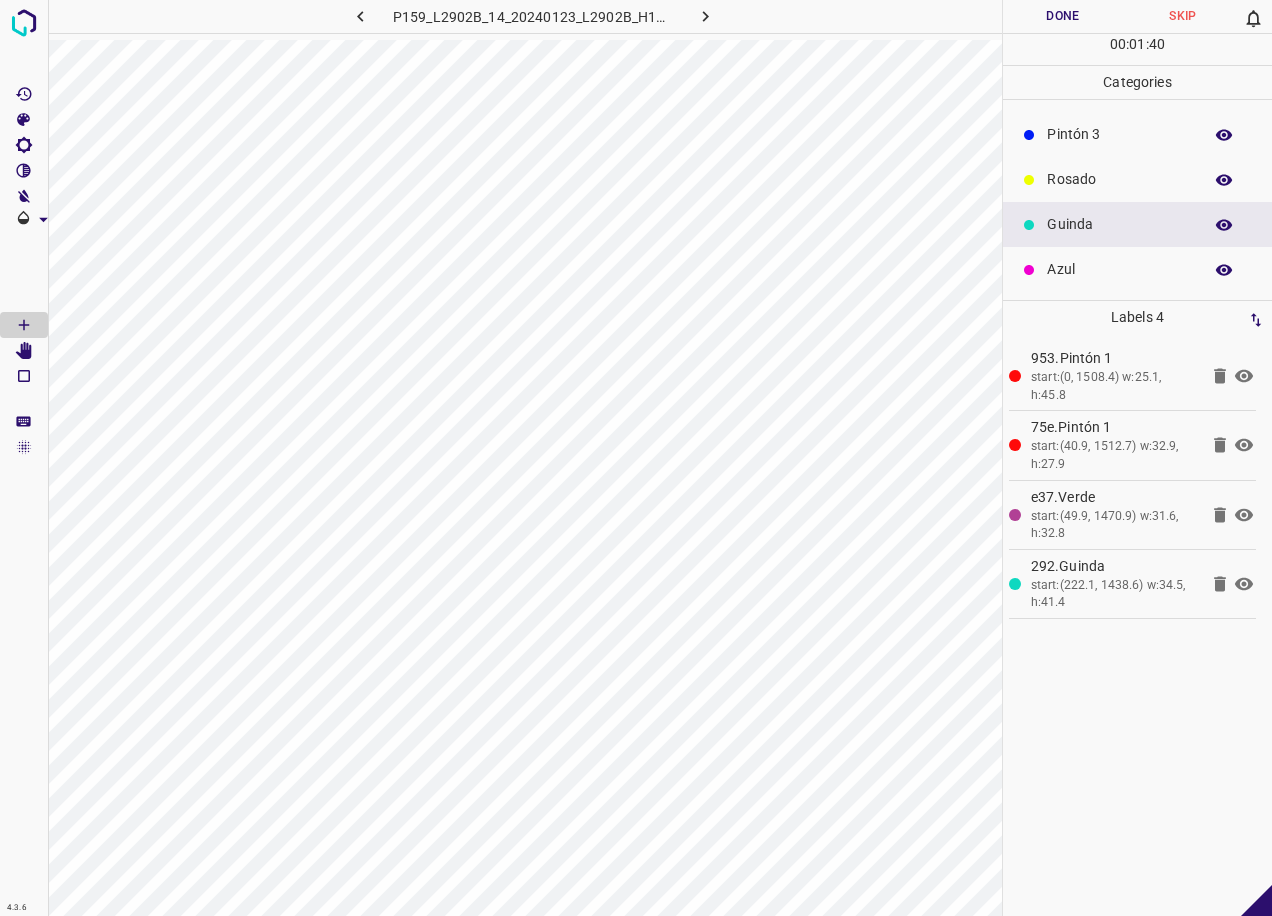 click on "Rosado" at bounding box center [1119, 179] 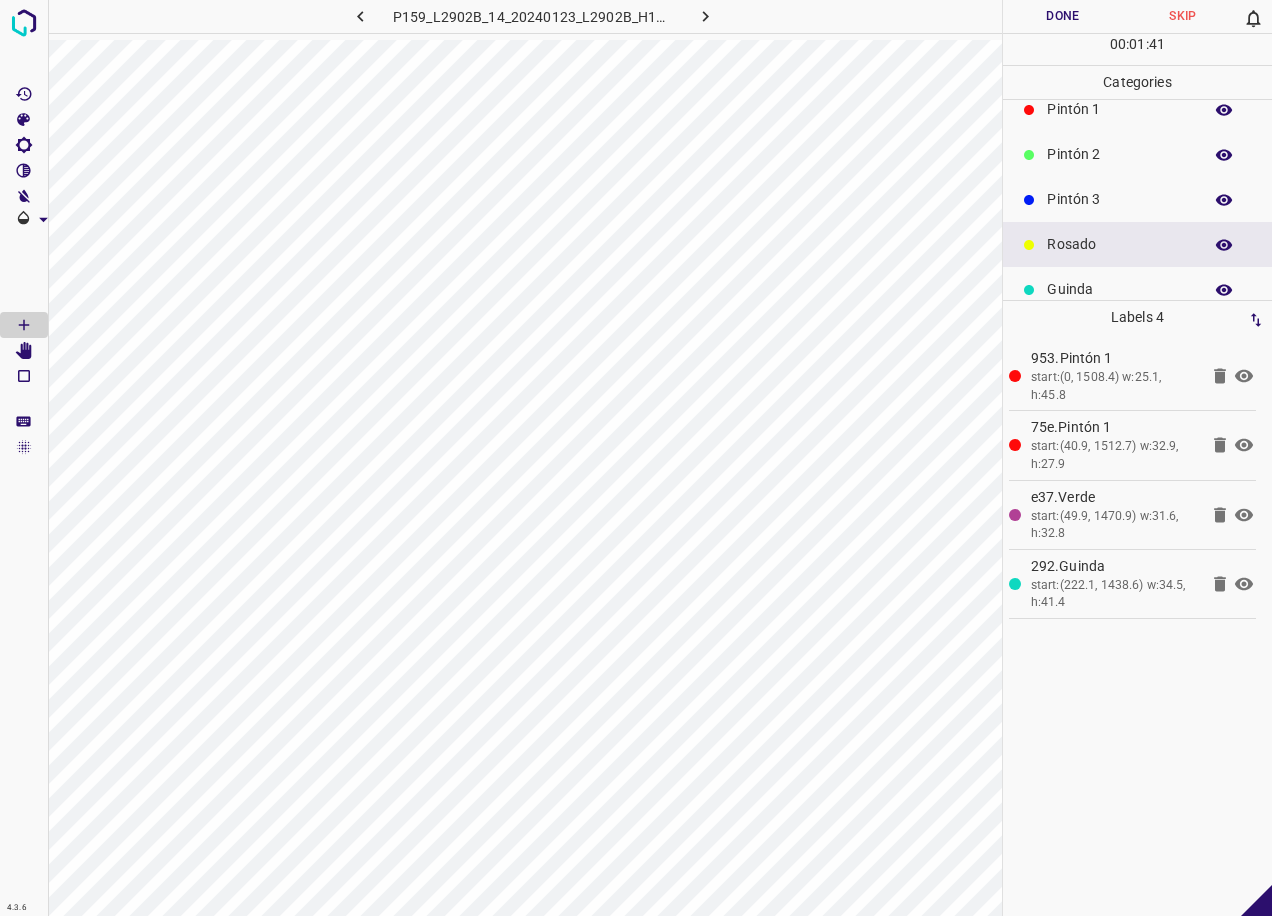 scroll, scrollTop: 0, scrollLeft: 0, axis: both 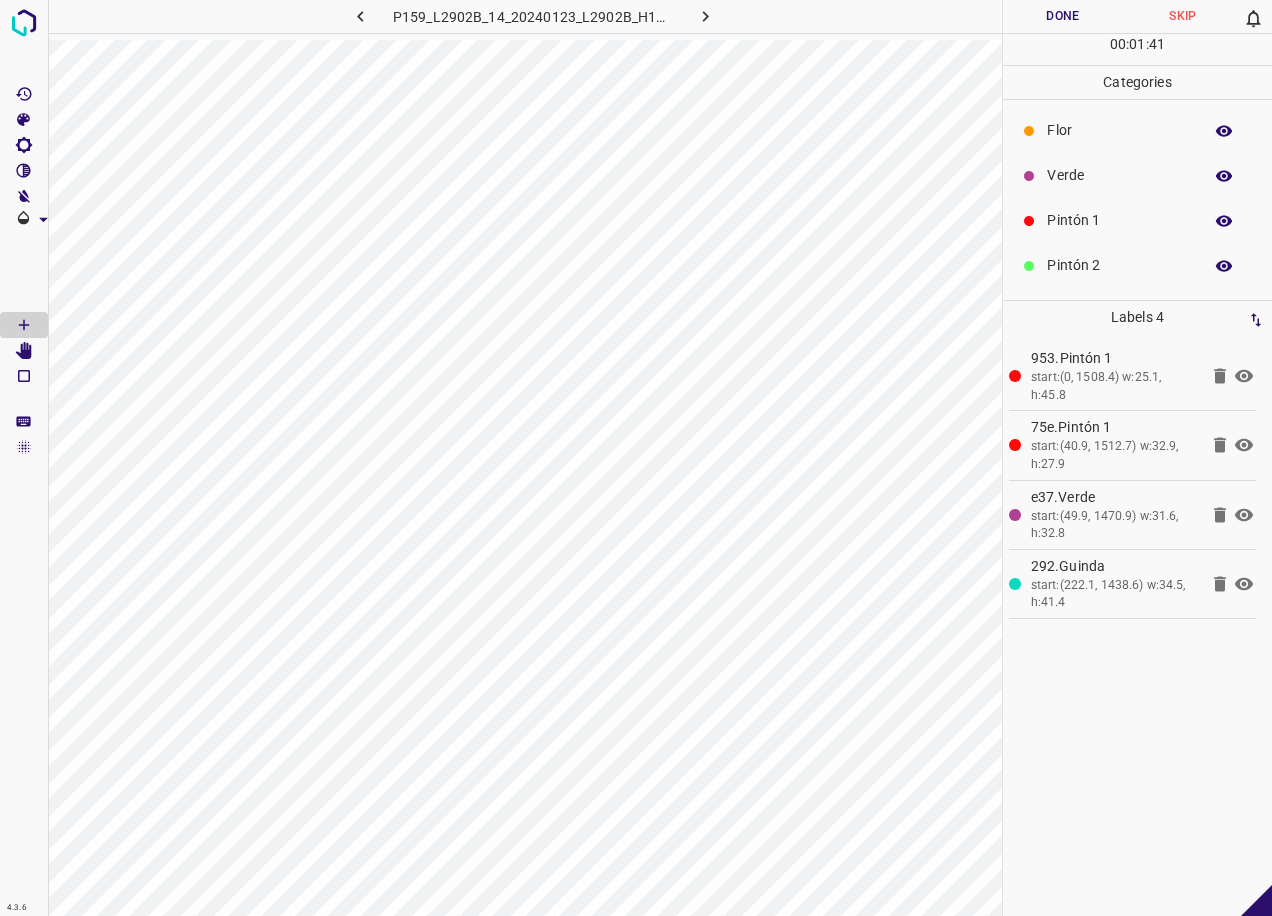 click on "Verde" at bounding box center (1119, 175) 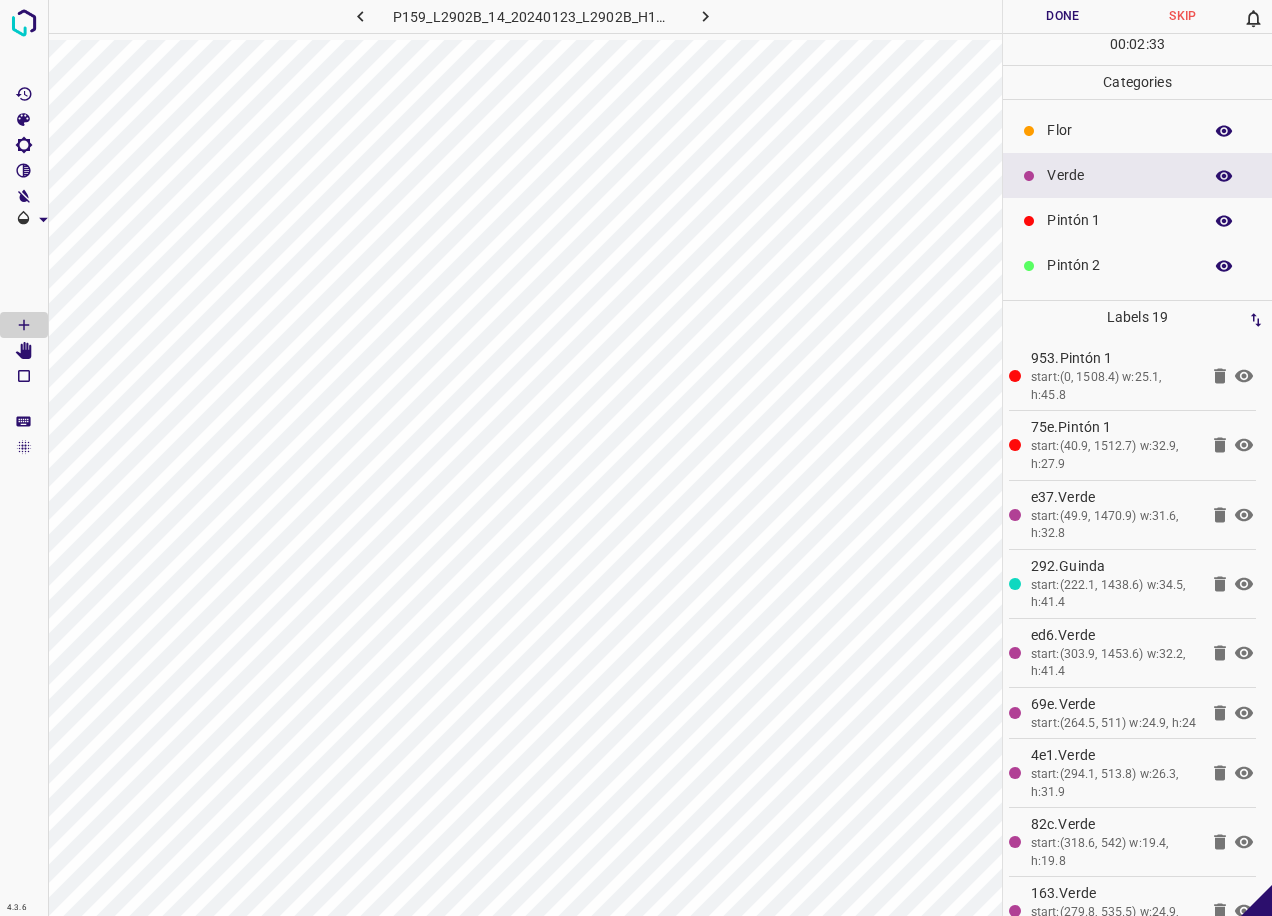 scroll, scrollTop: 176, scrollLeft: 0, axis: vertical 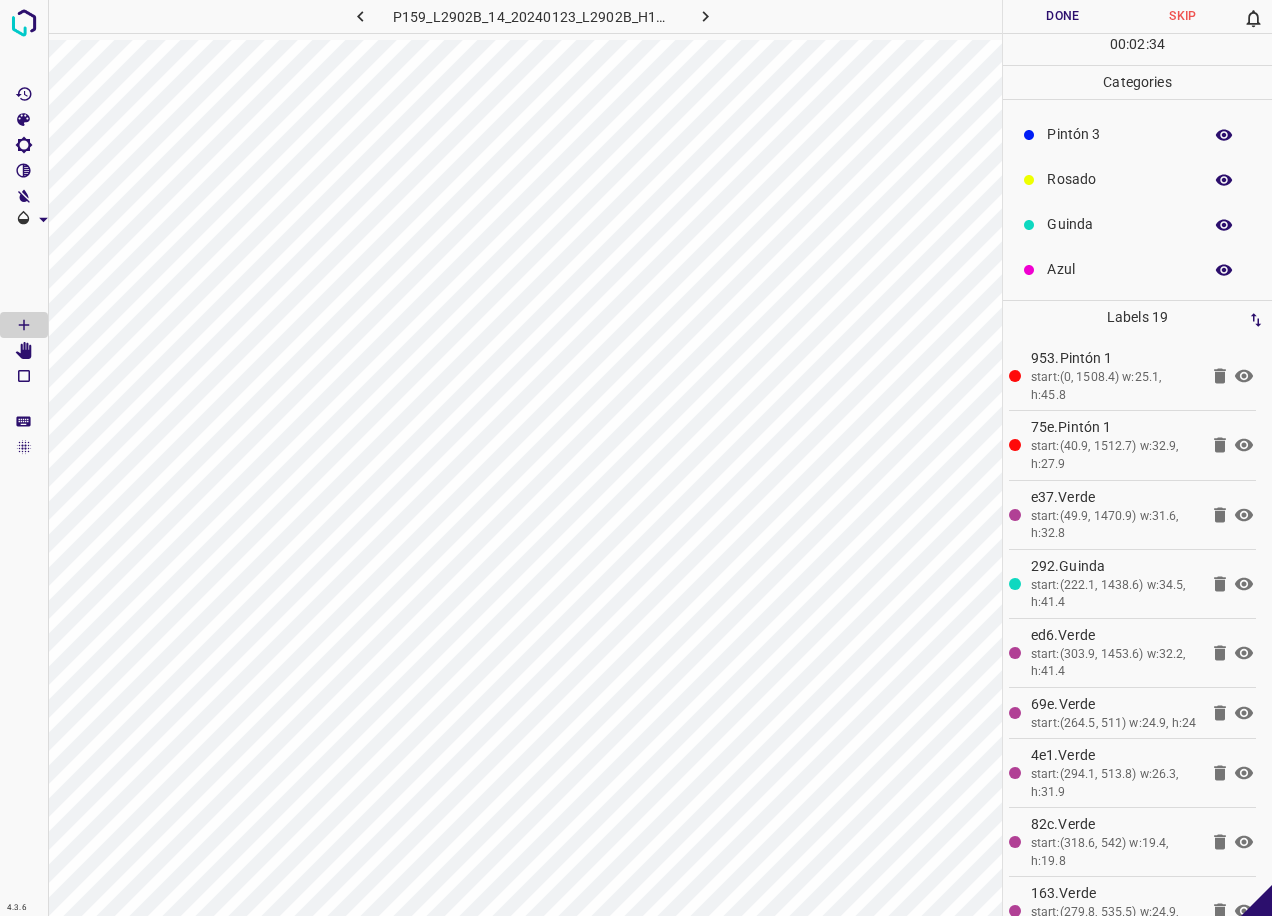 click on "Rosado" at bounding box center (1119, 179) 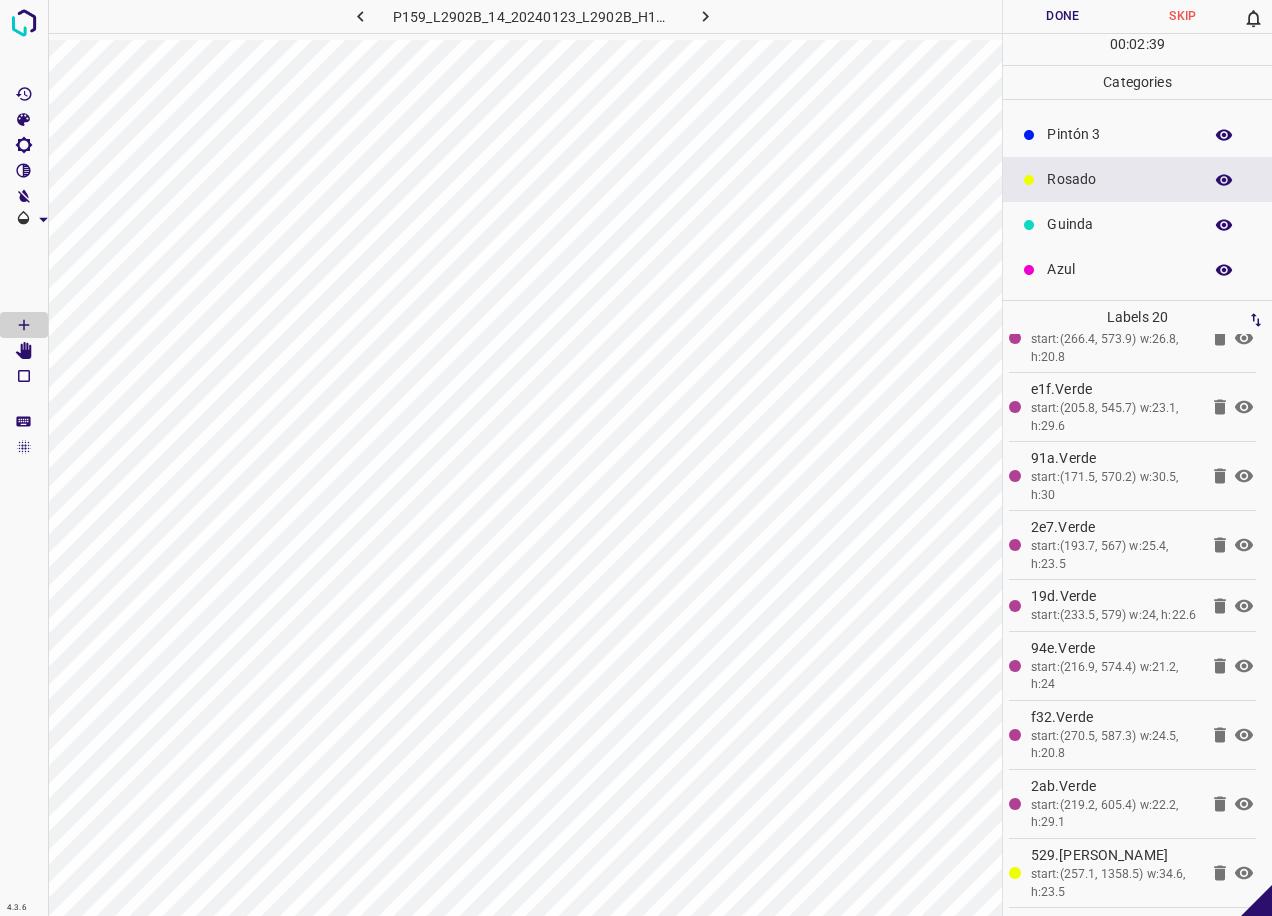 click 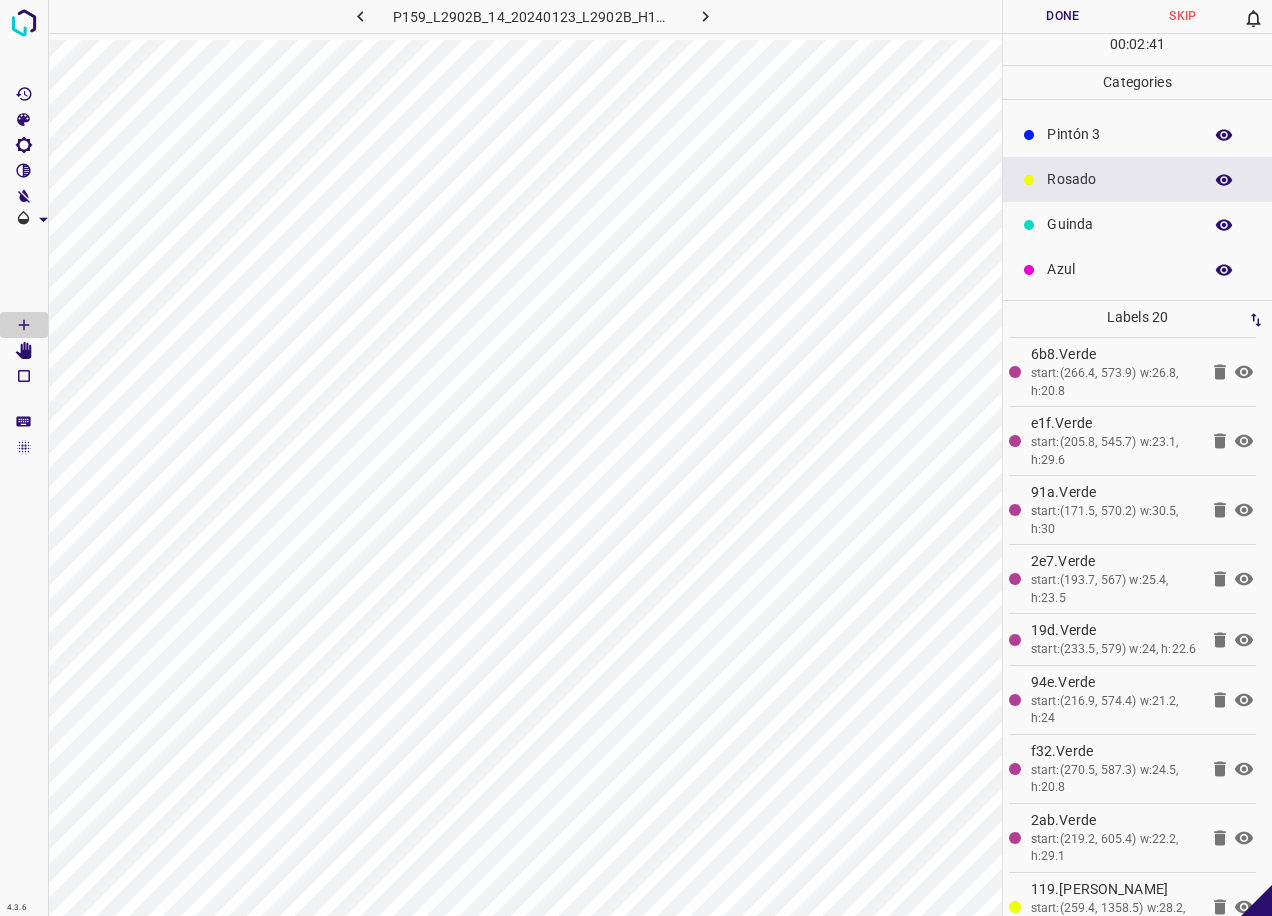 scroll, scrollTop: 815, scrollLeft: 0, axis: vertical 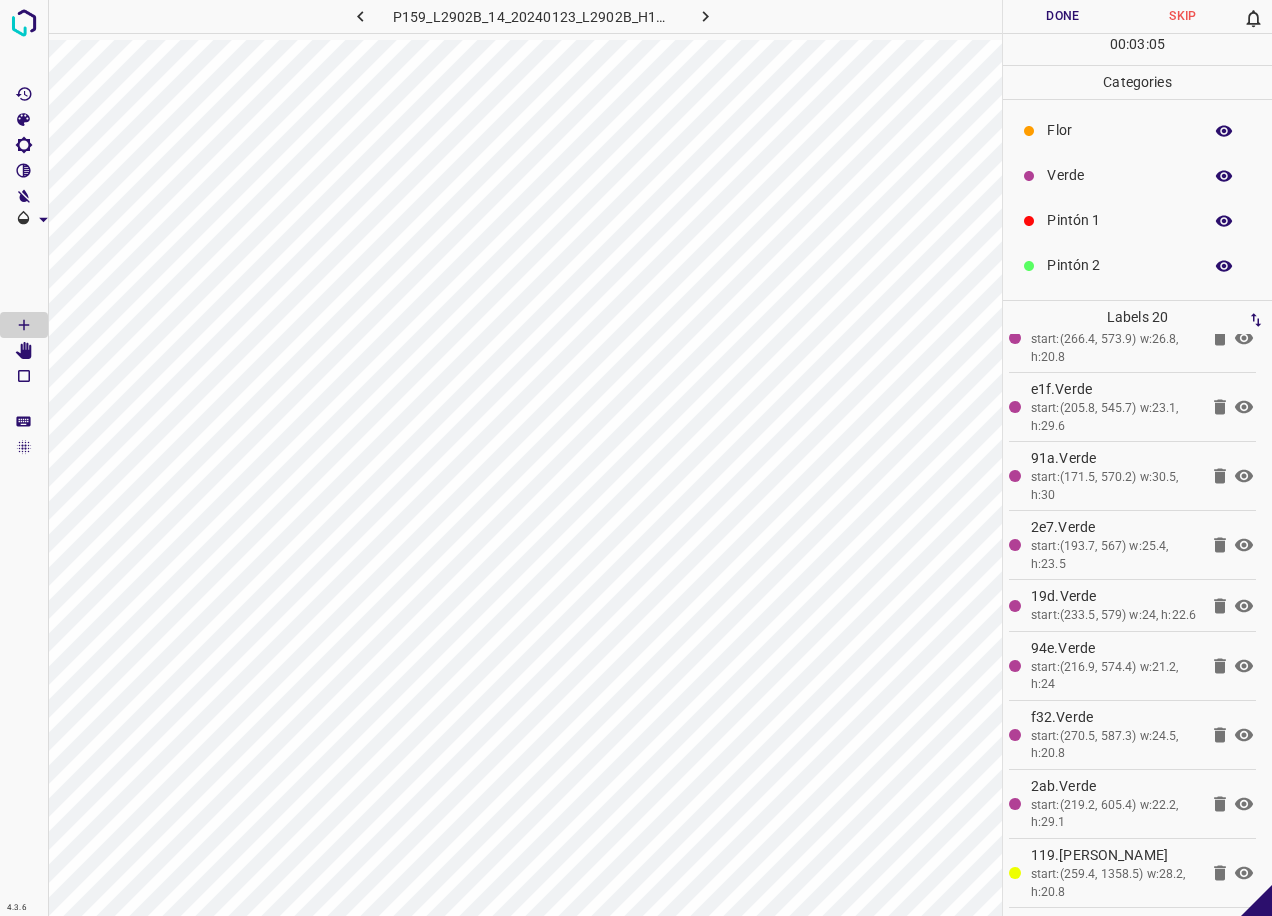 click on "Verde" at bounding box center (1137, 175) 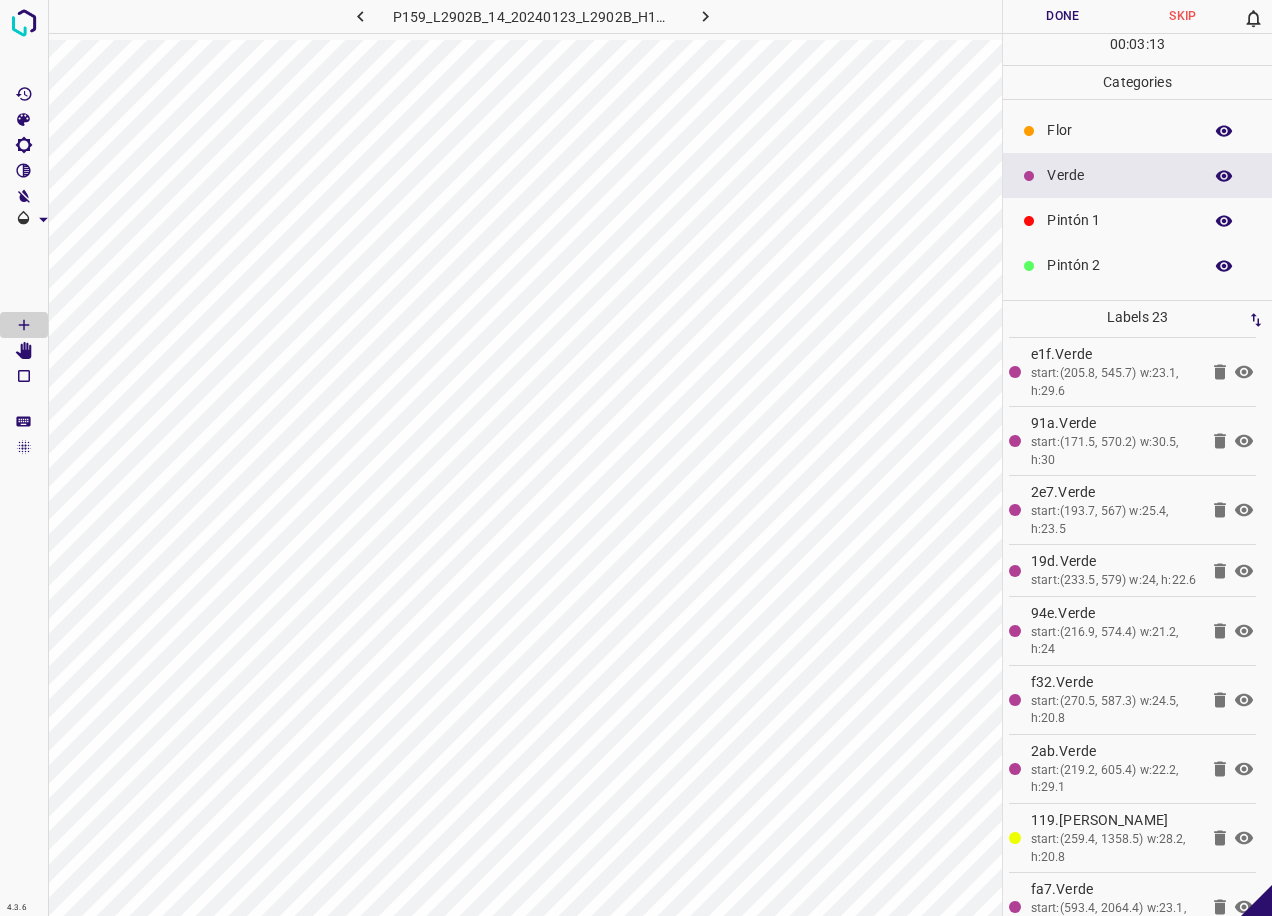 scroll, scrollTop: 815, scrollLeft: 0, axis: vertical 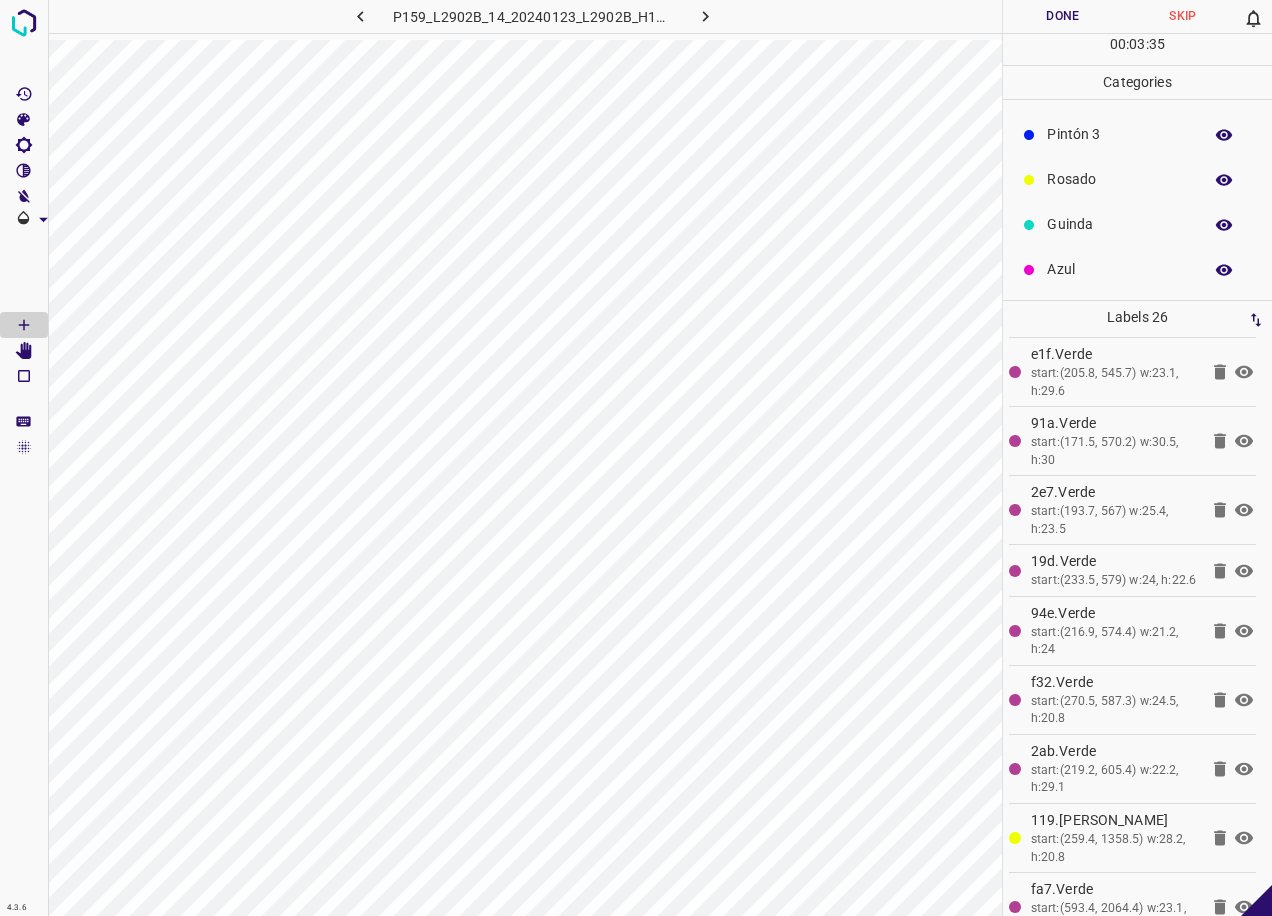 click on "Azul" at bounding box center (1119, 269) 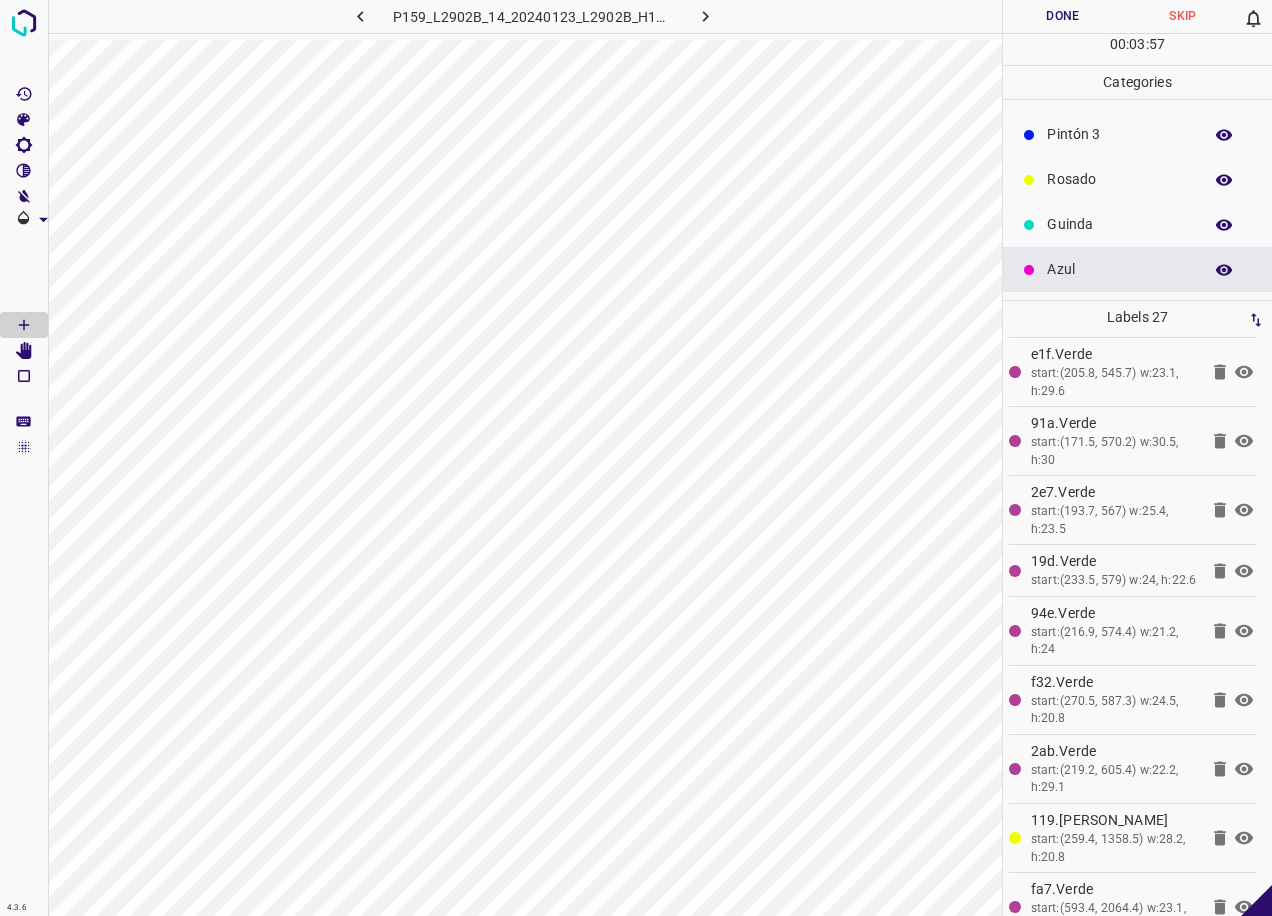scroll, scrollTop: 0, scrollLeft: 0, axis: both 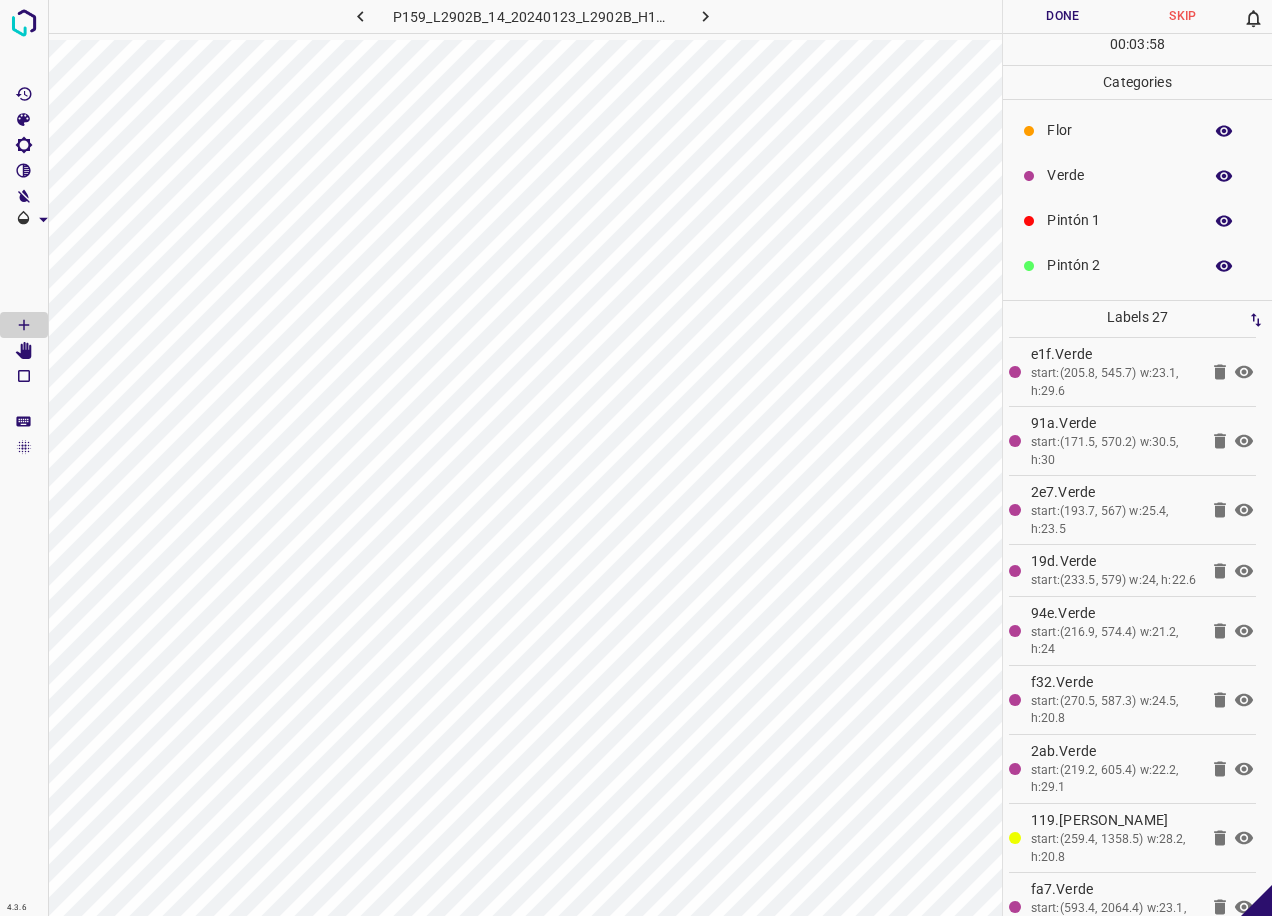 click on "Pintón 1" at bounding box center [1119, 220] 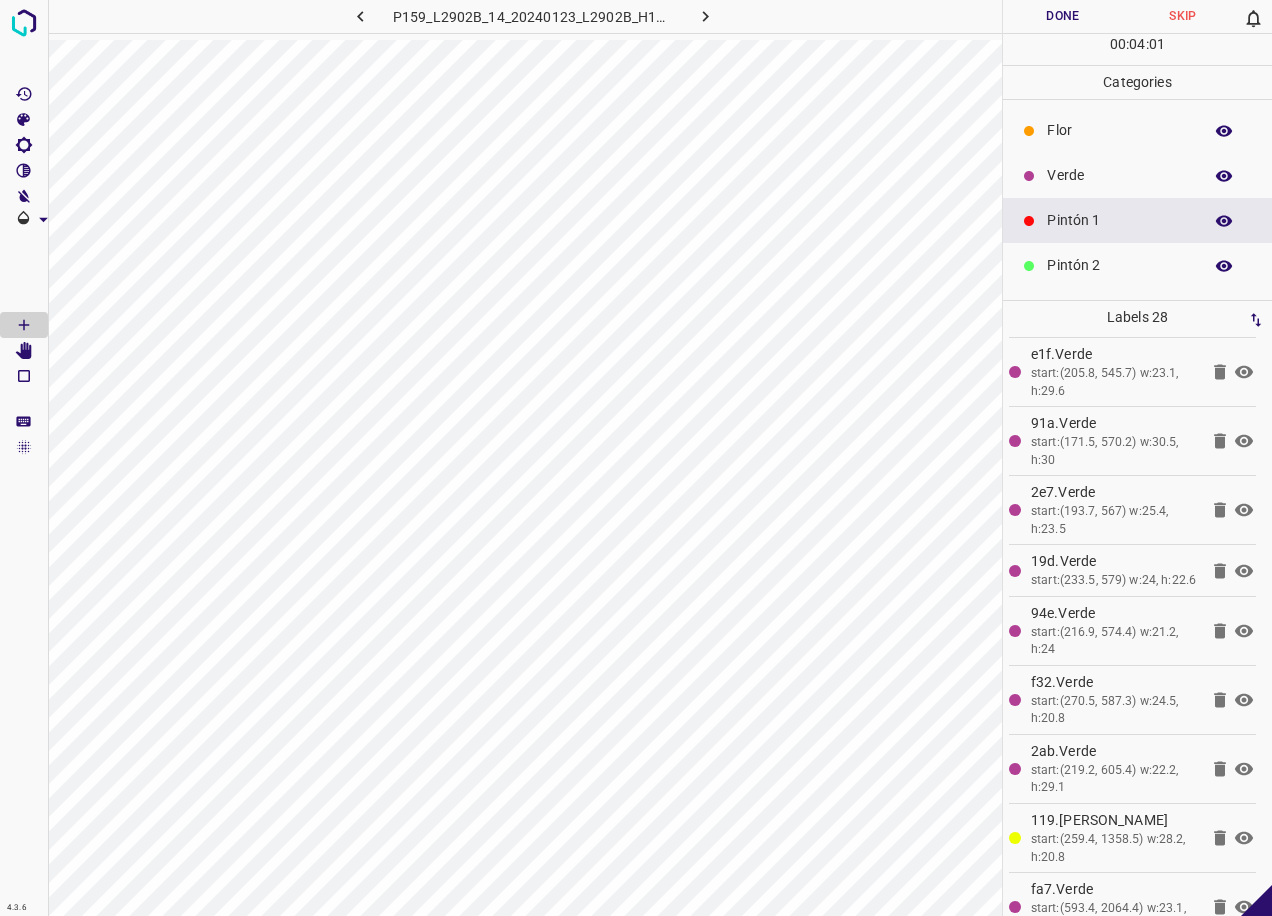 click on "Verde" at bounding box center (1119, 175) 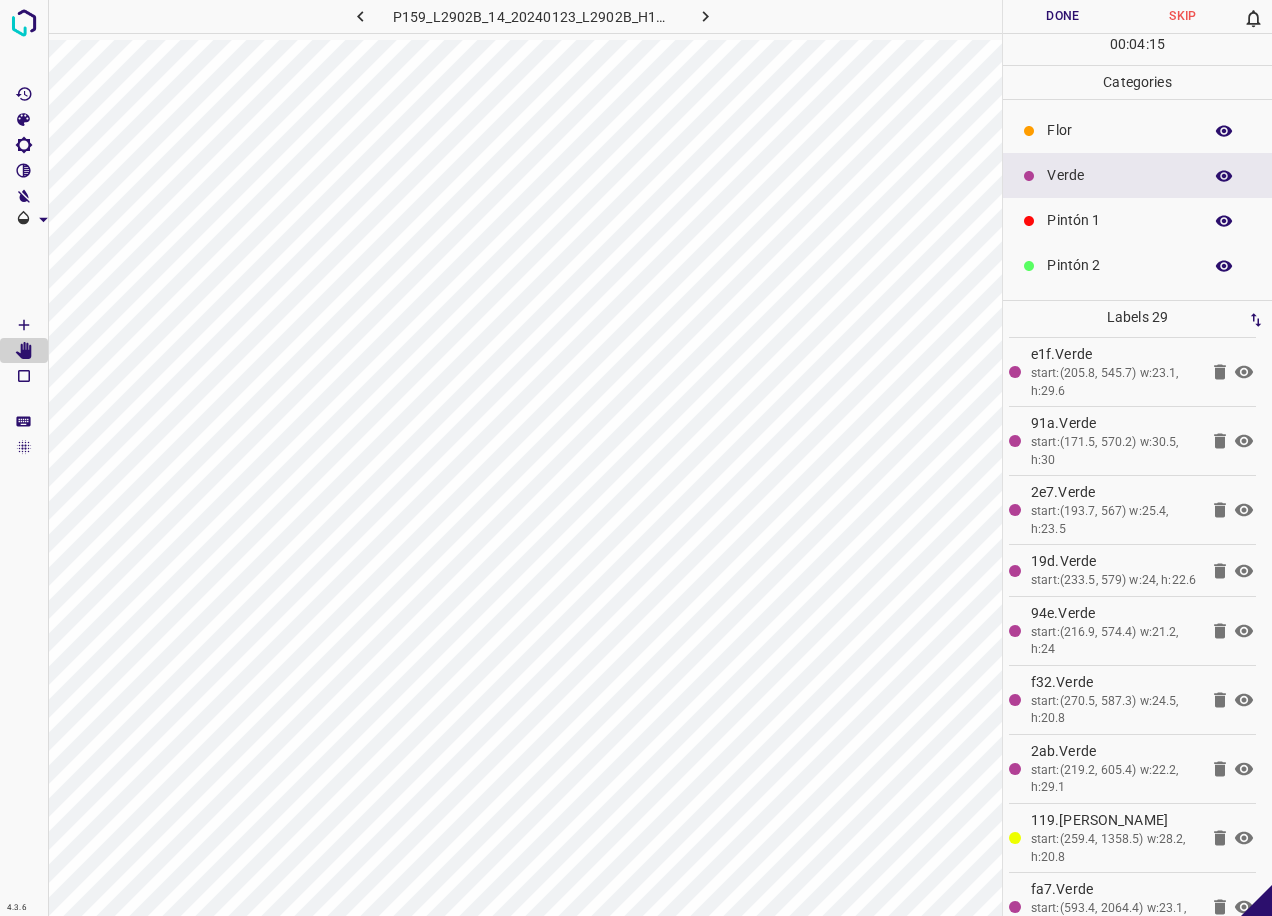 click on "Verde" at bounding box center (1137, 175) 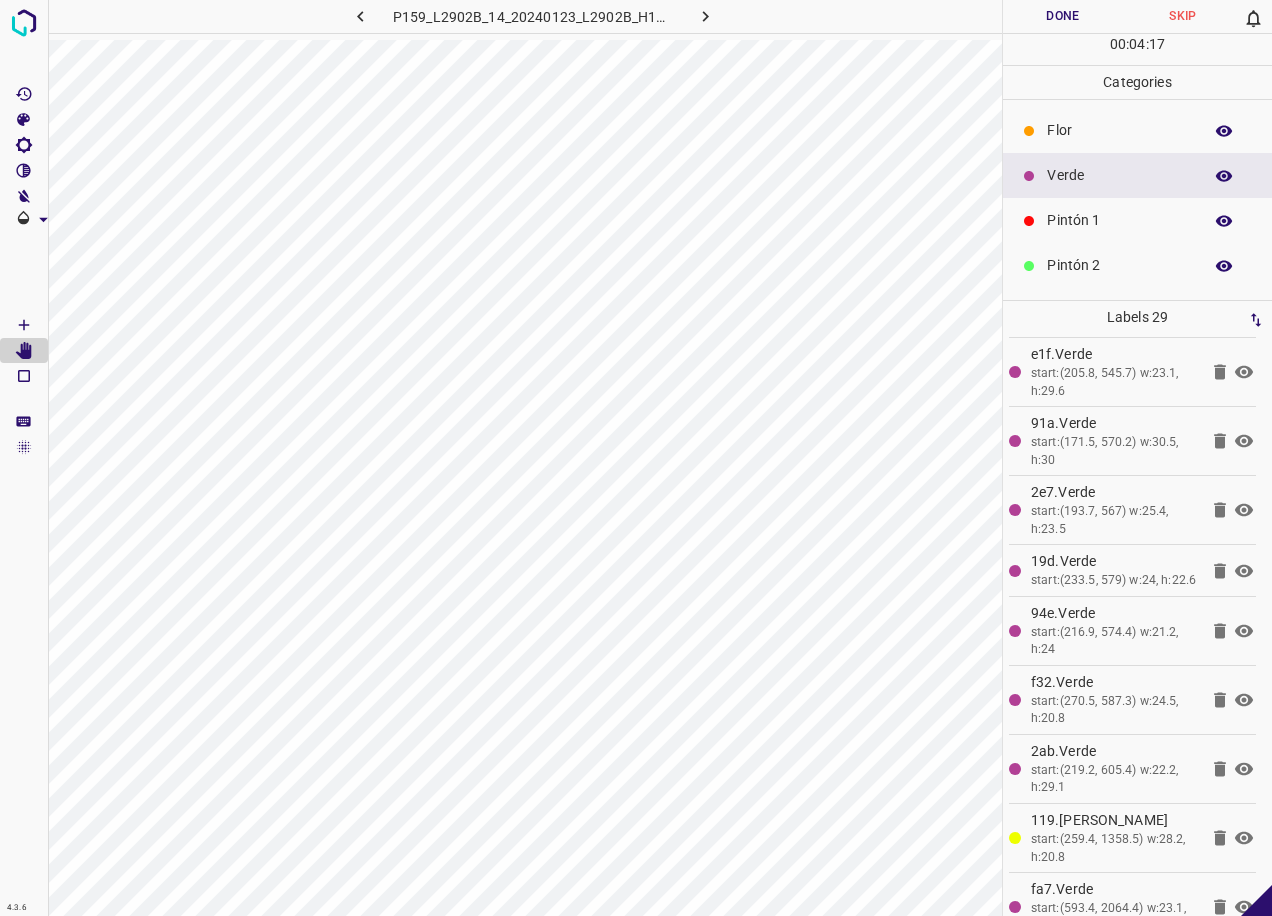 click on "Verde" at bounding box center (1137, 175) 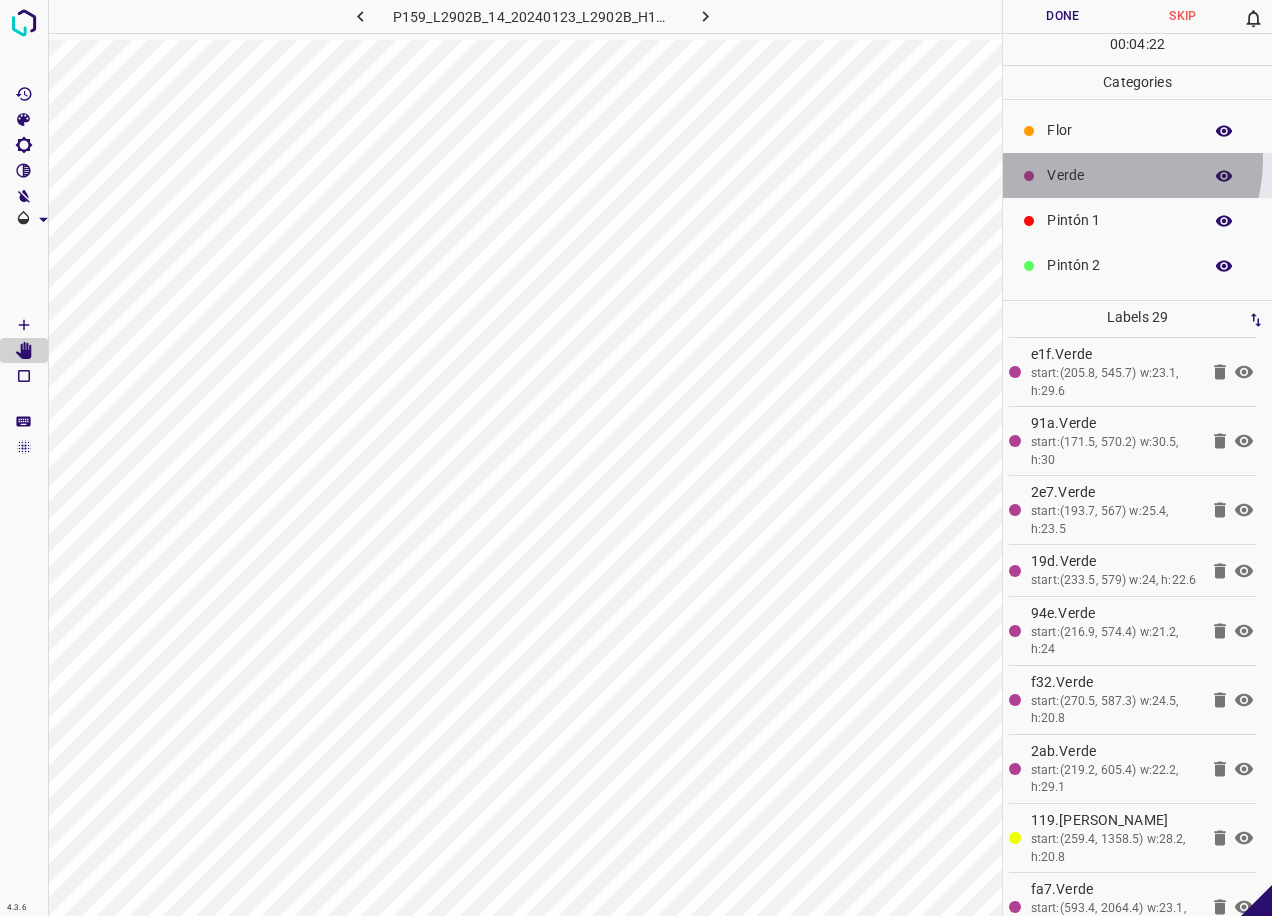 click on "Verde" at bounding box center (1137, 175) 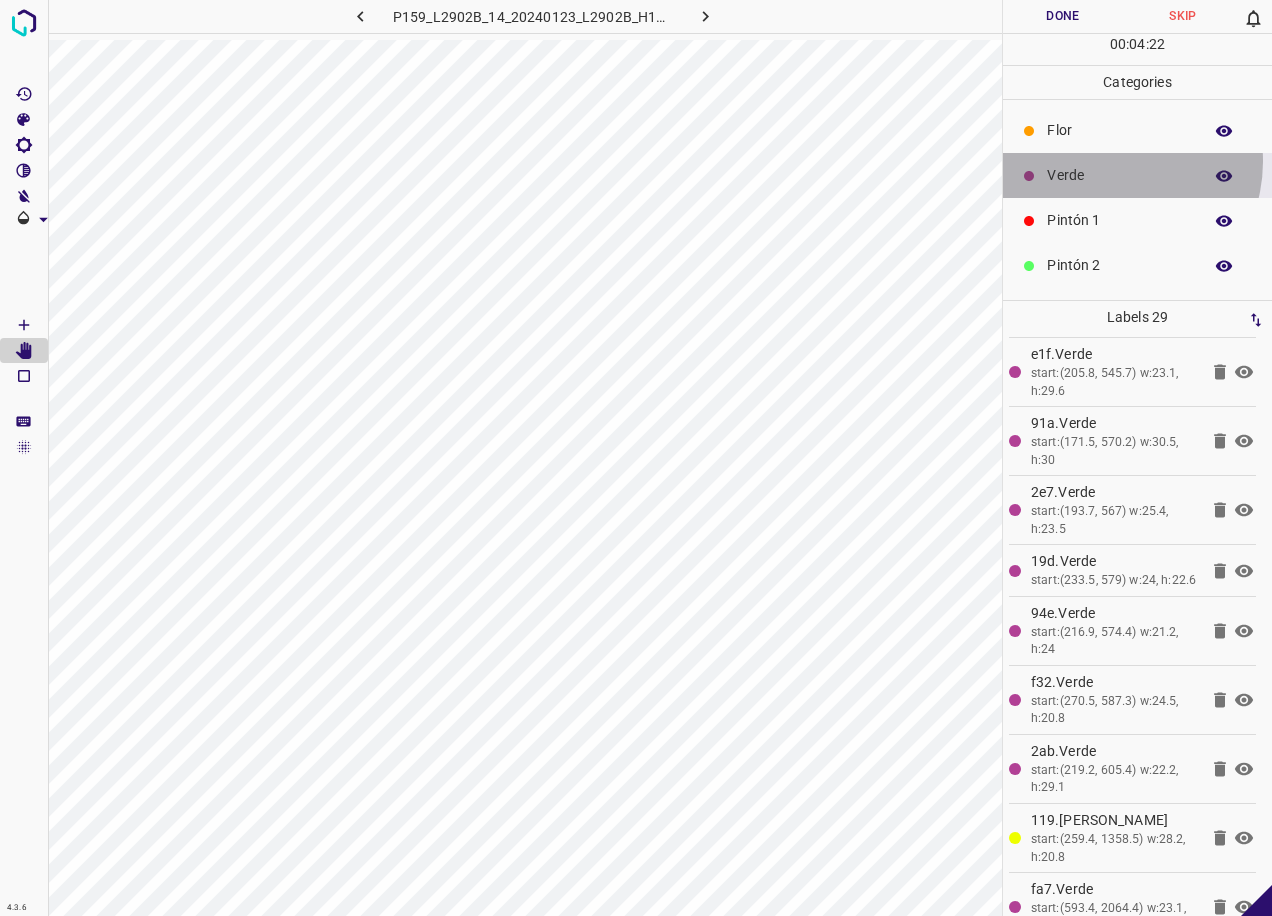 click on "Verde" at bounding box center (1137, 175) 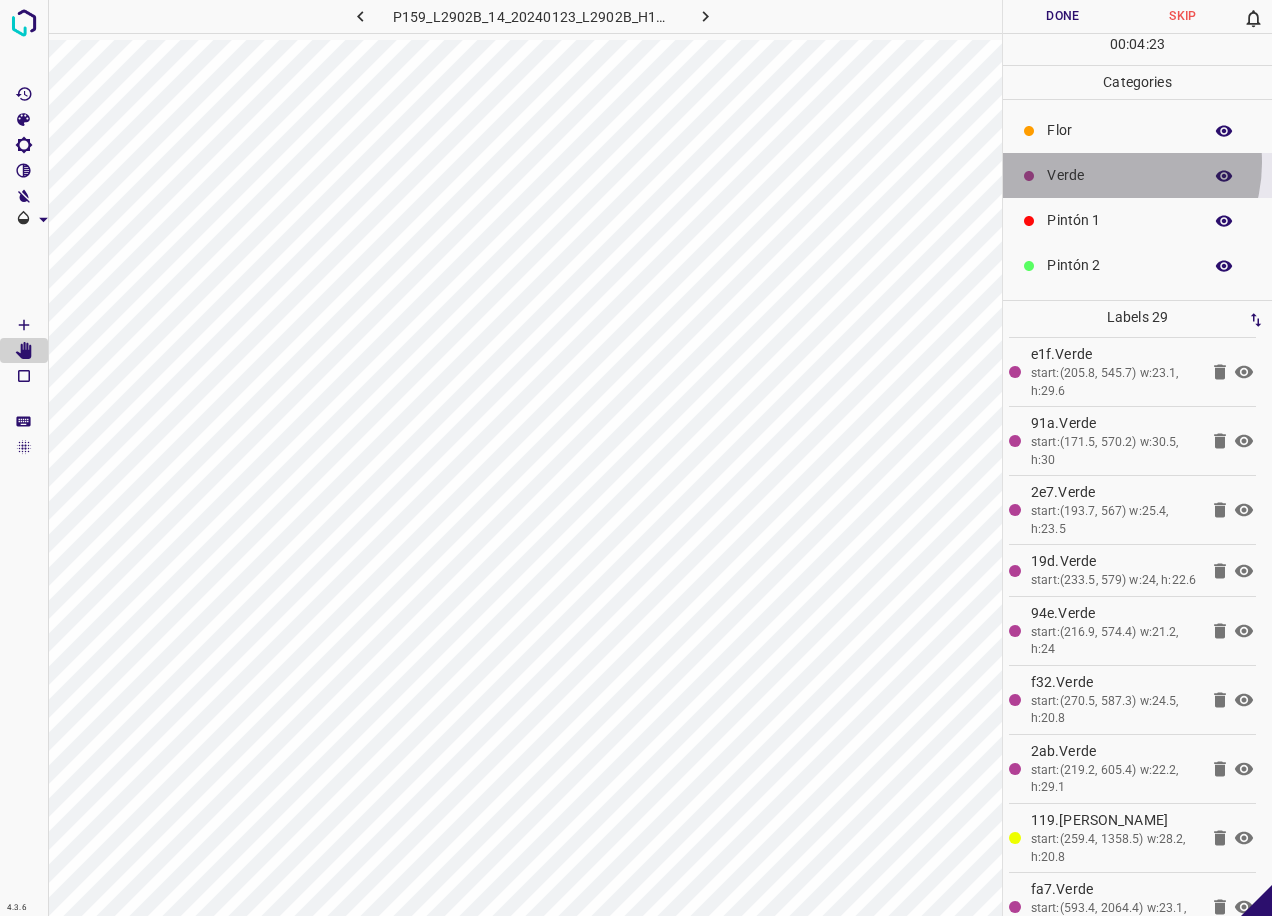 click on "Verde" at bounding box center [1137, 175] 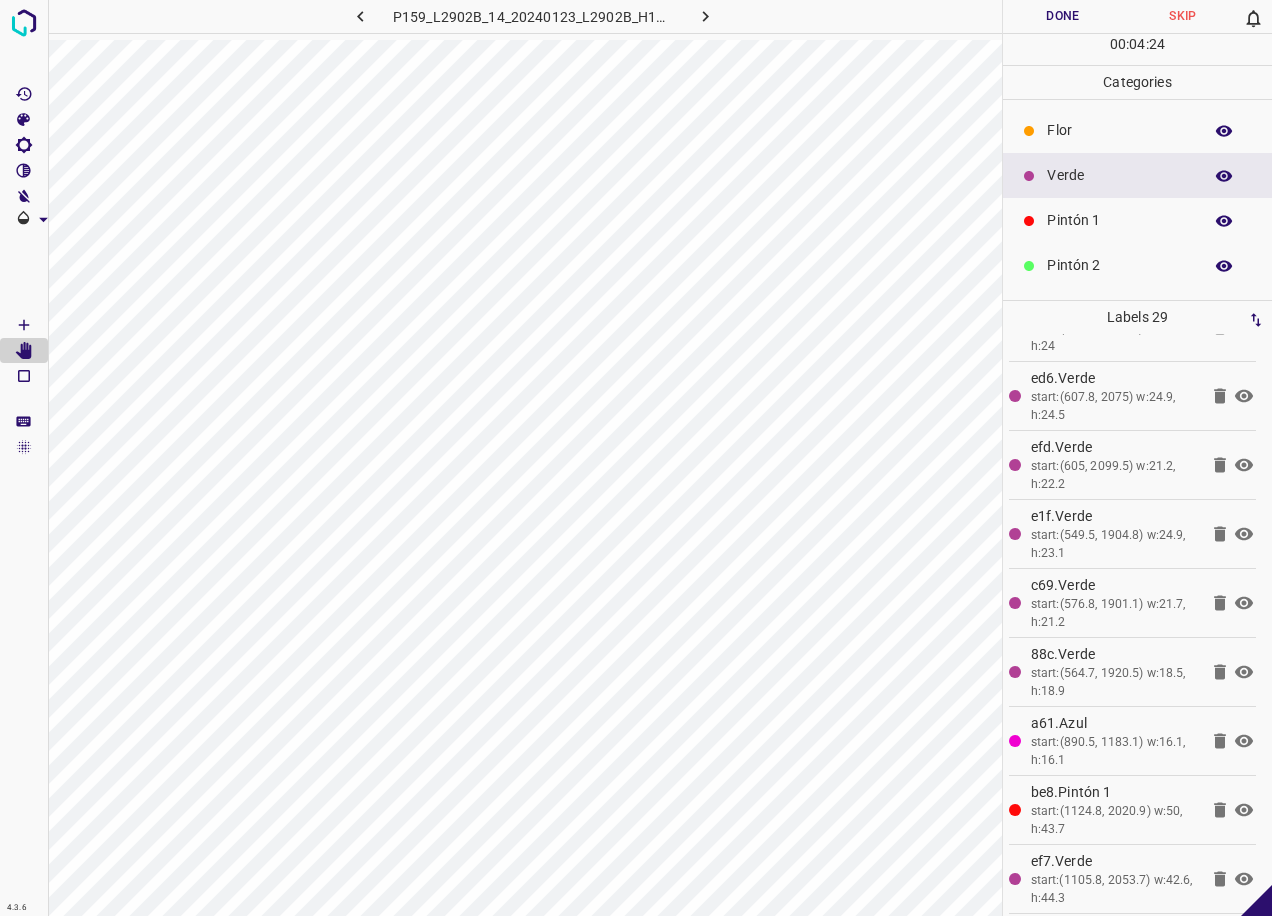 scroll, scrollTop: 1436, scrollLeft: 0, axis: vertical 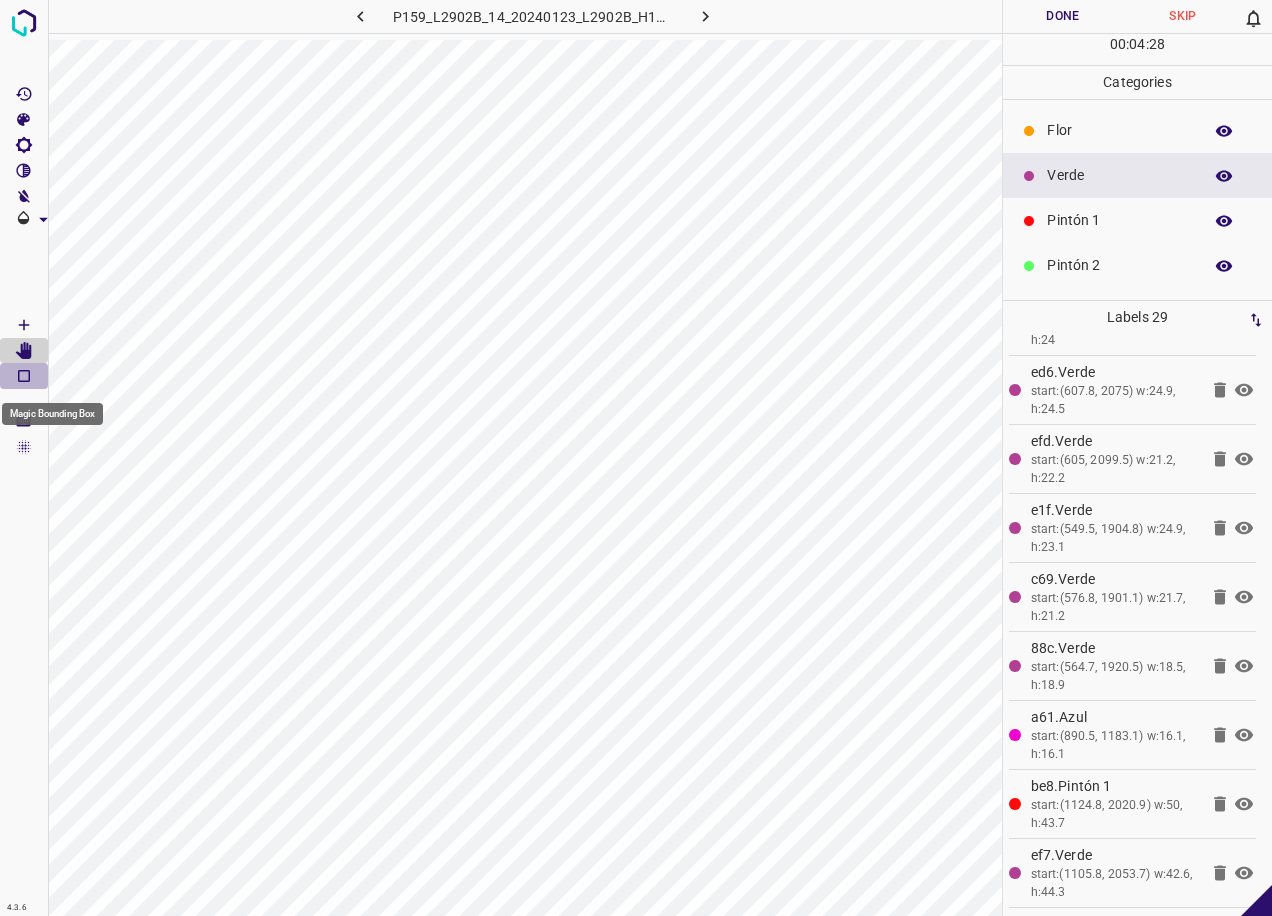 click 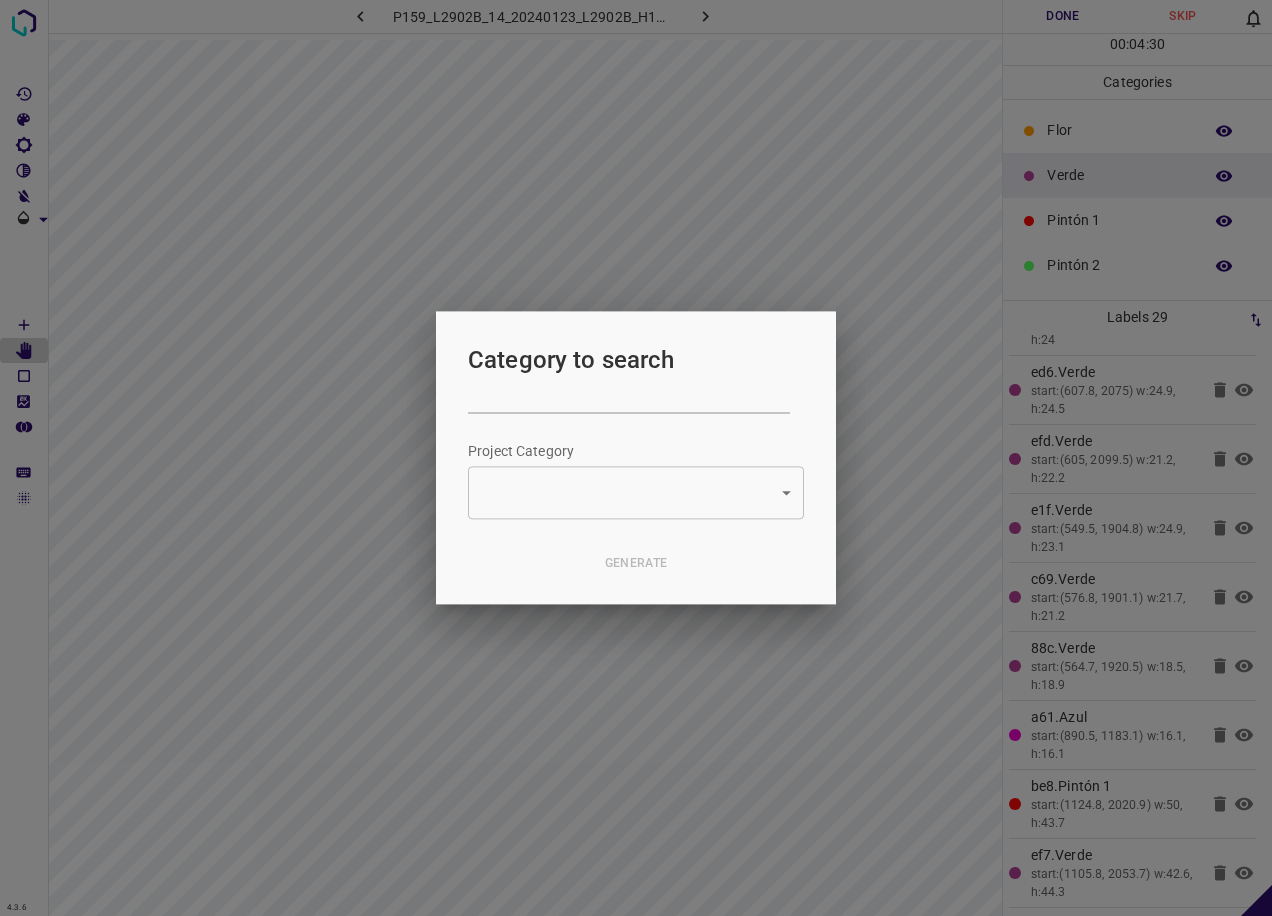 click on "4.3.6  P159_L2902B_14_20240123_L2902B_H14_frame_00048_46413.jpg Done Skip 0 00   : 04   : 30   Categories [PERSON_NAME] Verde Pintón 1 Pintón 2 Pintón 3 [PERSON_NAME] Azul Labels   29 953.Pintón 1
start:(0, 1508.4)
w:25.1, h:45.8
75e.Pintón 1
start:(40.9, 1512.7)
w:32.9, h:27.9
e37.Verde
start:(49.9, 1470.9)
w:31.6, h:32.8
292.Guinda
start:(222.1, 1438.6)
w:34.5, h:41.4
ed6.Verde
start:(303.9, 1453.6)
w:32.2, h:41.4
69e.Verde
start:(264.5, 511)
w:24.9, h:24
4e1.Verde
start:(294.1, 513.8)
w:26.3, h:31.9
82c.Verde
start:(318.6, 542)
w:19.4, h:19.8
163.Verde
start:(279.8, 535.5)
w:24.9, h:22.6
c02.Verde
start:(253.4, 529.1)
w:29.6, h:34.2
ed2.Verde
start:(301.5, 582.7)
w:21.7, h:24.9
6b8.Verde
start:(266.4, 573.9)
w:26.8, h:20.8
1 2" at bounding box center (636, 458) 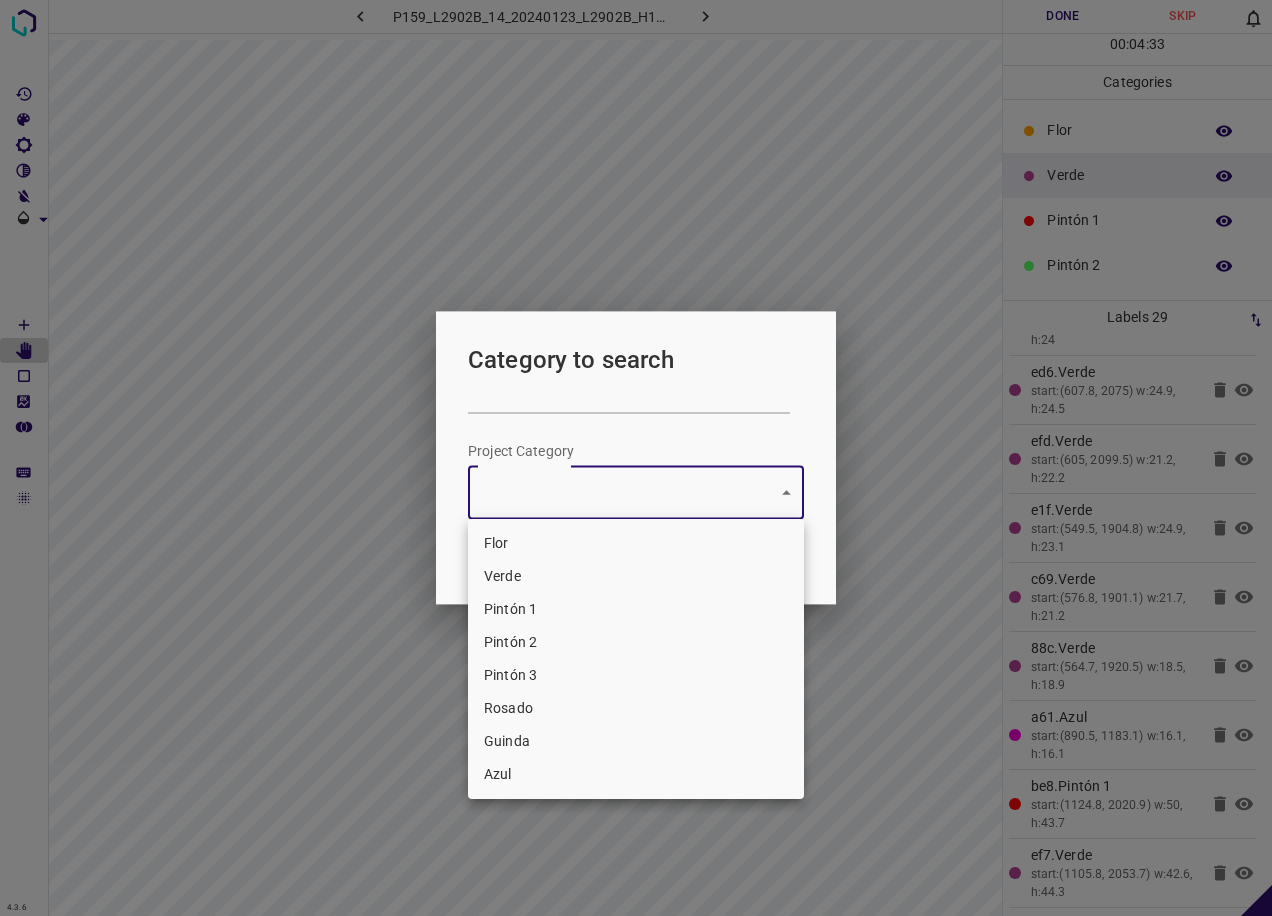 click at bounding box center (636, 458) 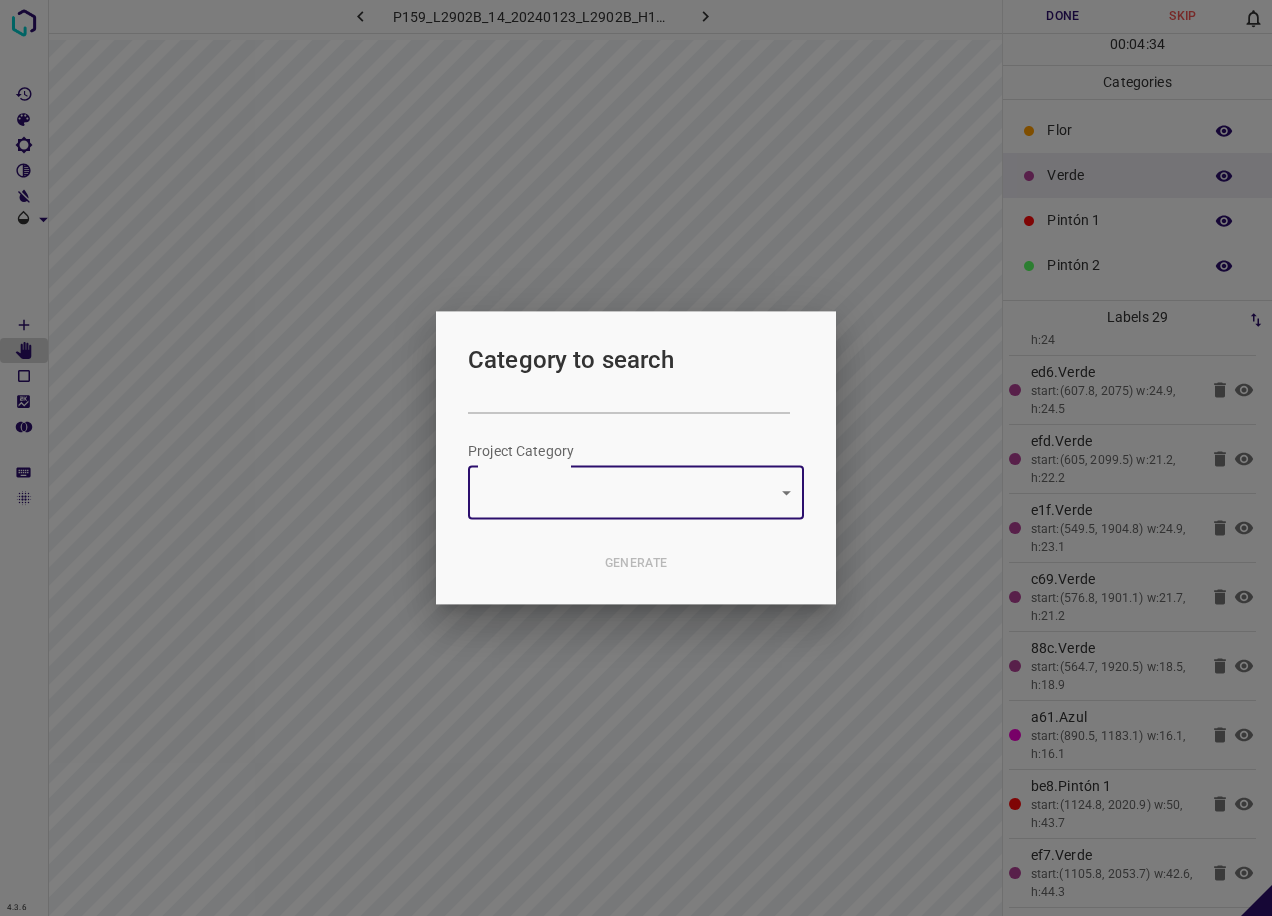 click at bounding box center (636, 458) 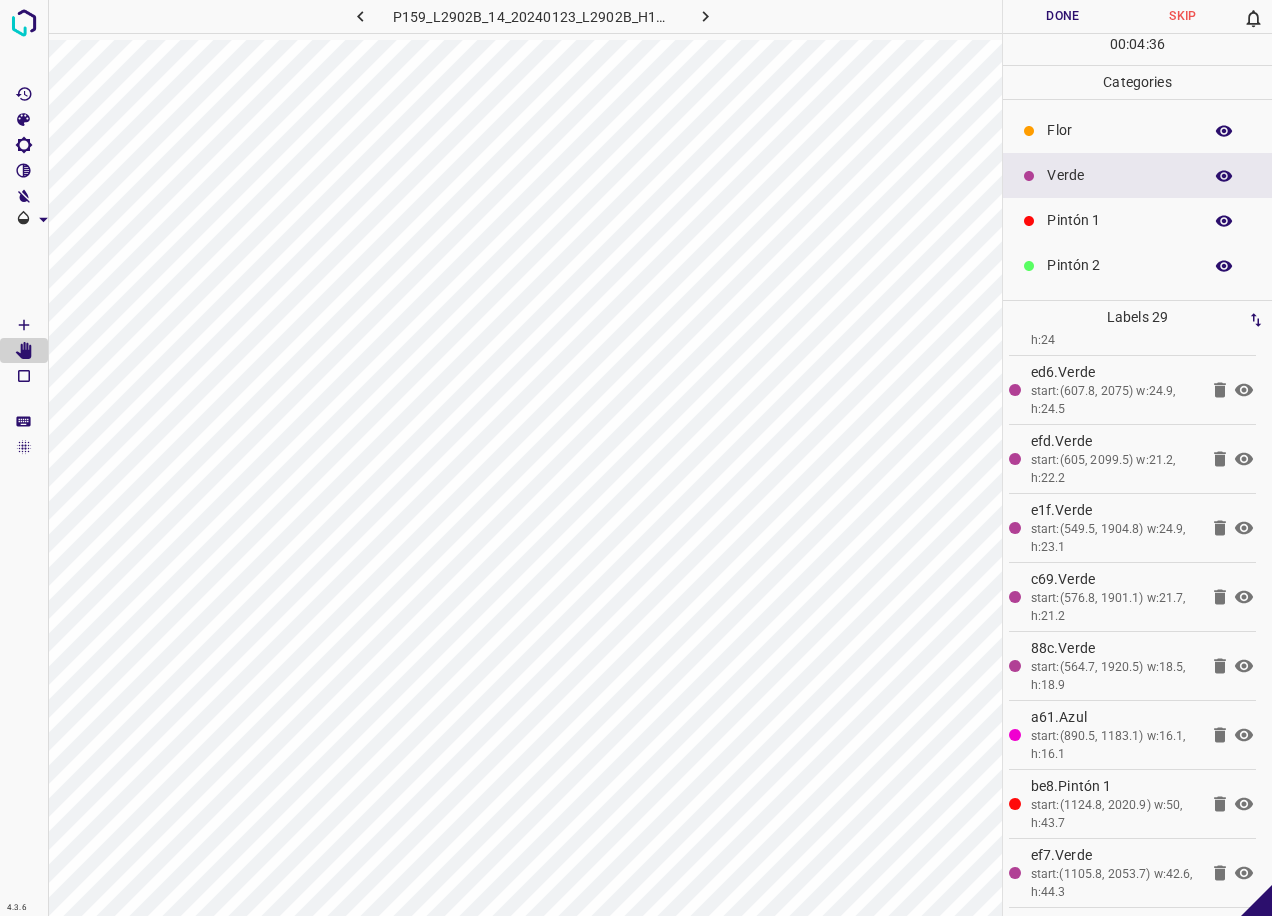 click on "Verde" at bounding box center (1119, 175) 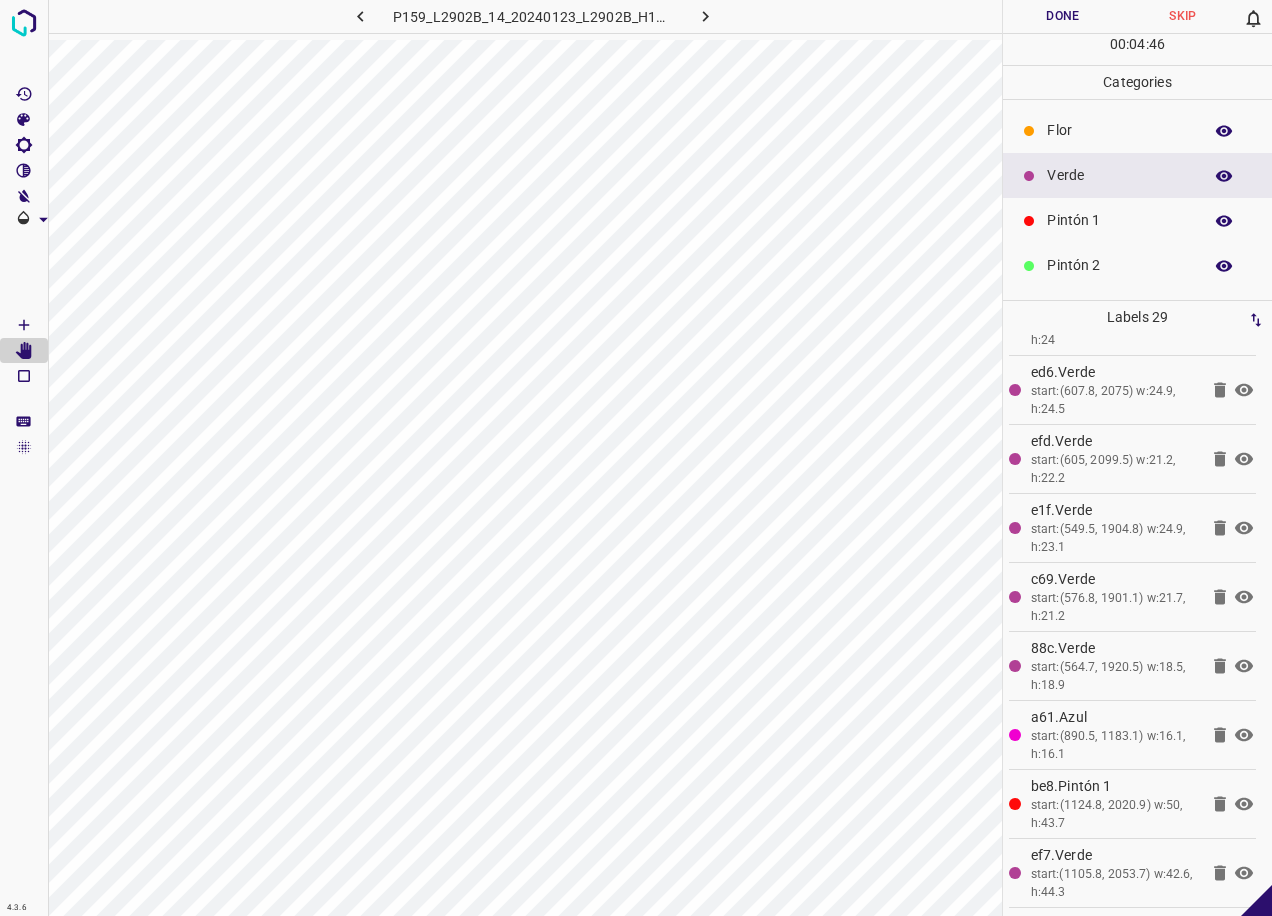 click on "Verde" at bounding box center [1119, 175] 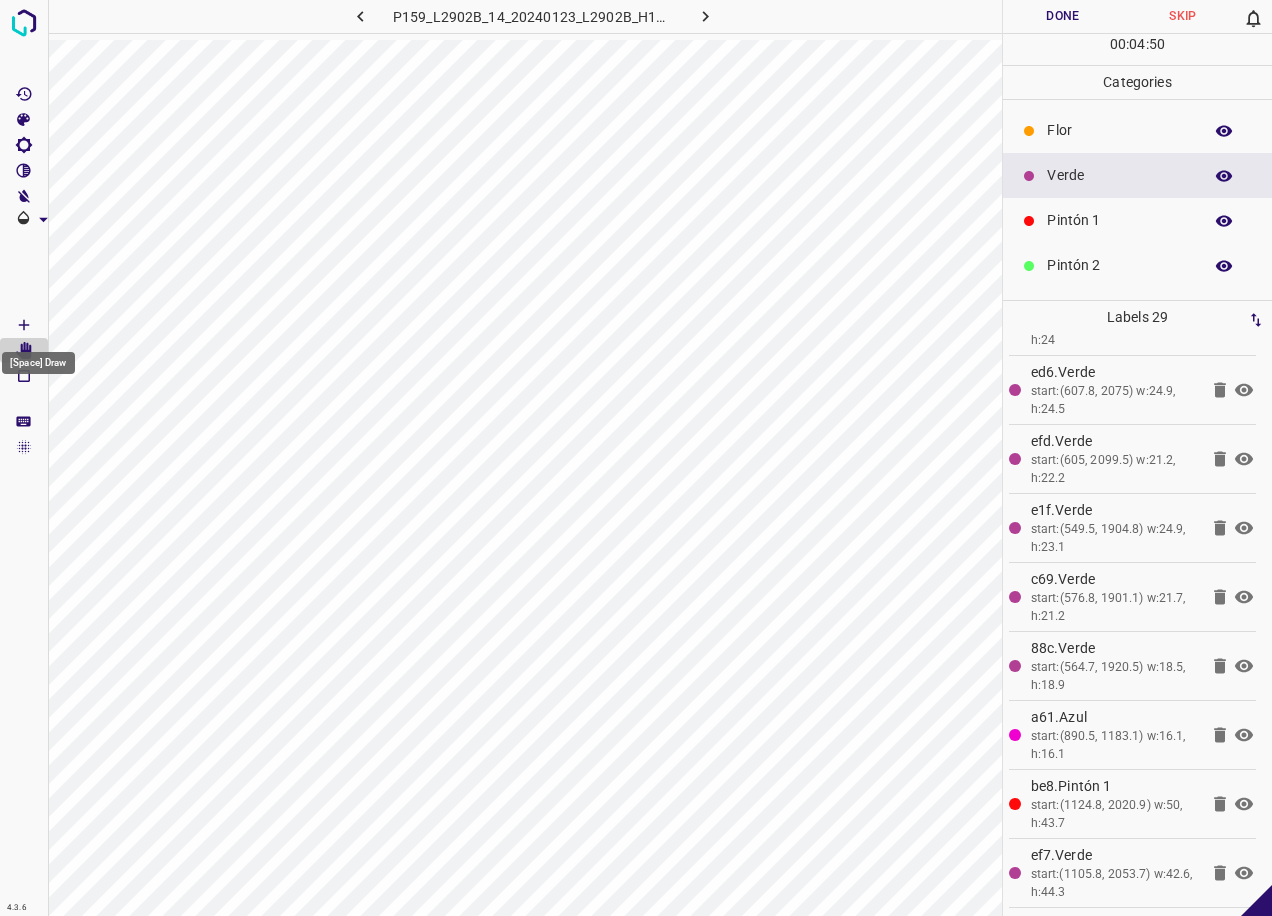 click 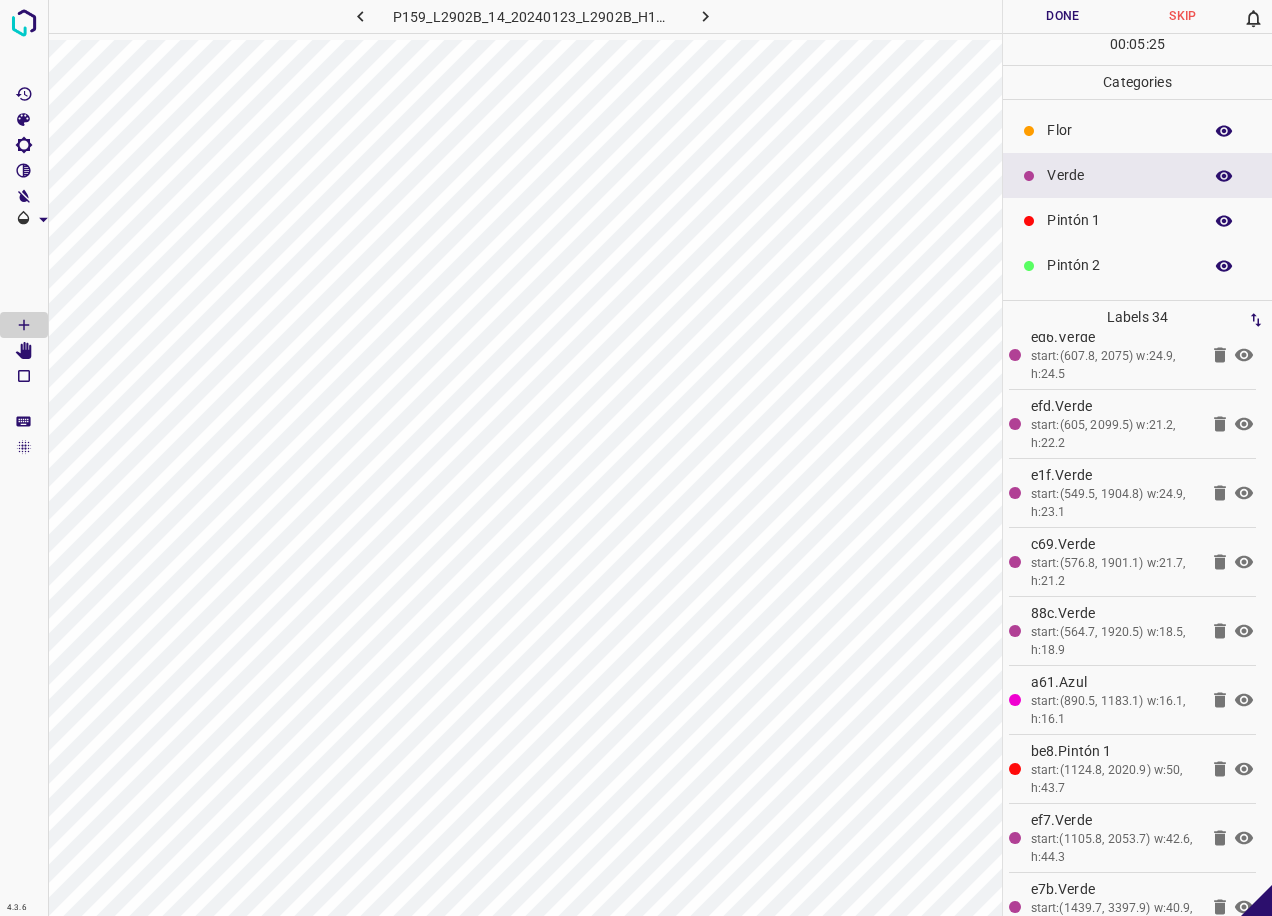 click on "Verde" at bounding box center (1119, 175) 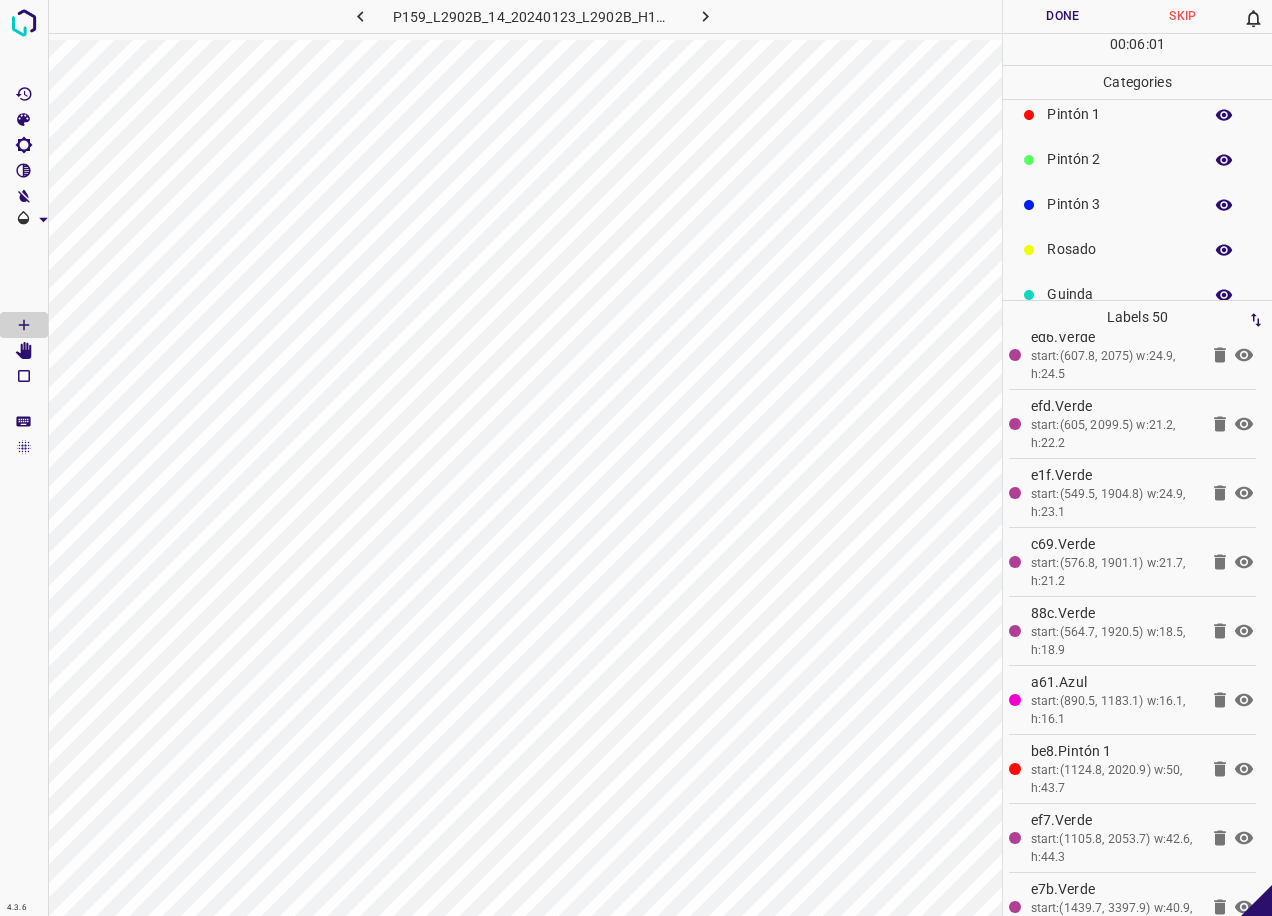 scroll, scrollTop: 176, scrollLeft: 0, axis: vertical 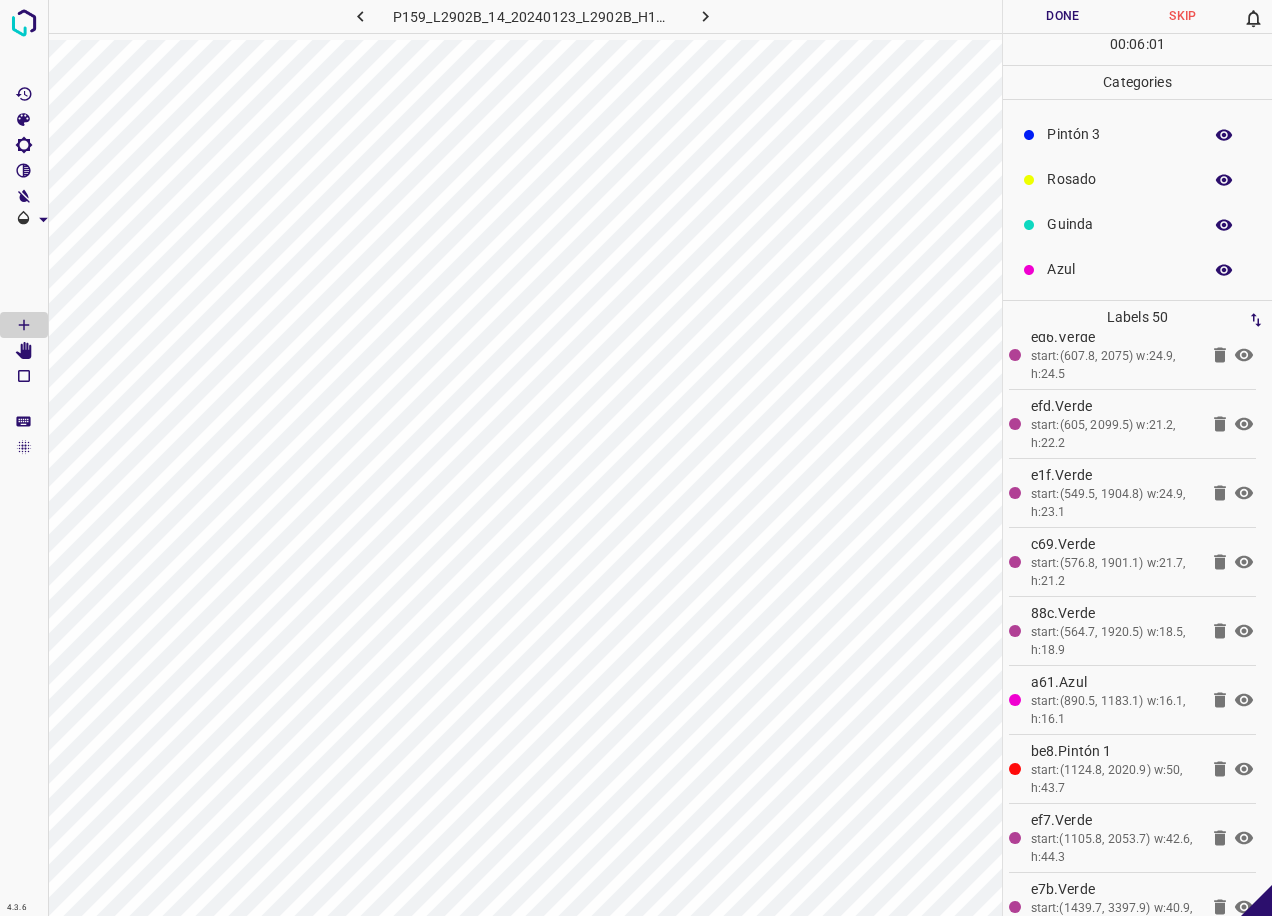 click on "Guinda" at bounding box center (1137, 224) 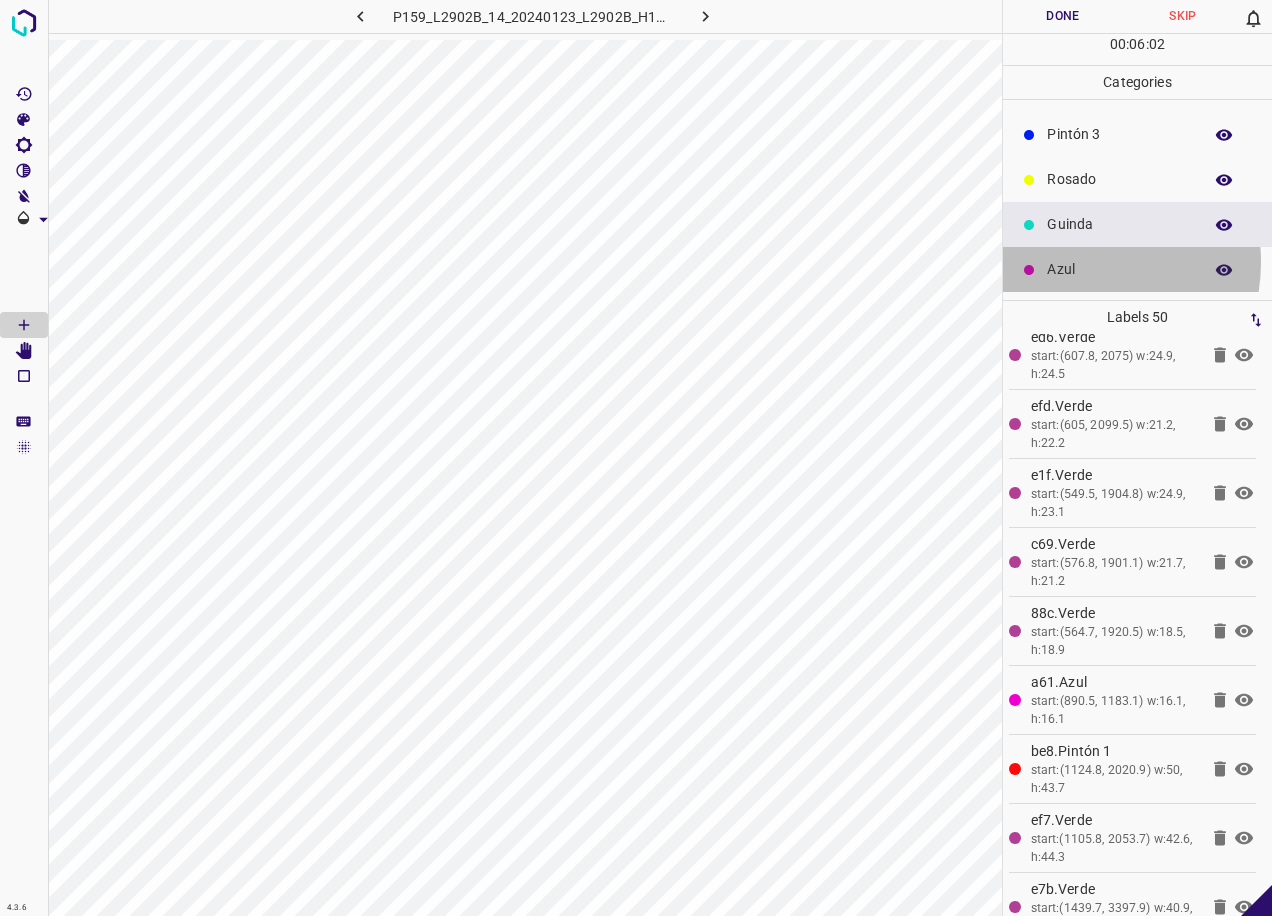 click on "Azul" at bounding box center [1119, 269] 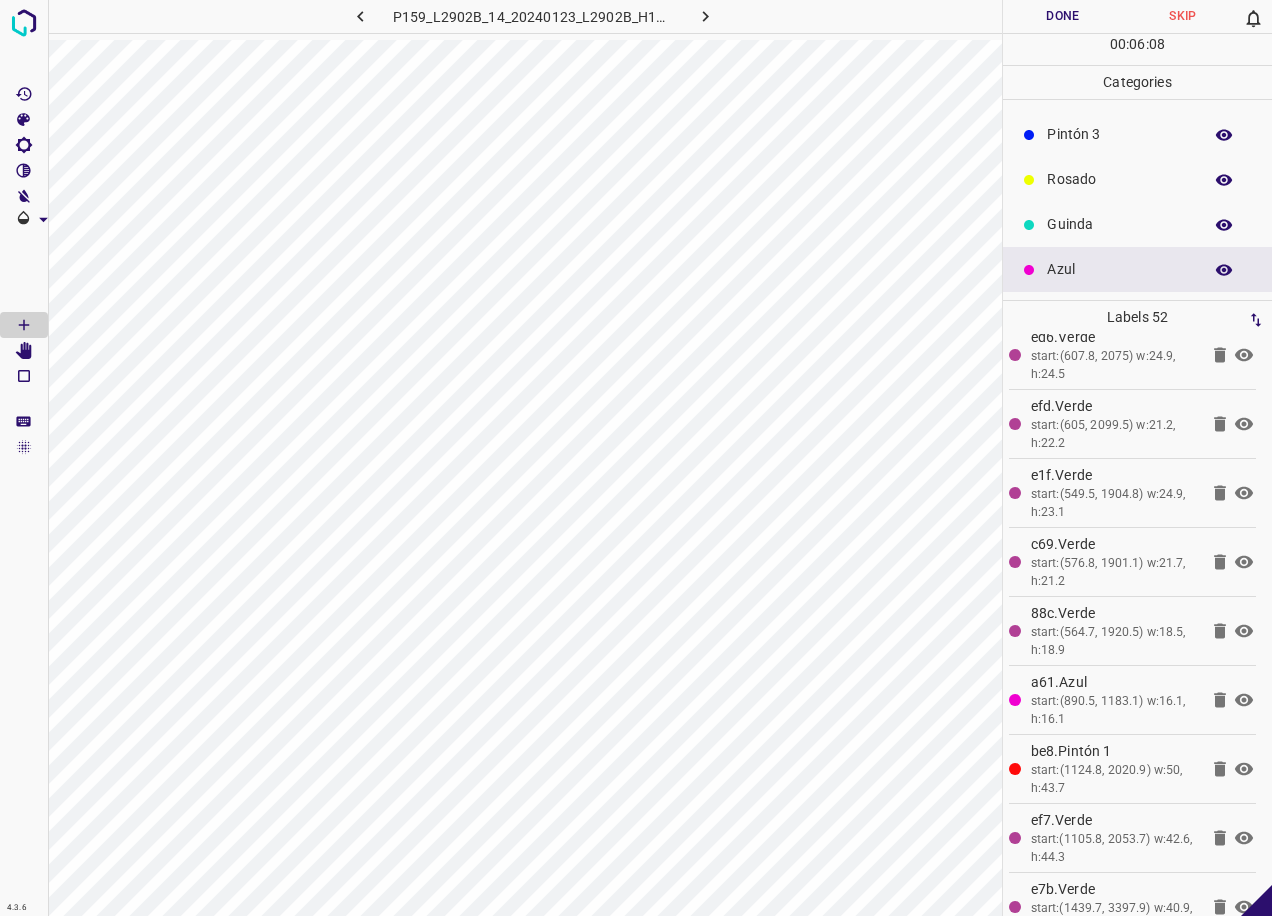scroll, scrollTop: 0, scrollLeft: 0, axis: both 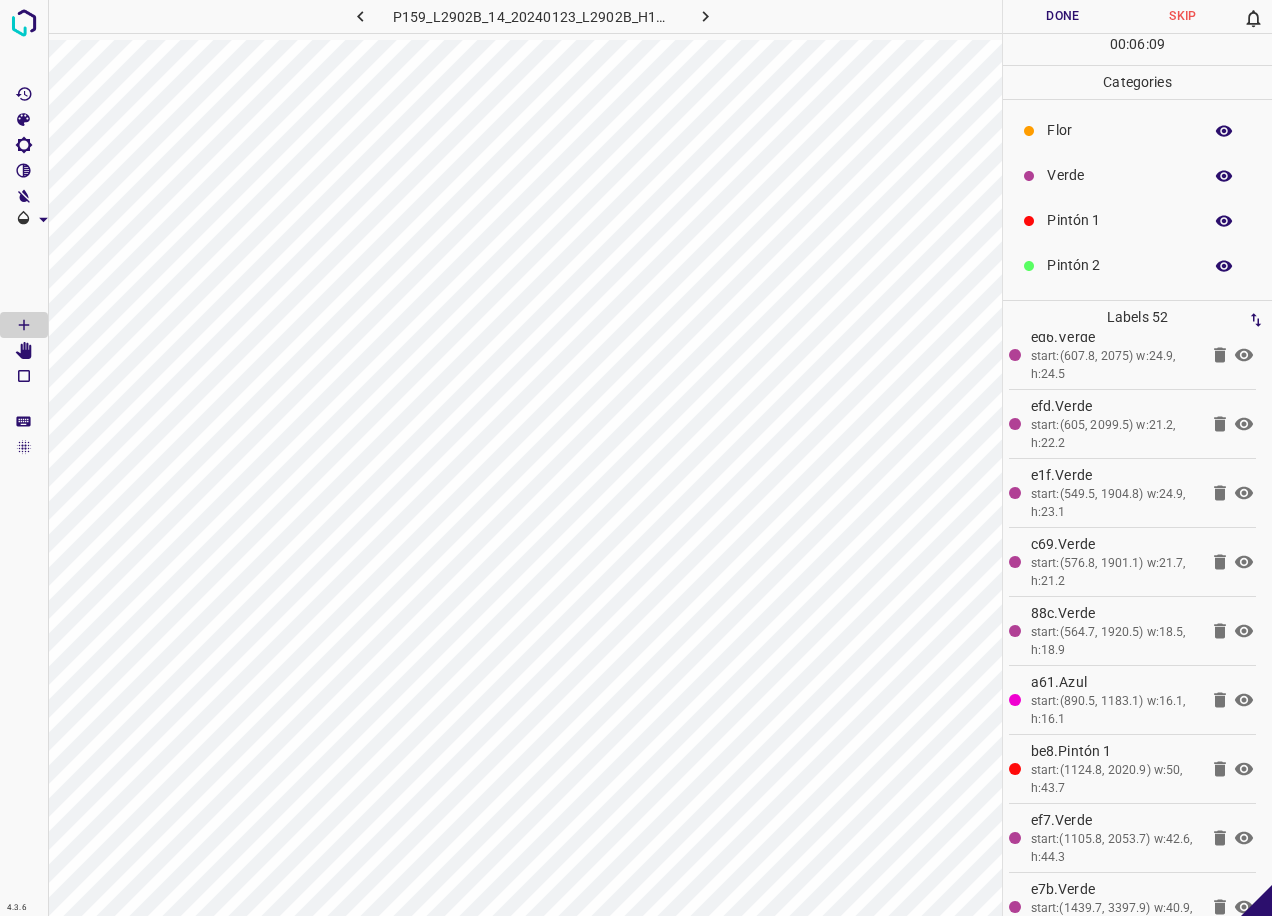 click on "Verde" at bounding box center [1119, 175] 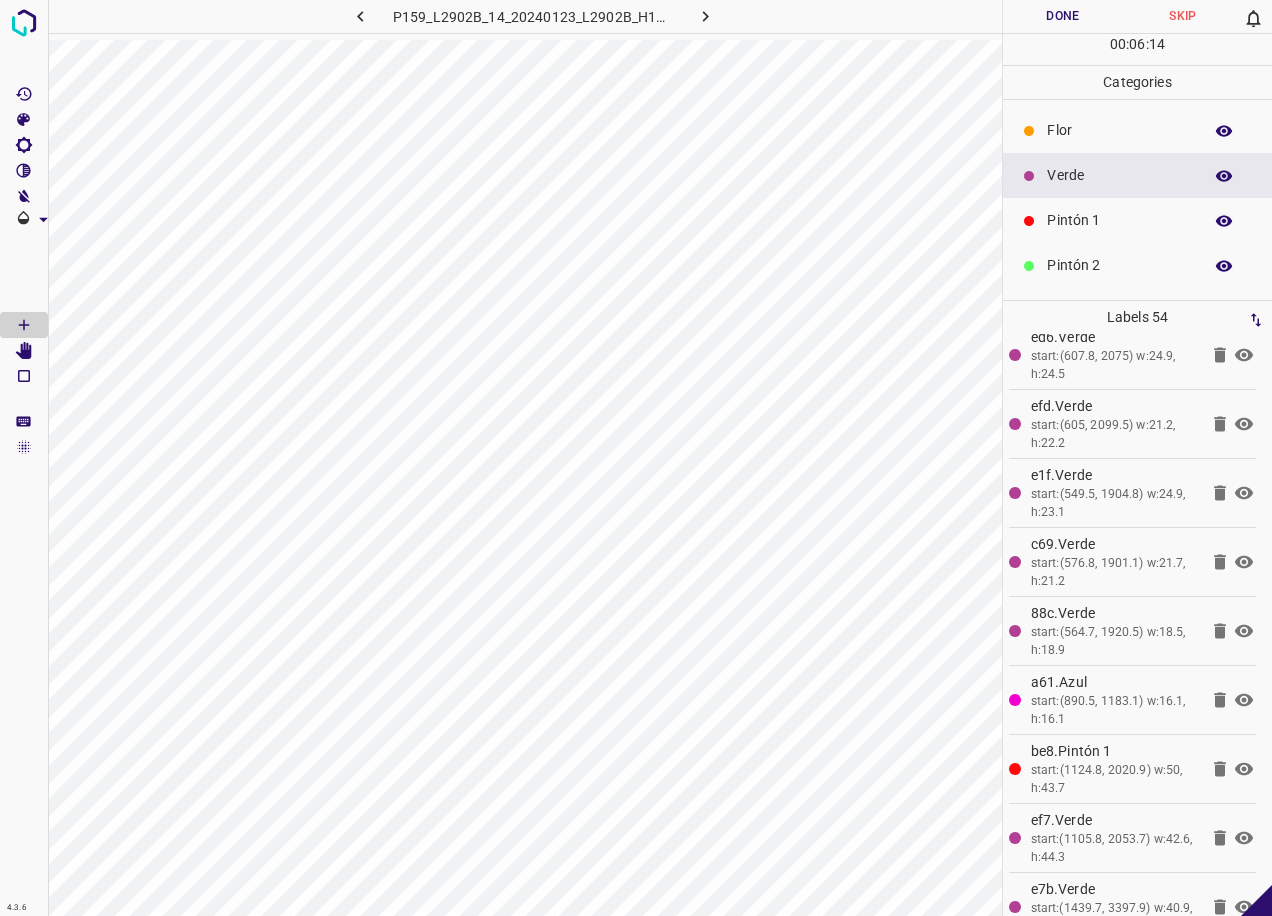 click on "Pintón 1" at bounding box center [1137, 220] 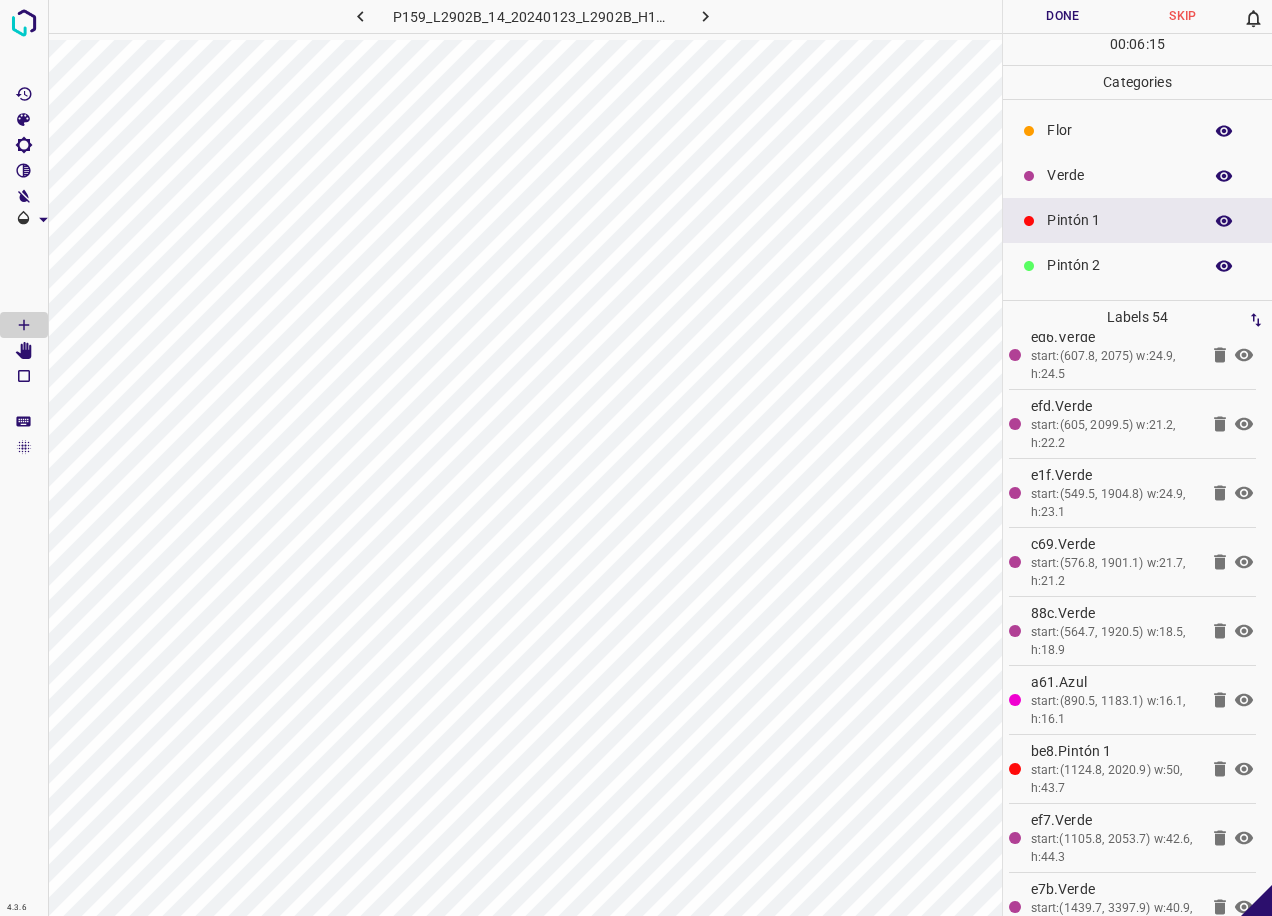 click on "Pintón 2" at bounding box center [1137, 265] 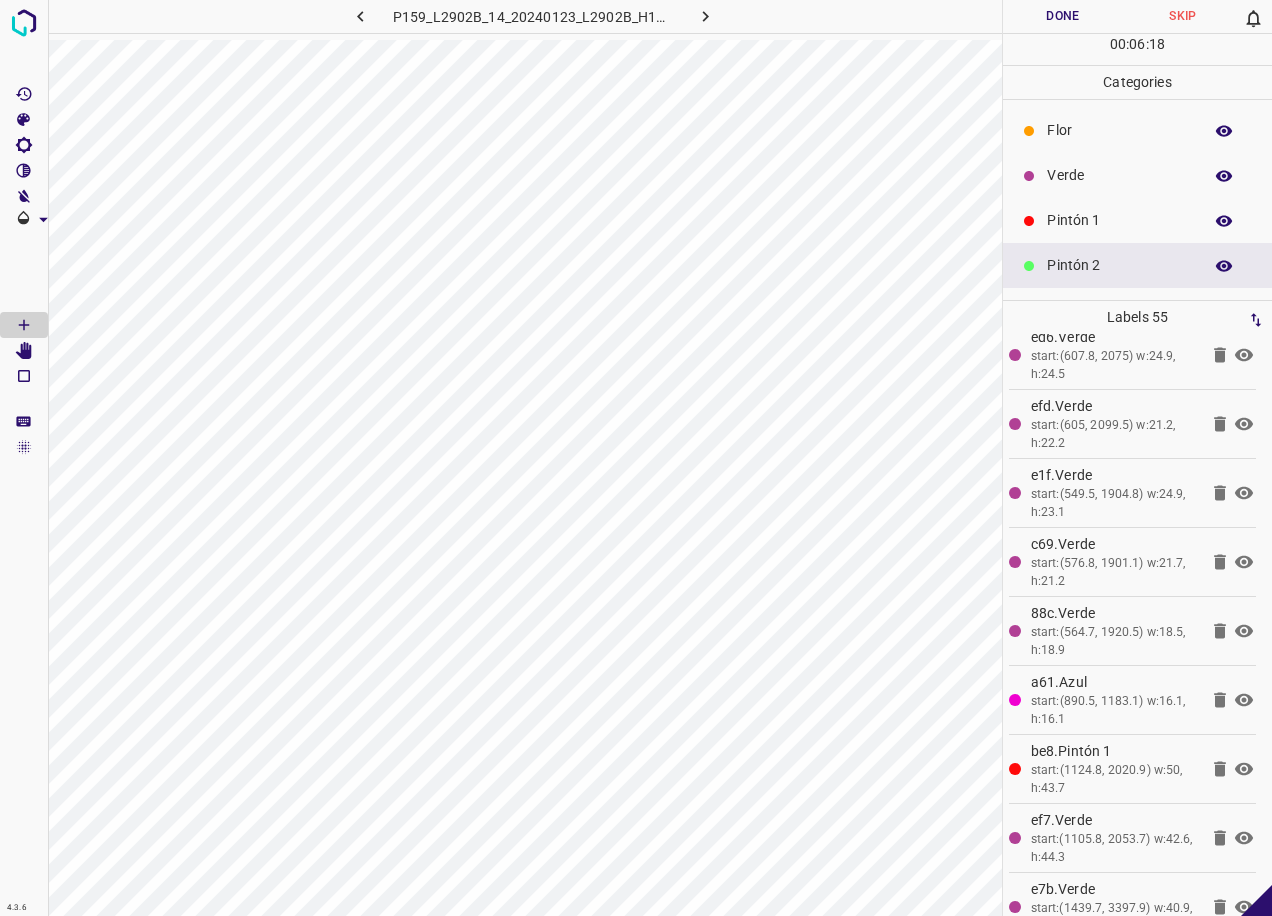 click on "Pintón 1" at bounding box center (1137, 220) 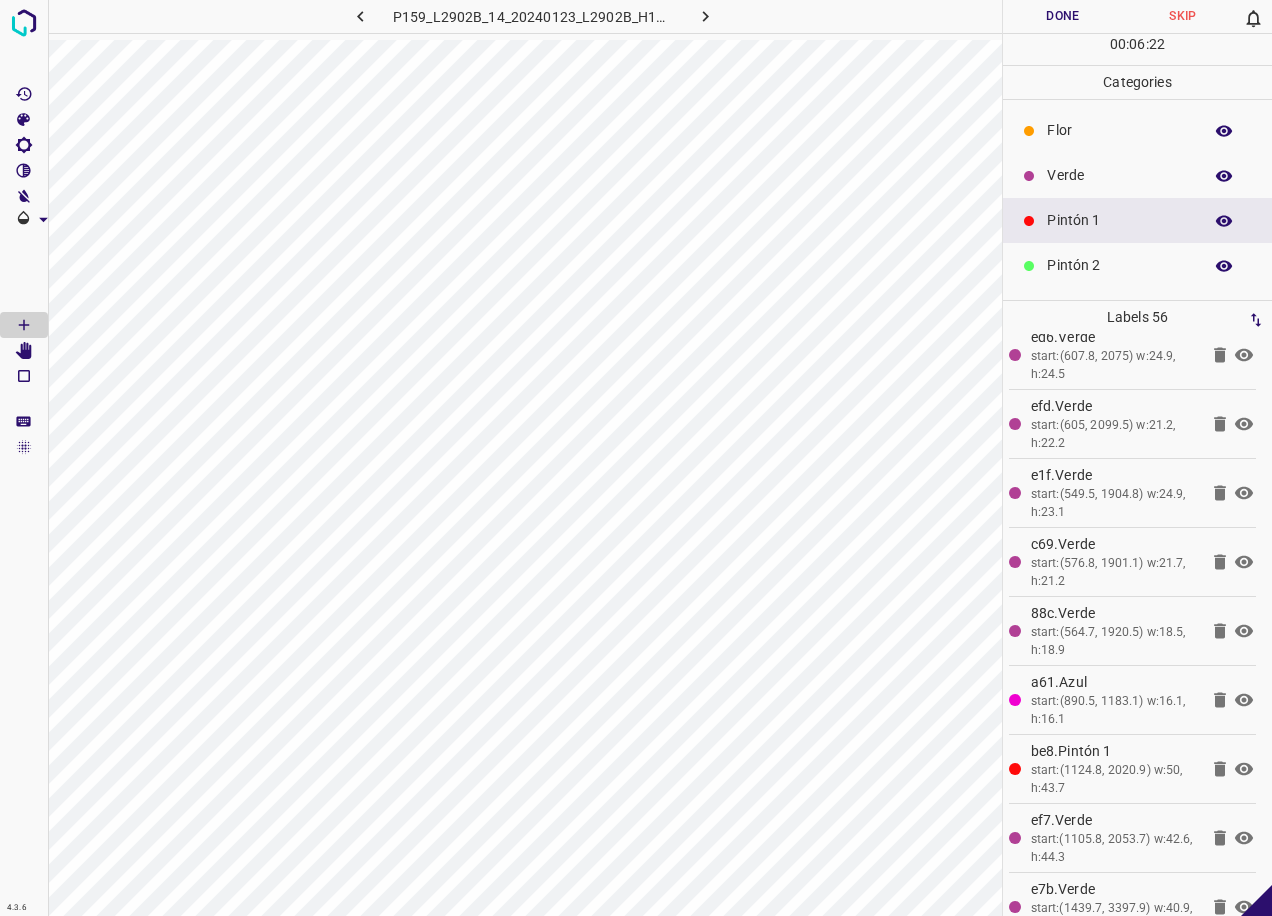 click on "Verde" at bounding box center [1119, 175] 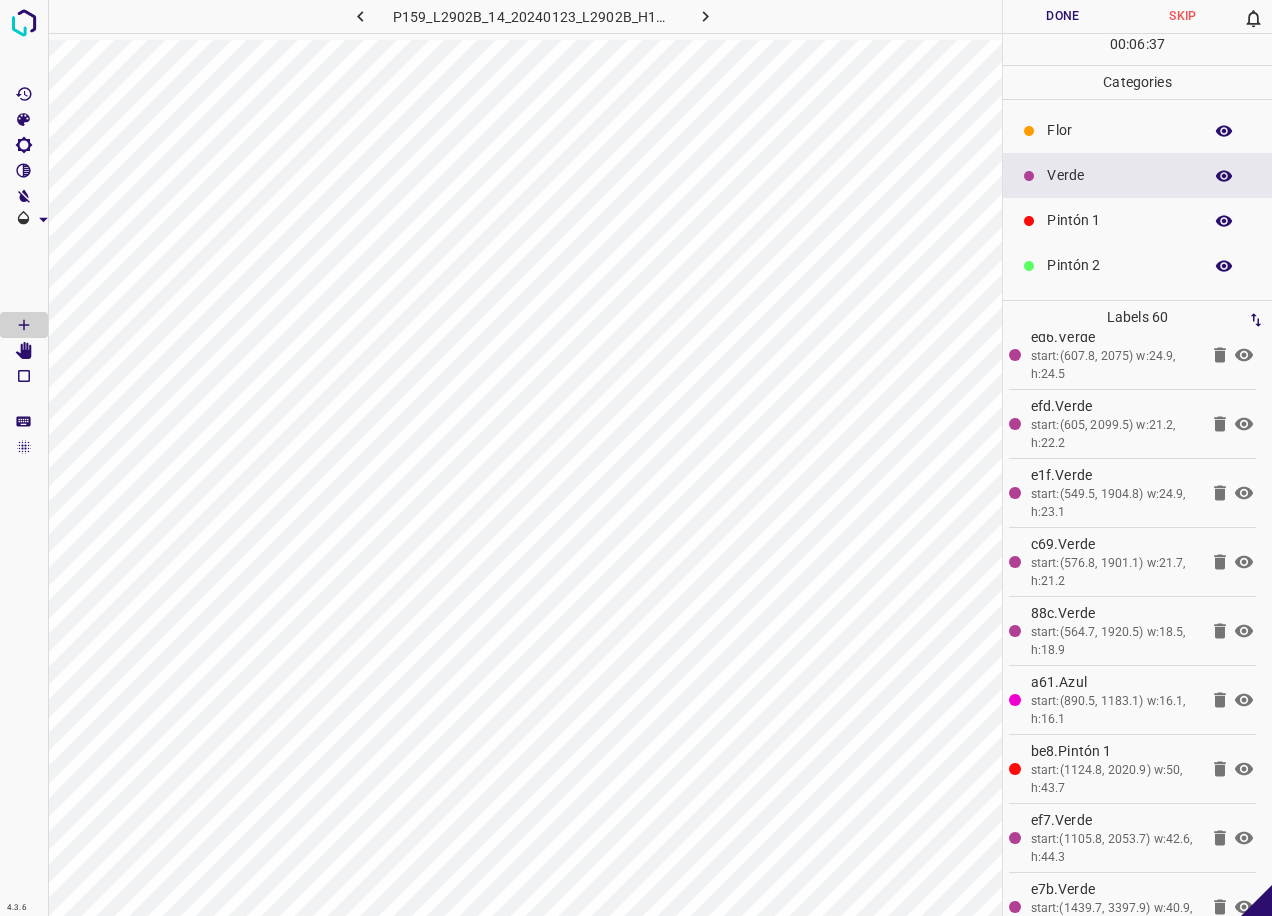 scroll, scrollTop: 176, scrollLeft: 0, axis: vertical 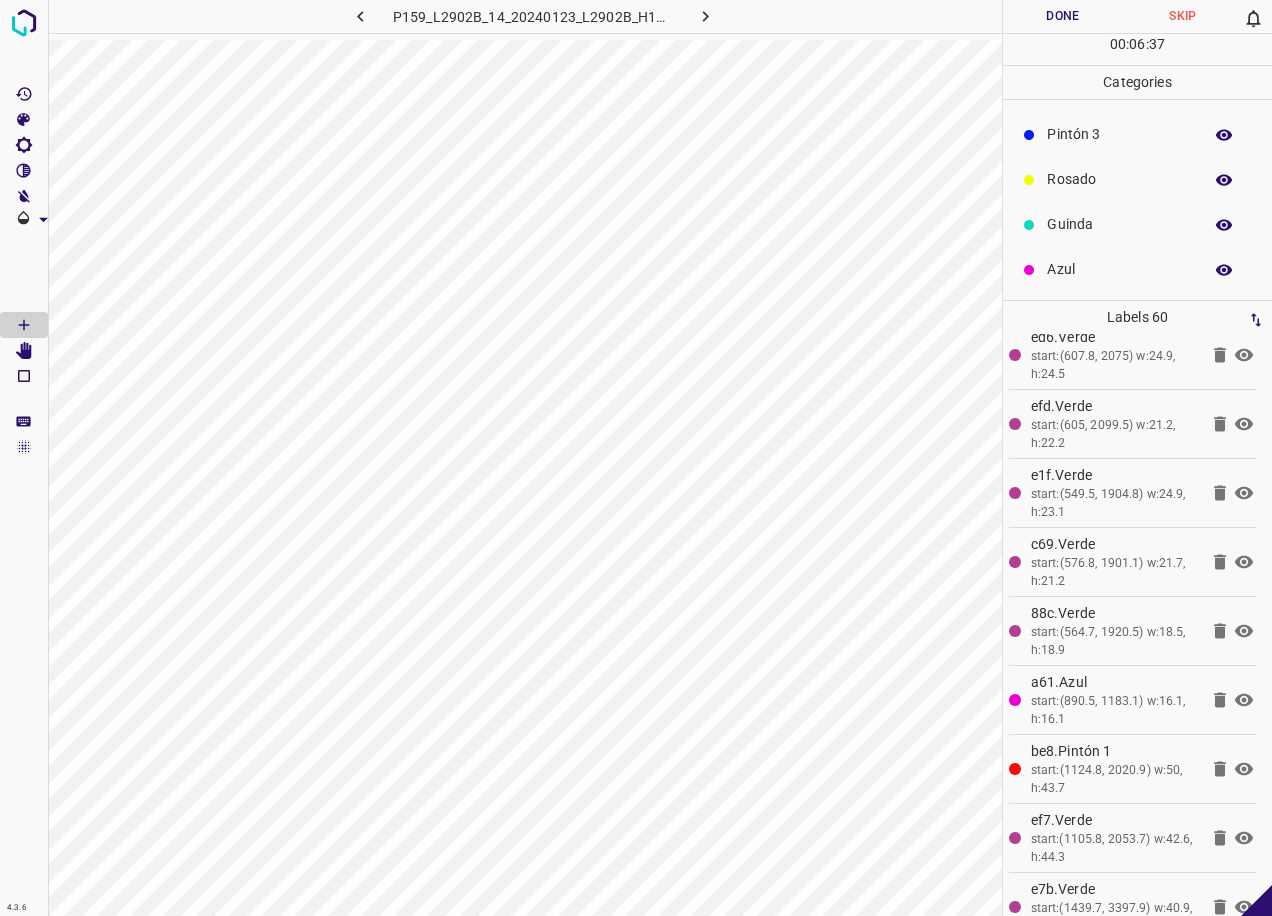 click on "Rosado" at bounding box center [1119, 179] 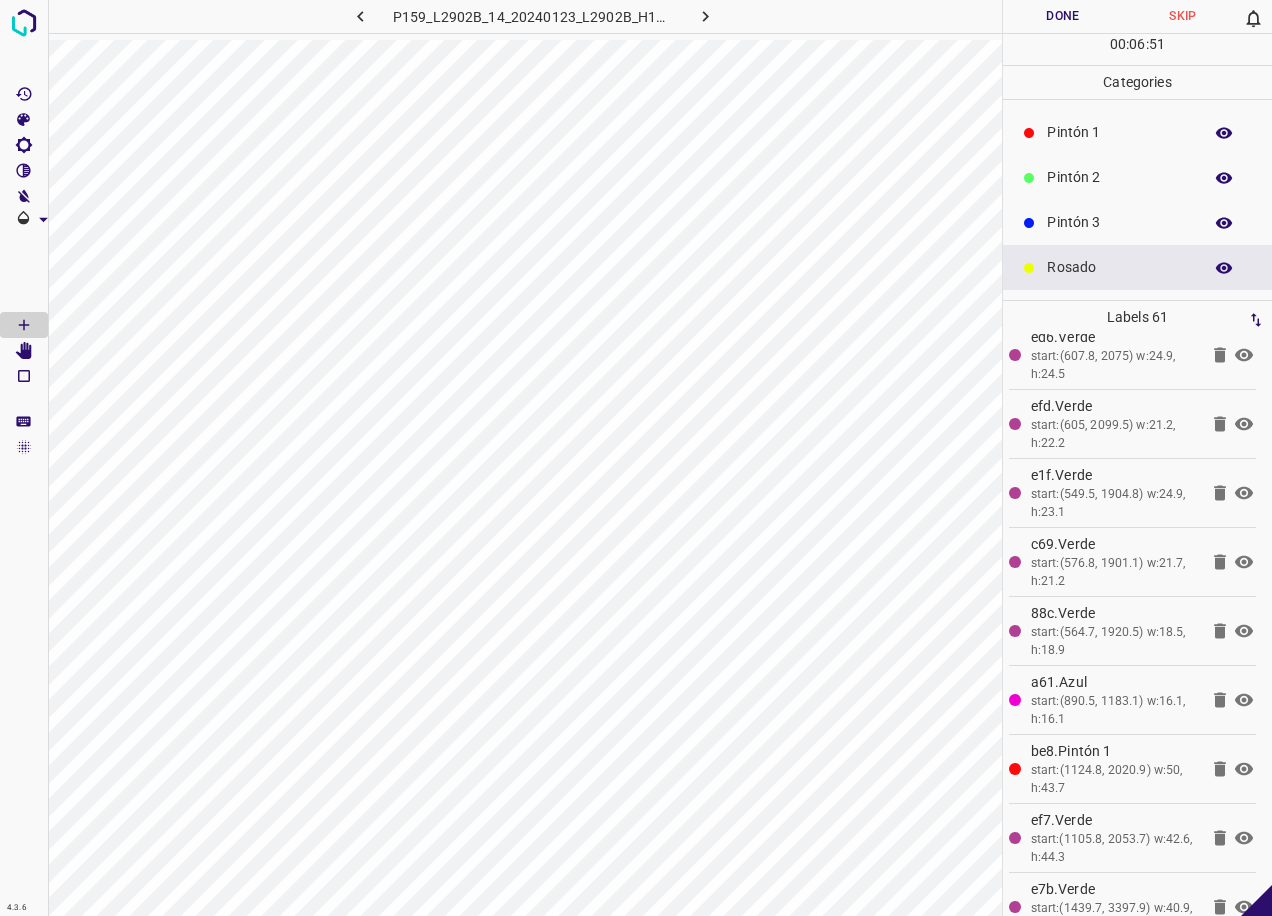 scroll, scrollTop: 0, scrollLeft: 0, axis: both 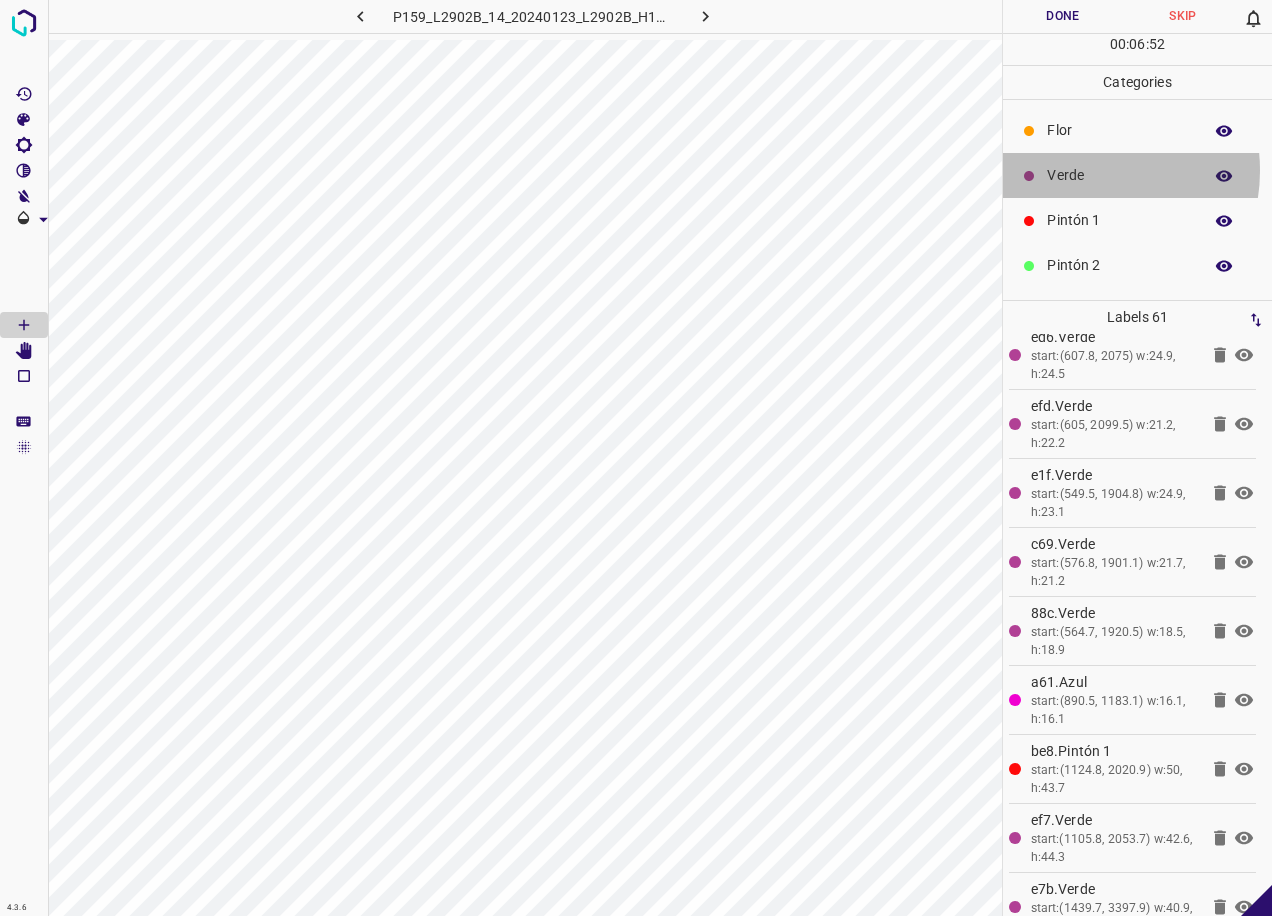 click on "Verde" at bounding box center [1119, 175] 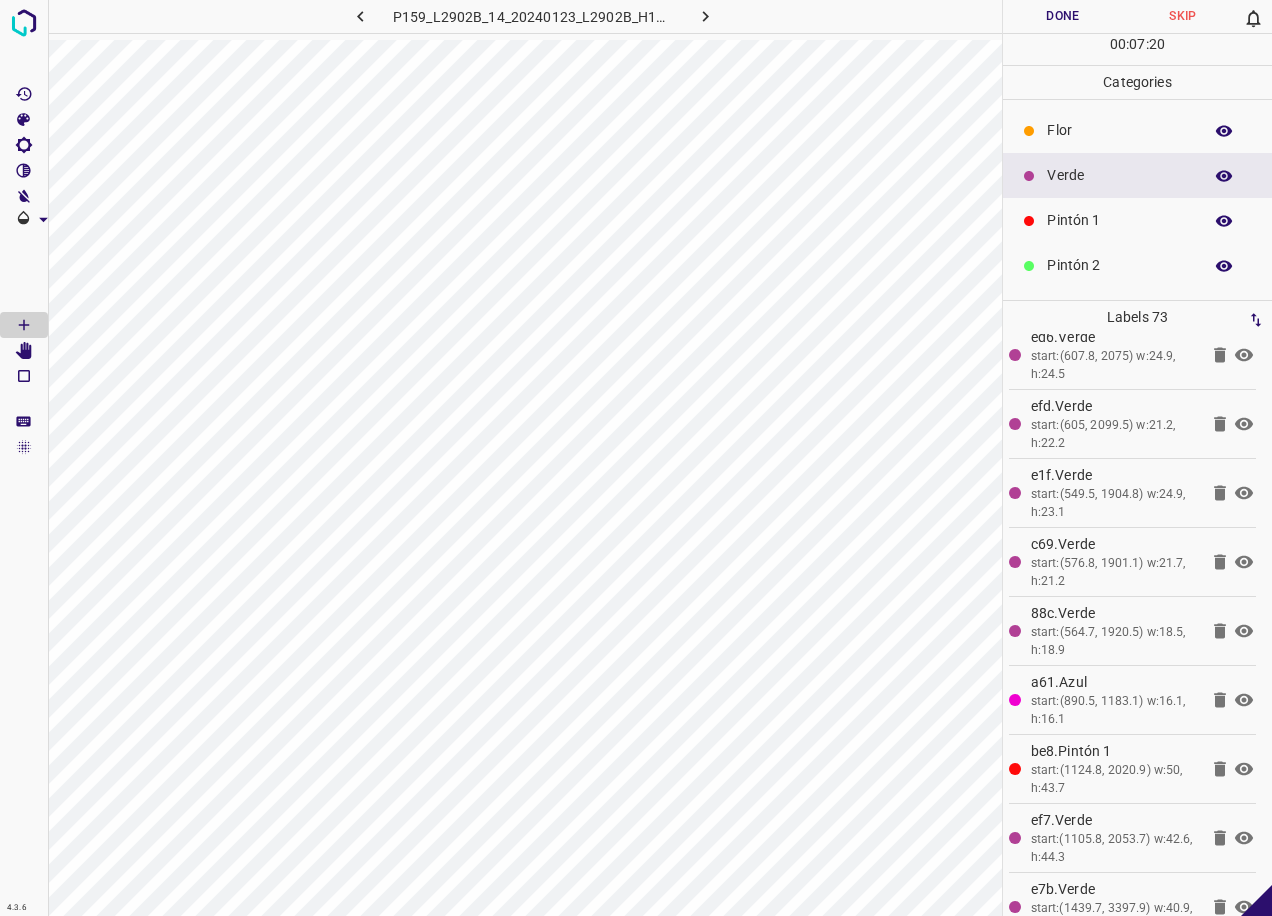 click on "Pintón 2" at bounding box center [1119, 265] 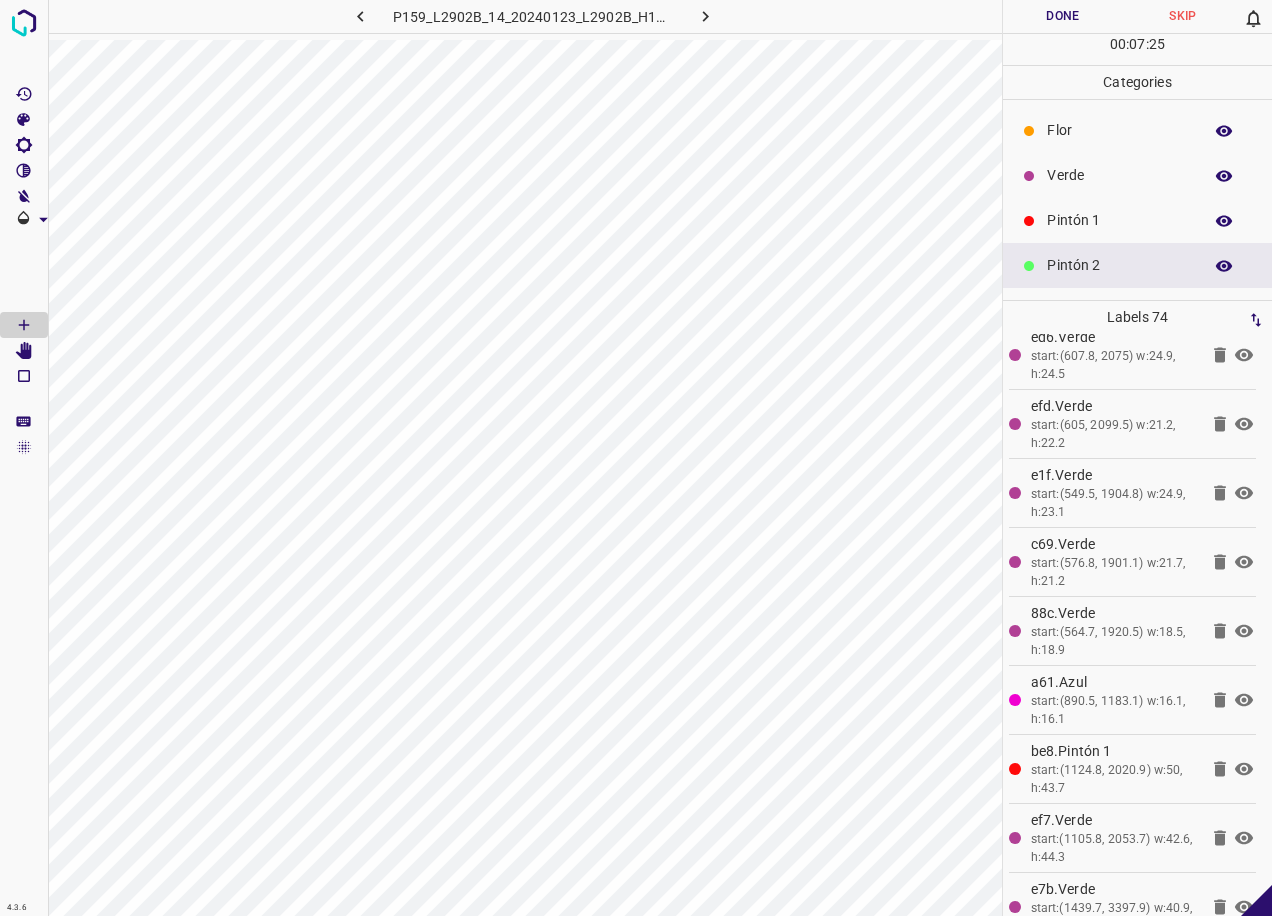 click on "Verde" at bounding box center (1137, 175) 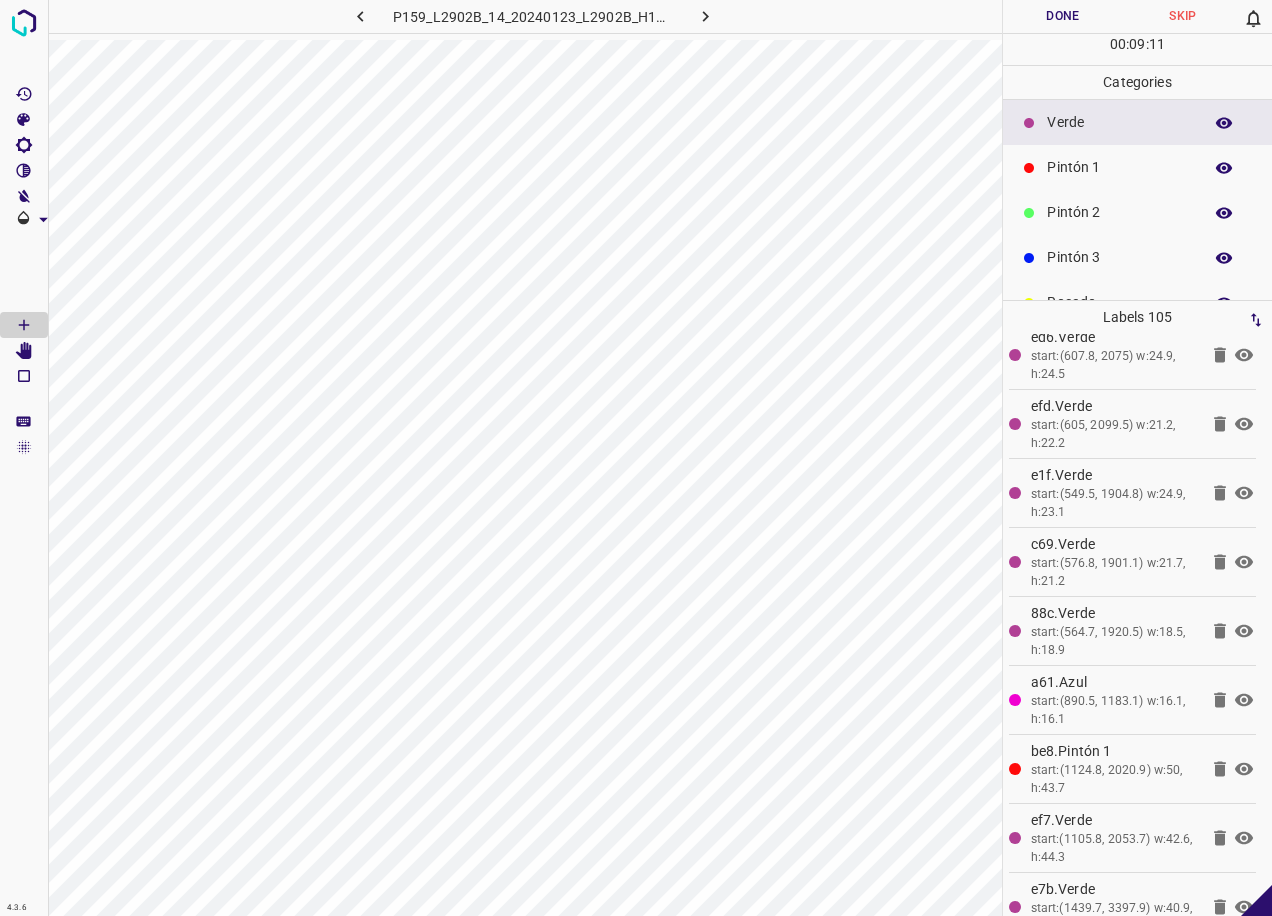 scroll, scrollTop: 100, scrollLeft: 0, axis: vertical 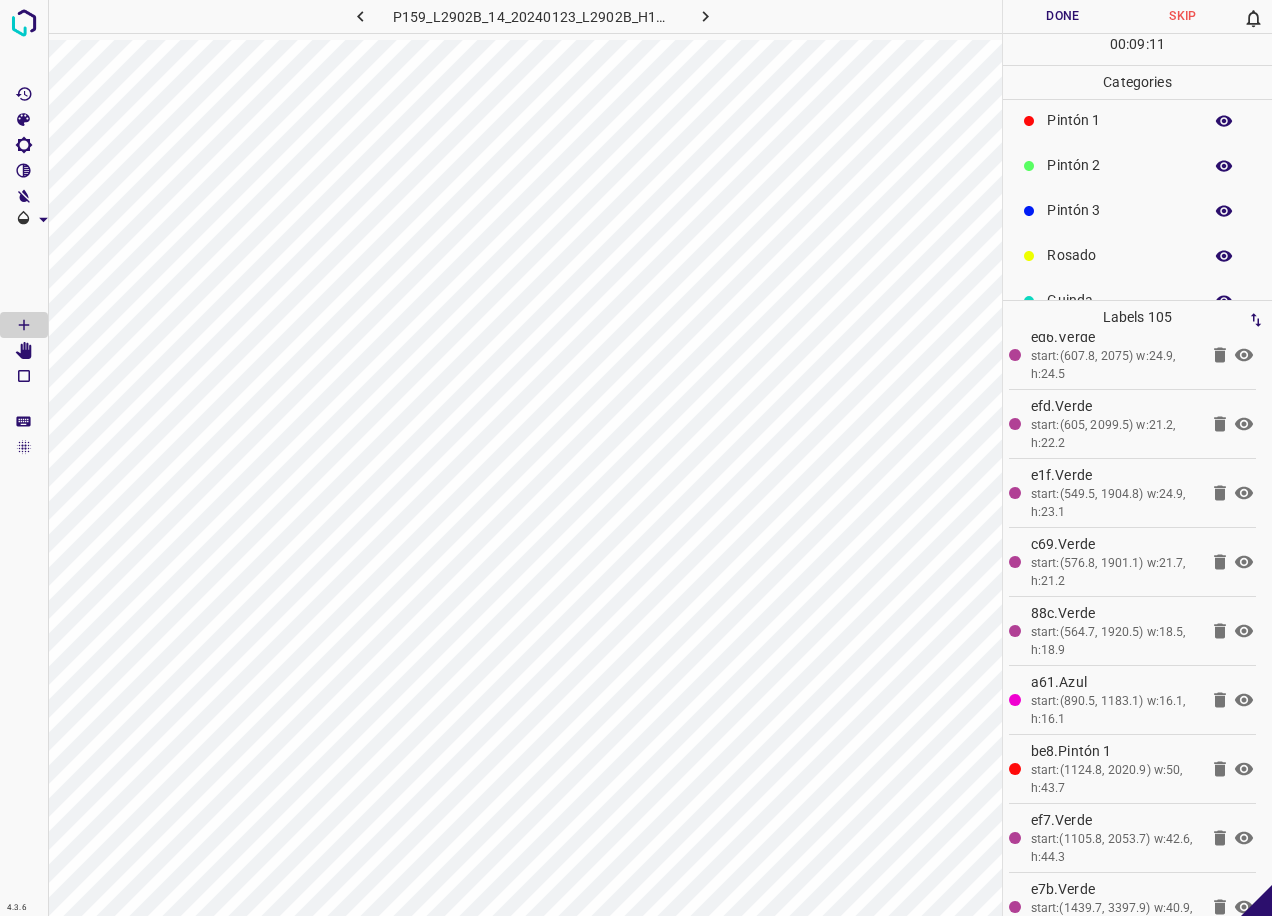 click on "Pintón 2" at bounding box center [1119, 165] 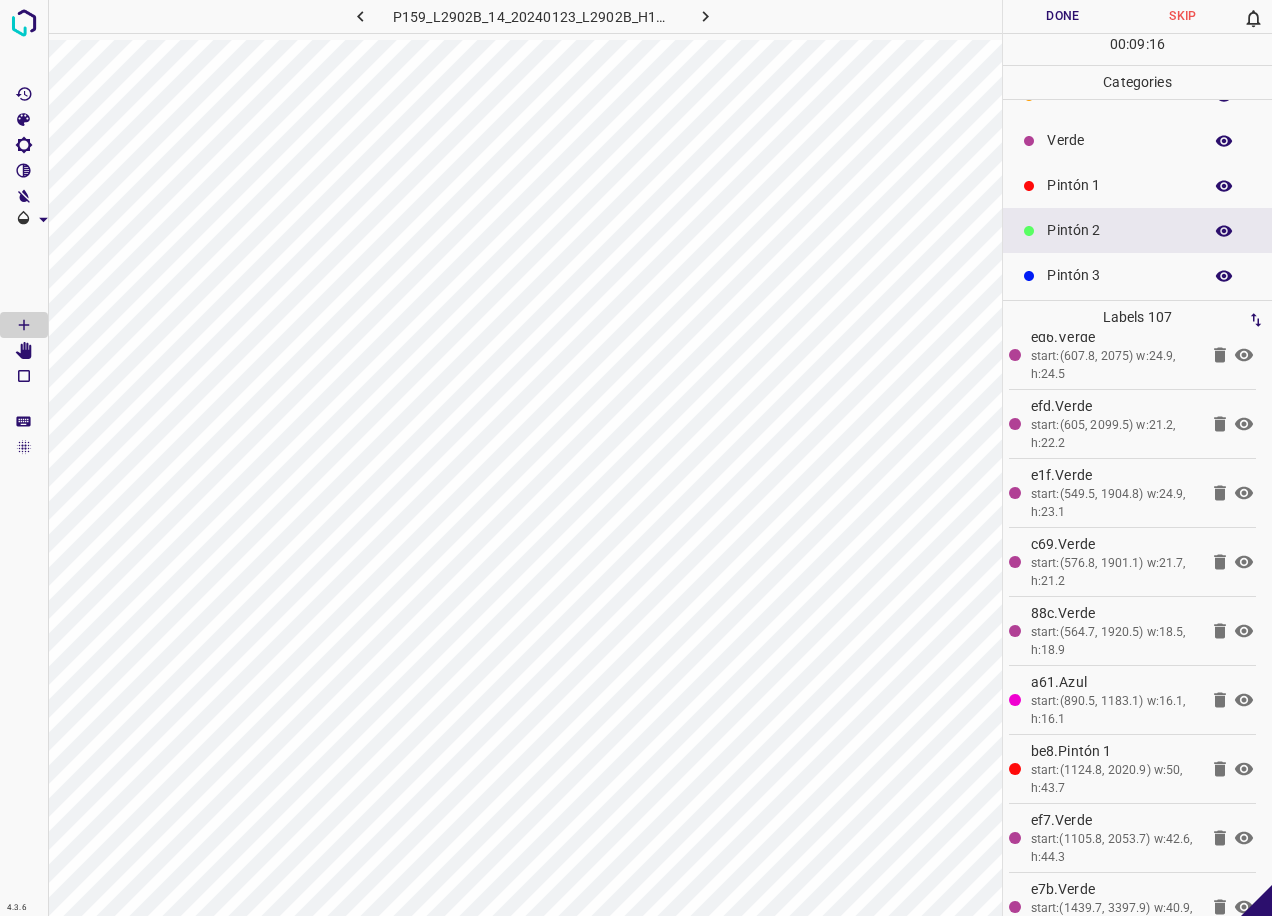 scroll, scrollTop: 0, scrollLeft: 0, axis: both 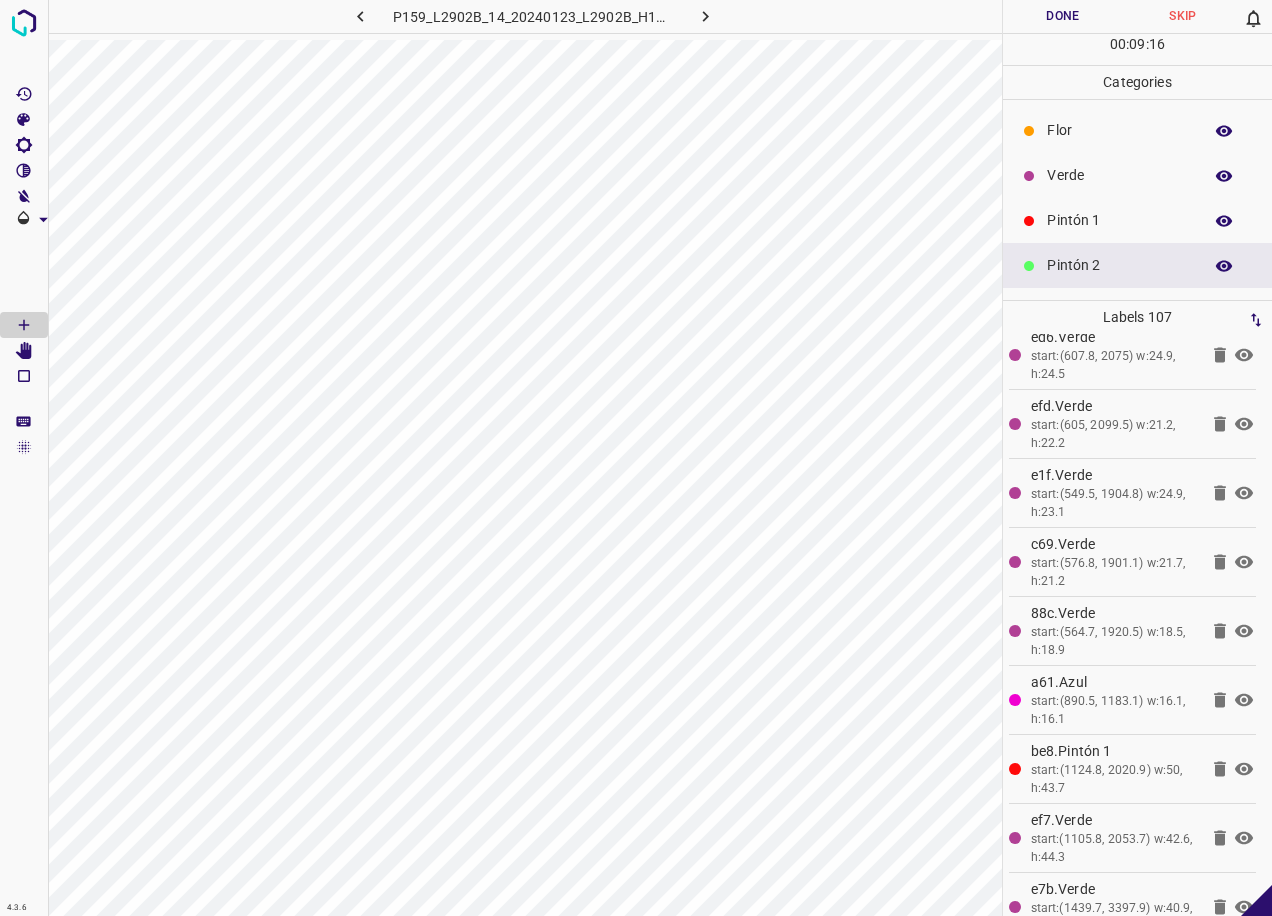click on "Verde" at bounding box center [1137, 175] 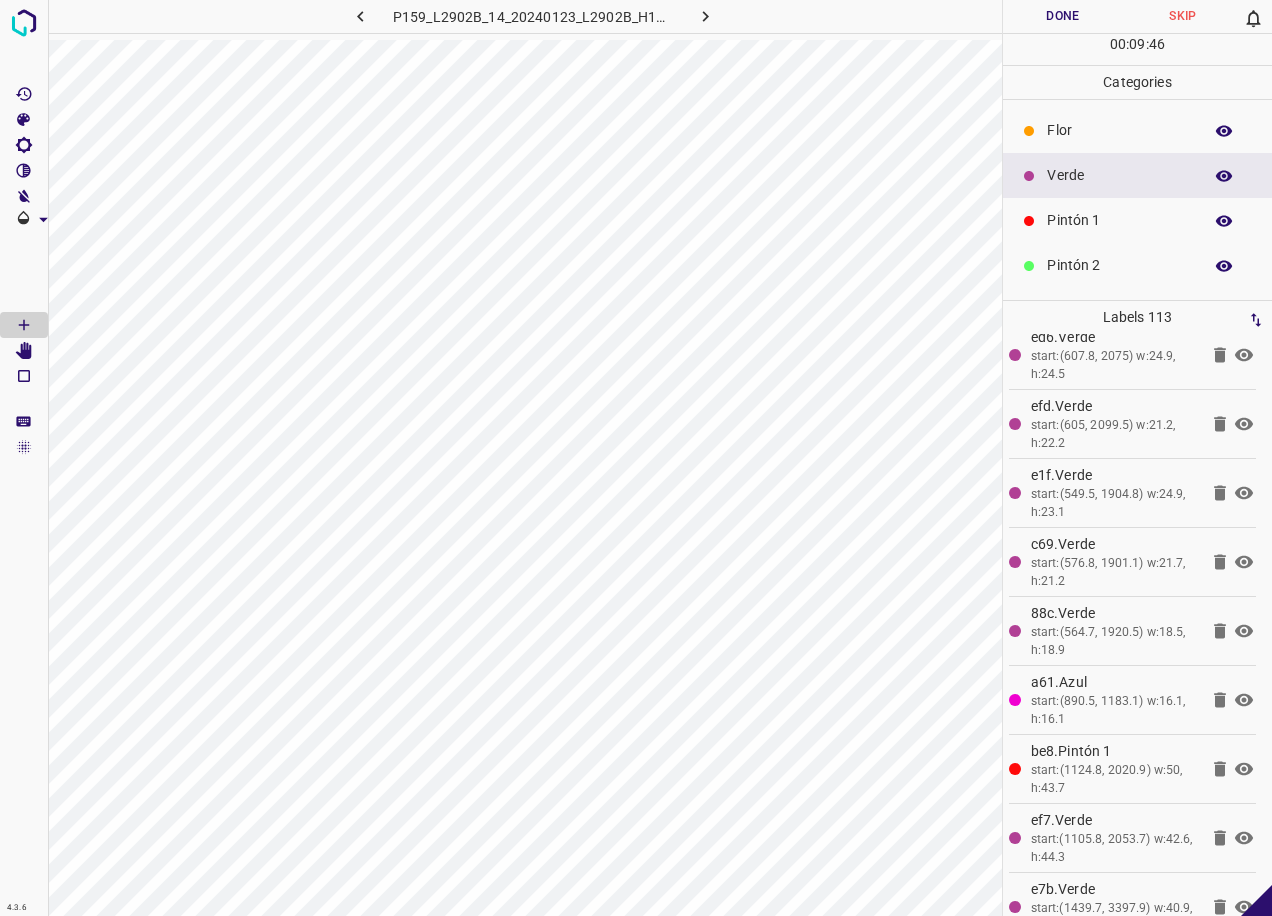 scroll, scrollTop: 176, scrollLeft: 0, axis: vertical 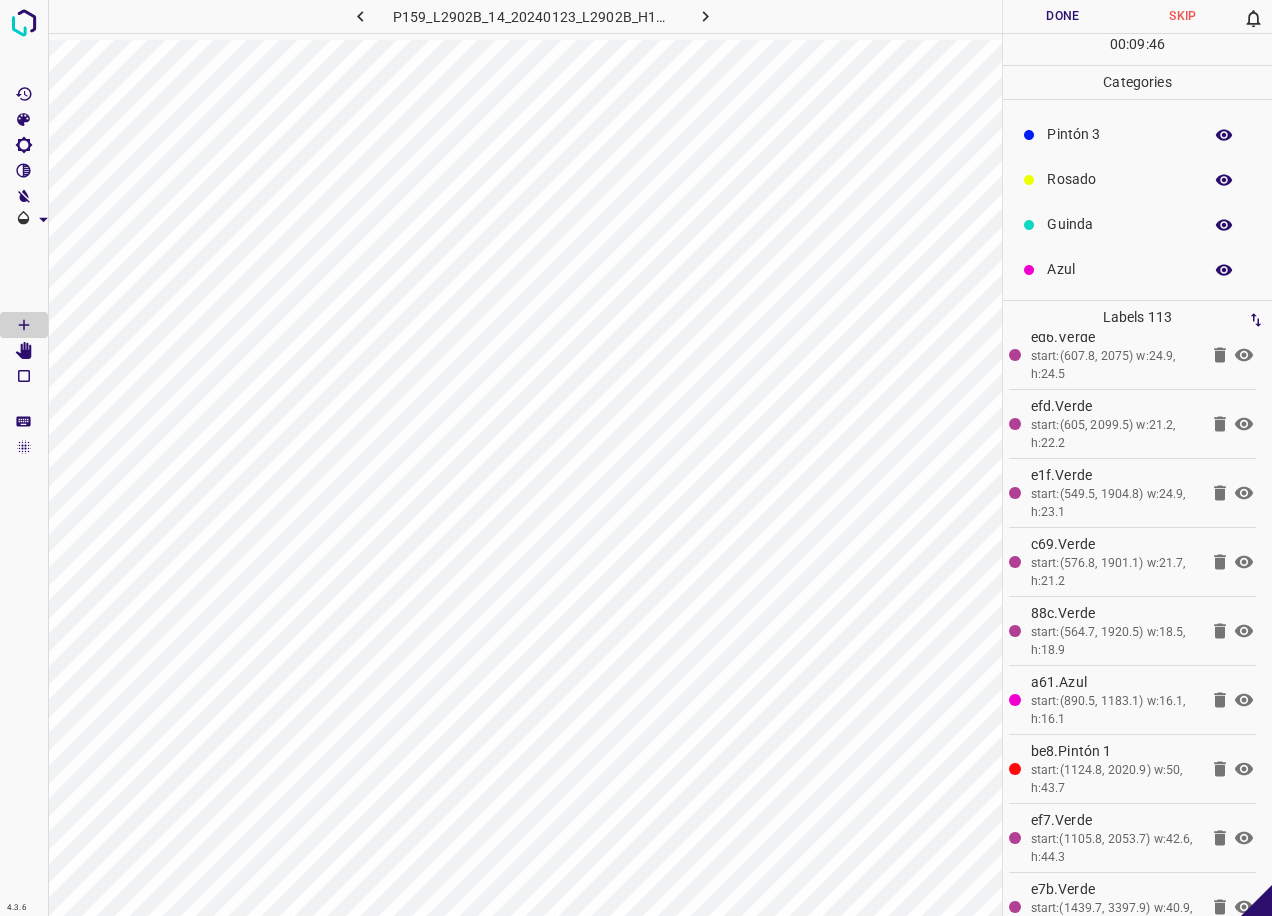 click on "Azul" at bounding box center (1119, 269) 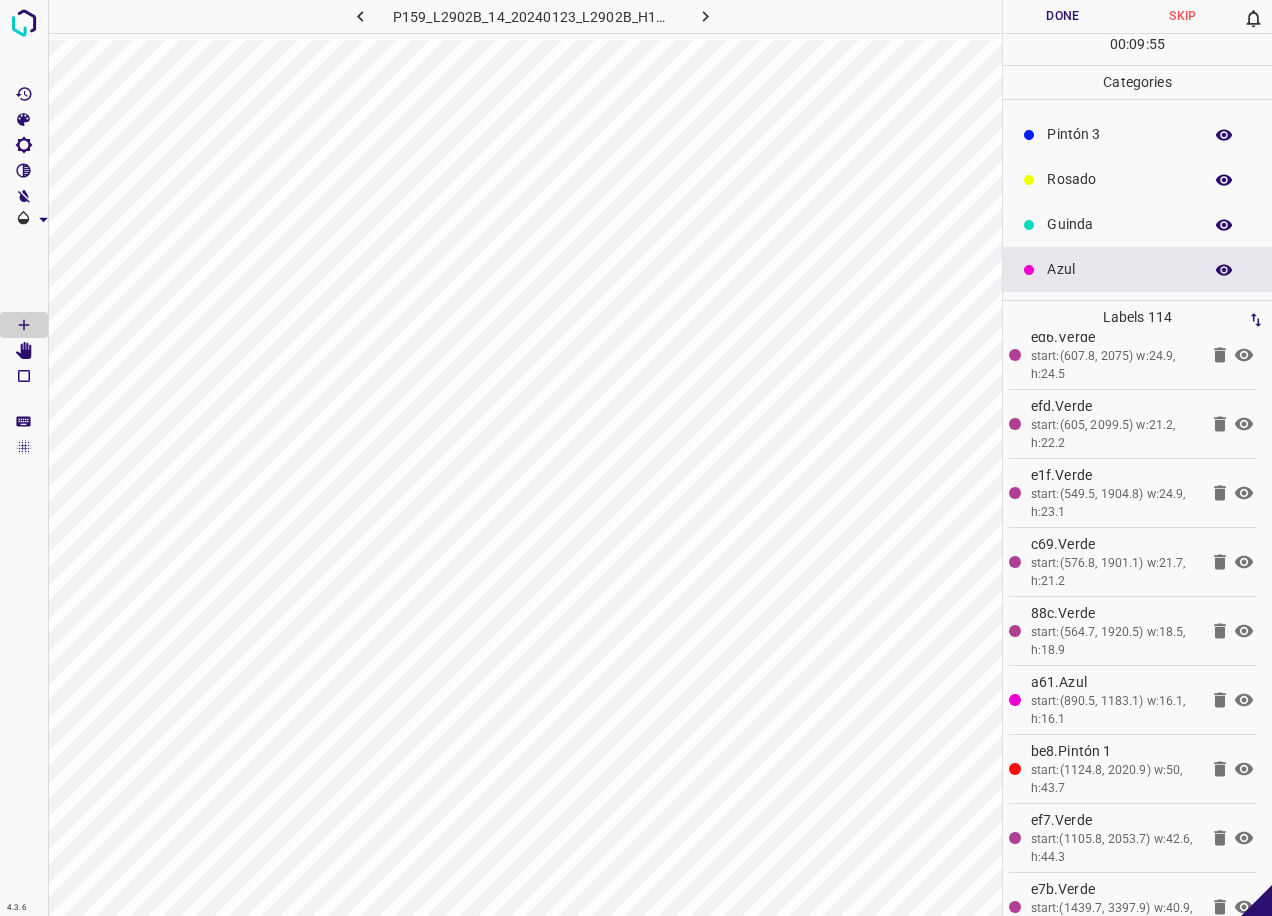 scroll, scrollTop: 0, scrollLeft: 0, axis: both 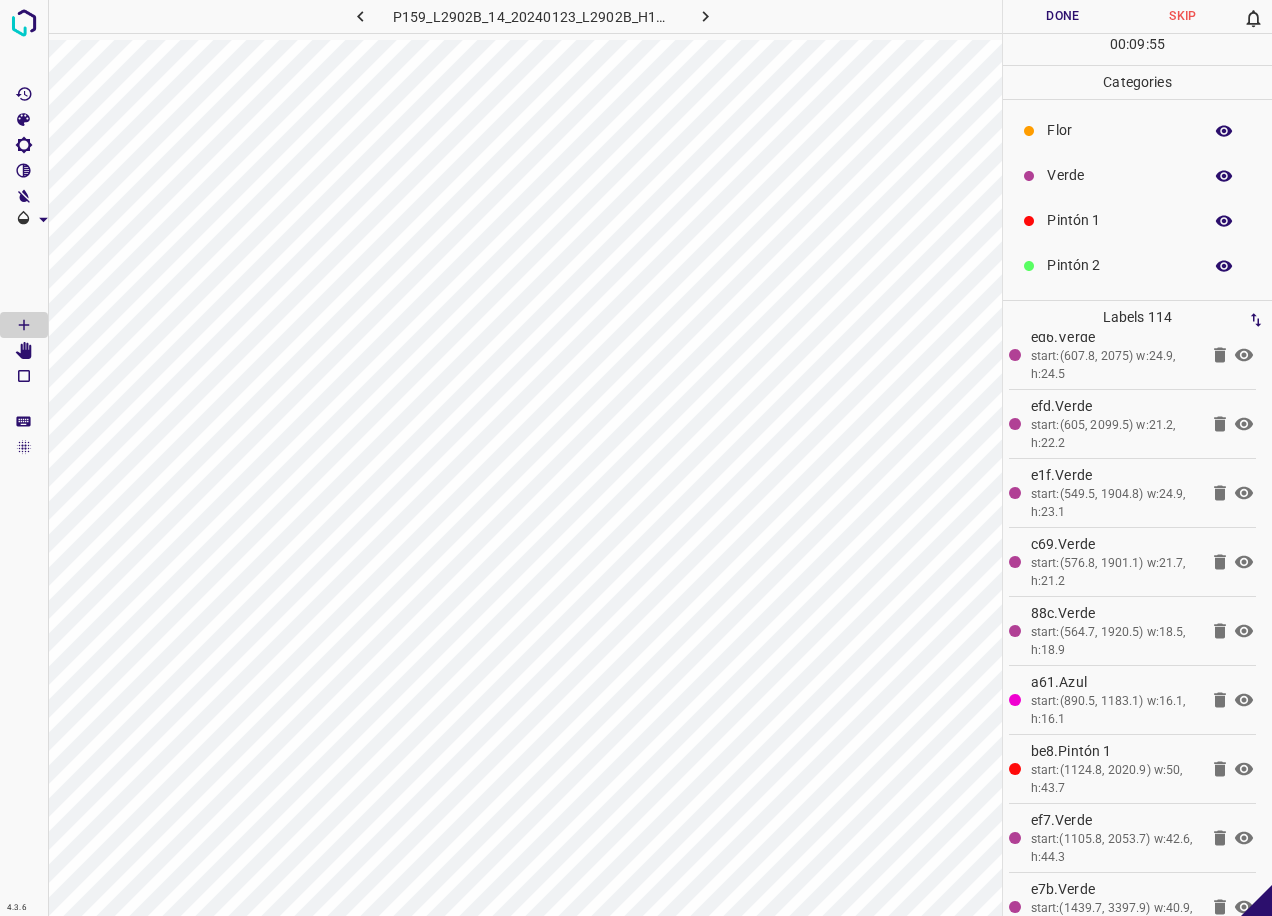 click on "Verde" at bounding box center [1119, 175] 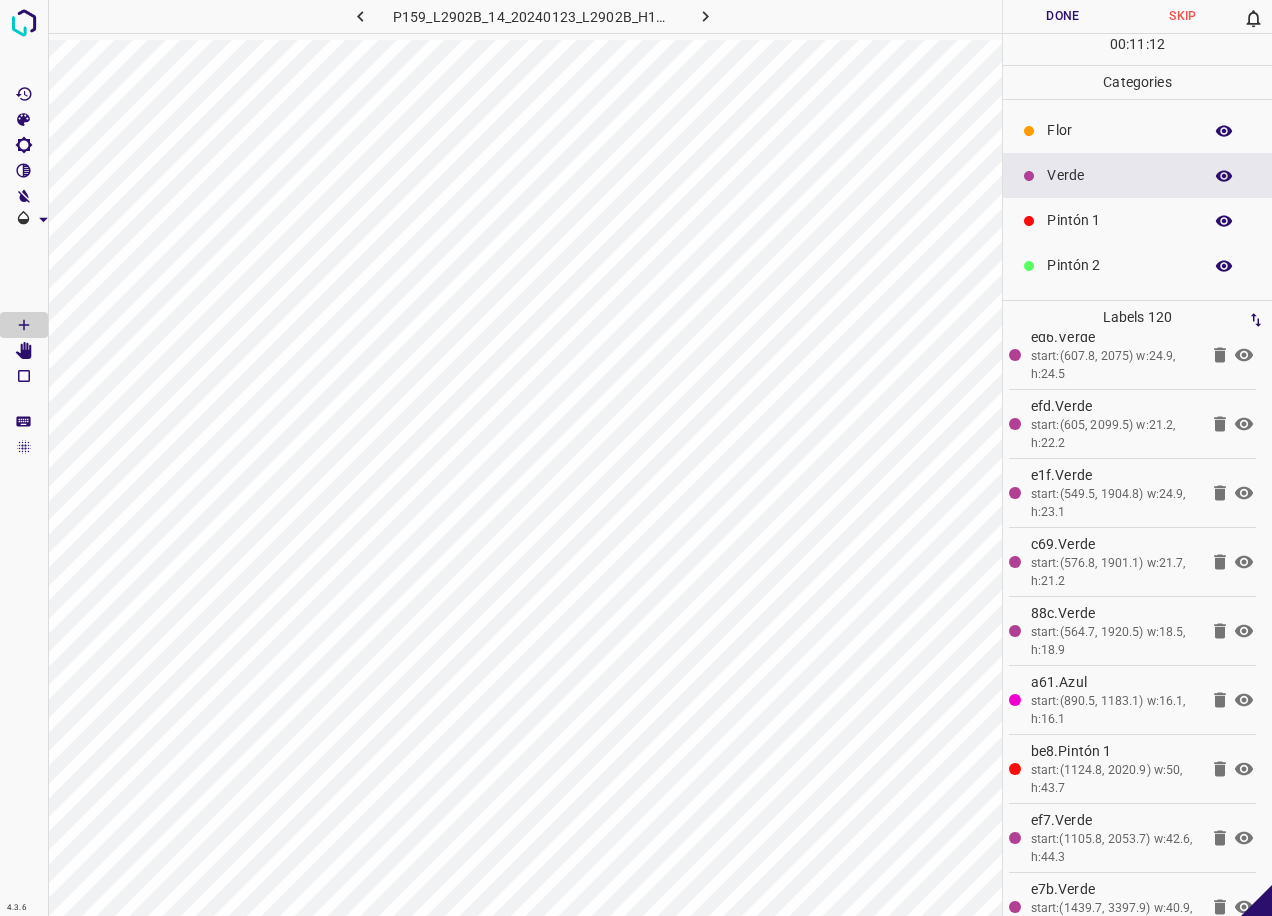 click on "Verde" at bounding box center (1137, 175) 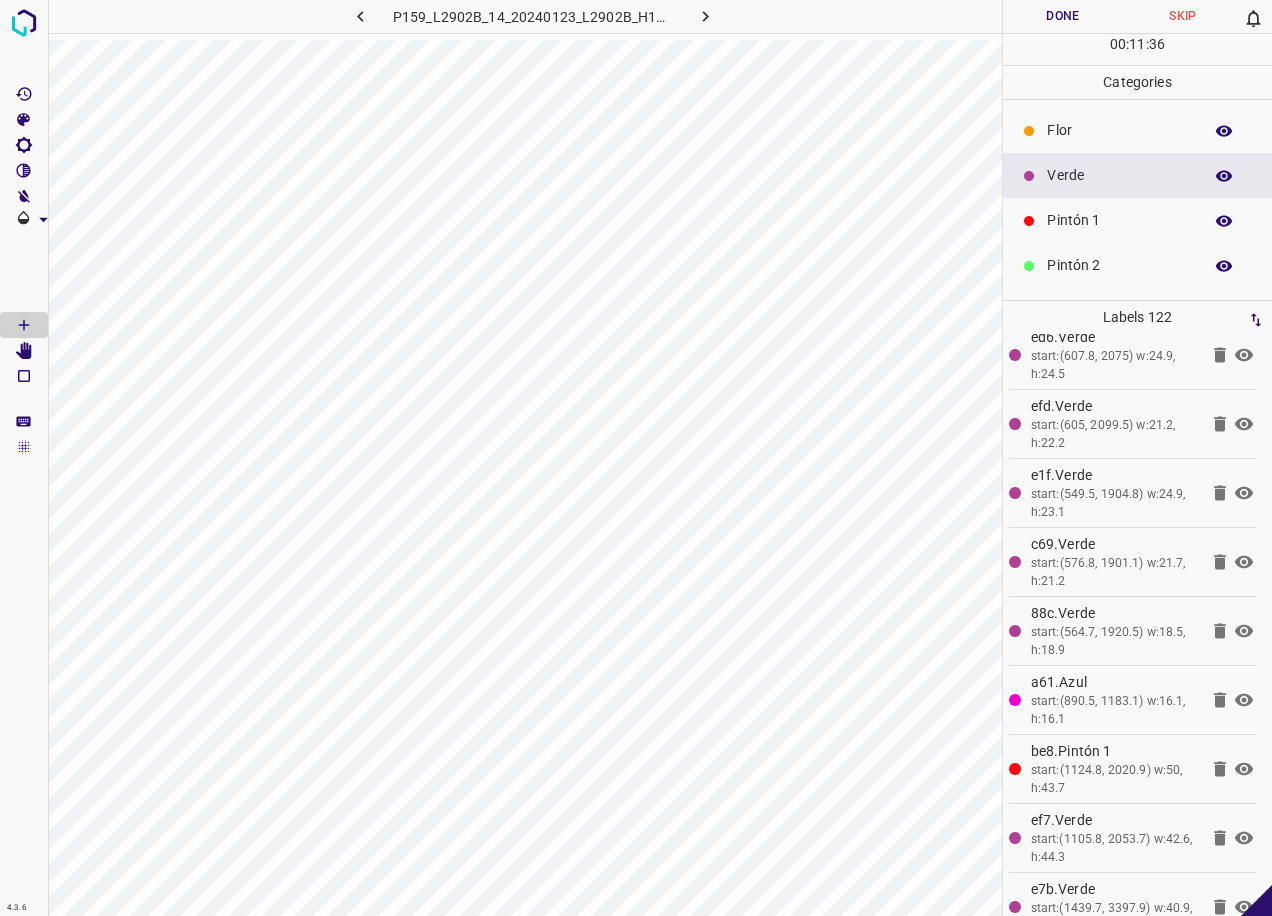 click on "Done" at bounding box center [1063, 16] 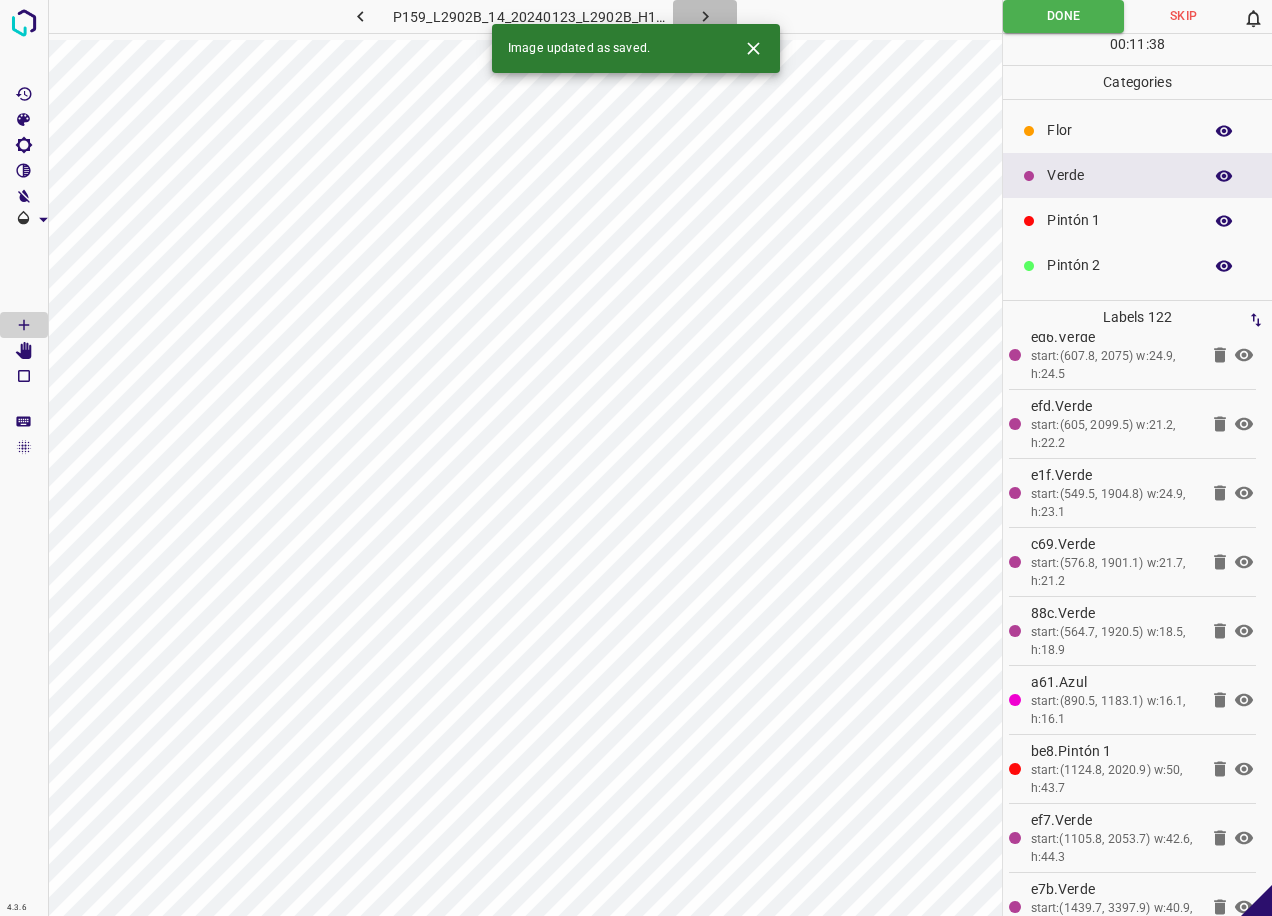 click 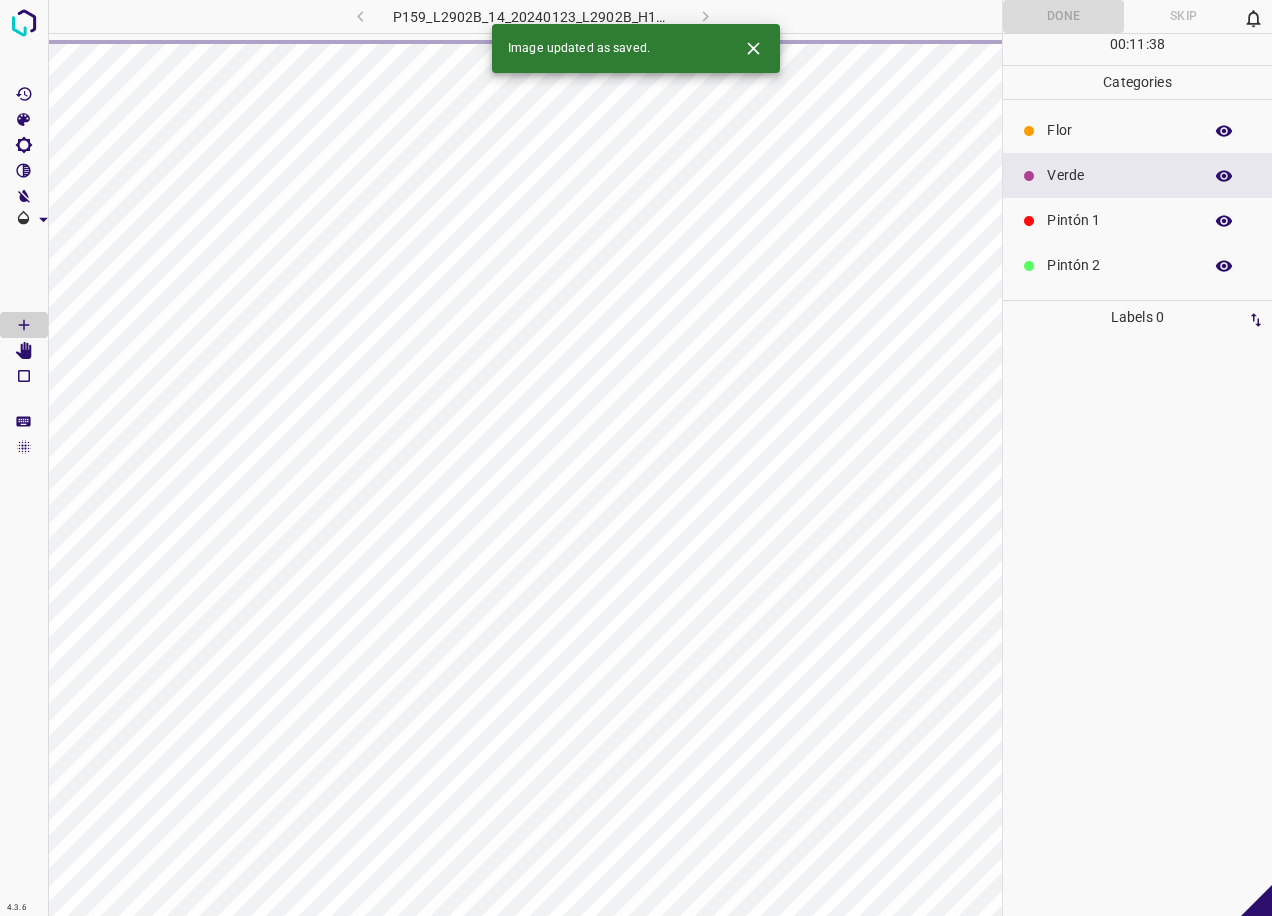 scroll, scrollTop: 0, scrollLeft: 0, axis: both 